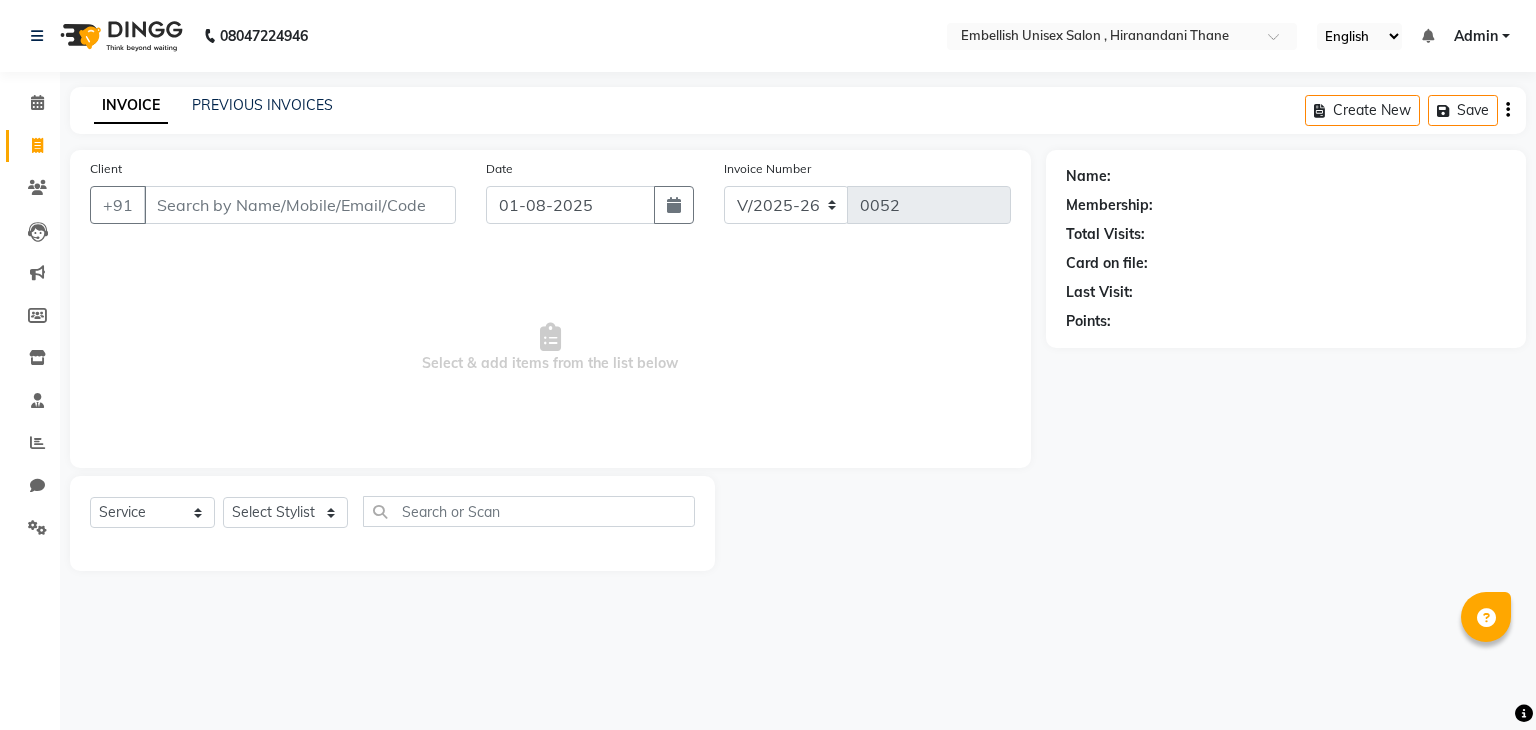 select on "8665" 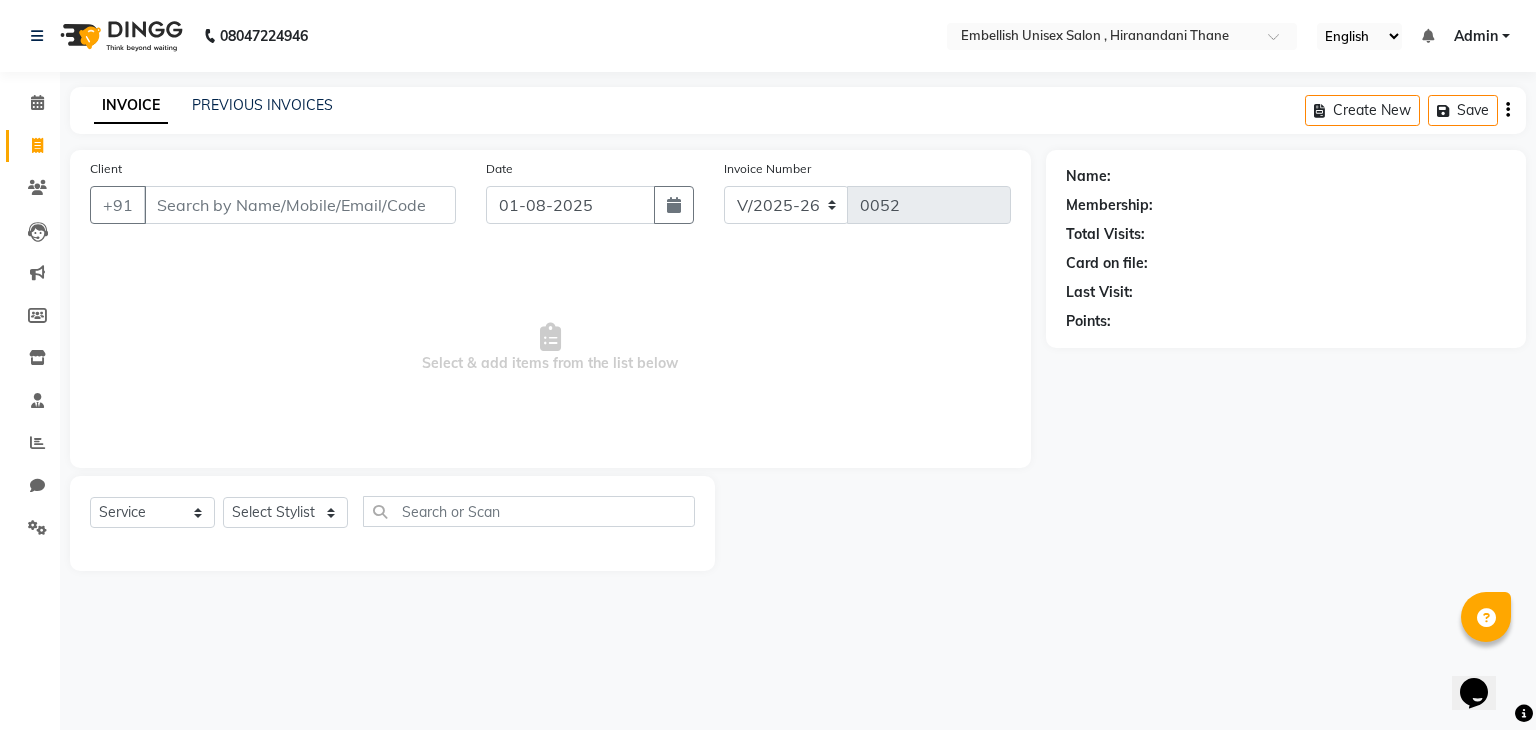 scroll, scrollTop: 0, scrollLeft: 0, axis: both 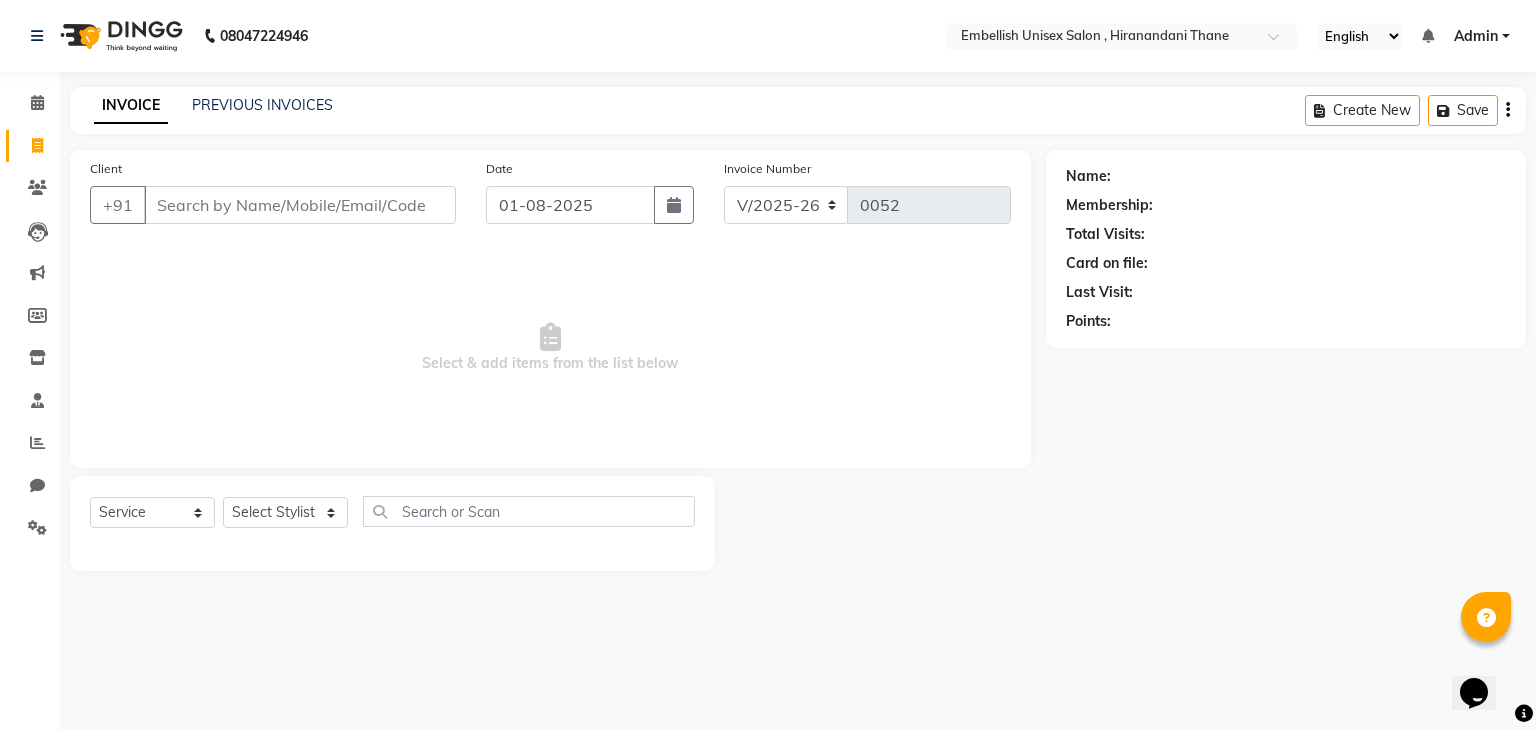 click on "Client" at bounding box center (300, 205) 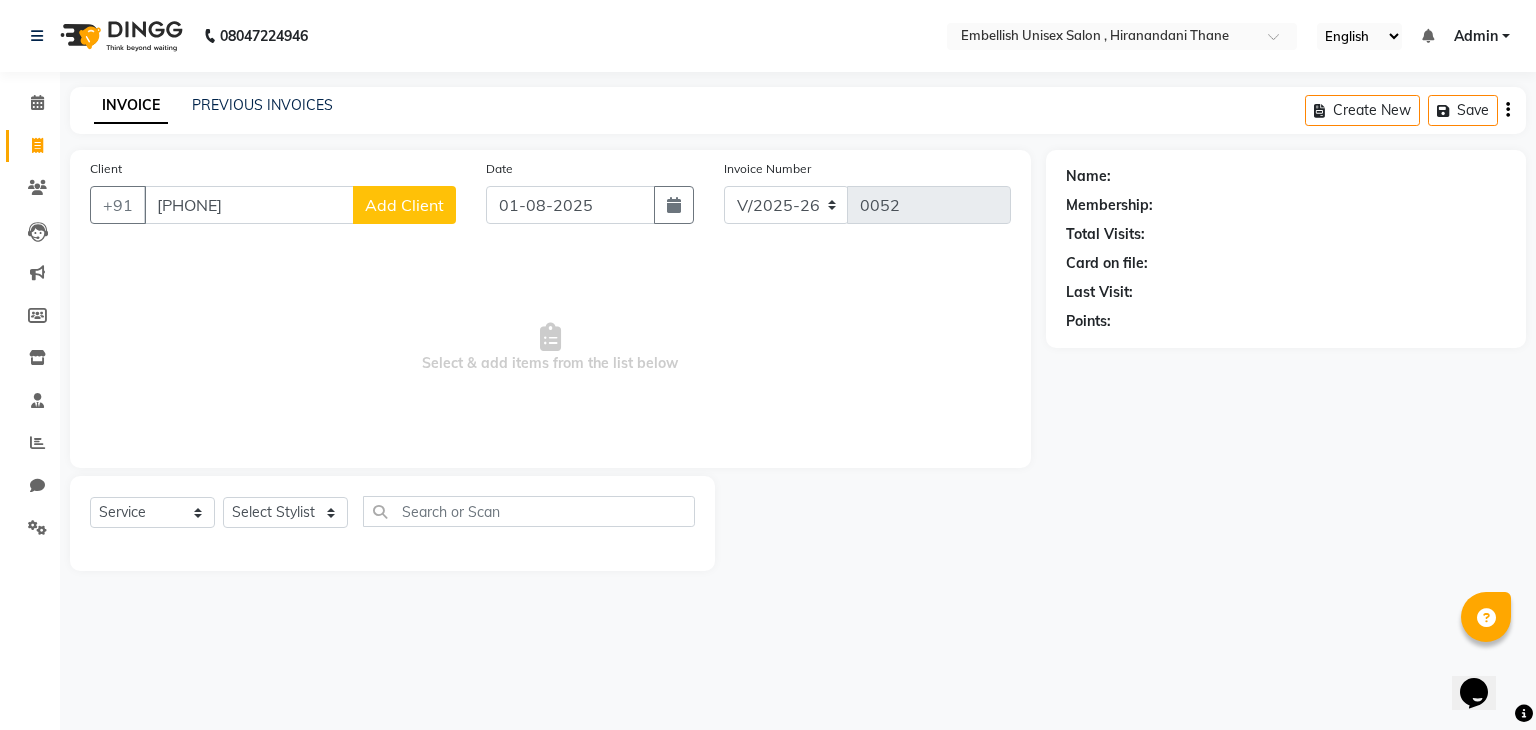 type on "[PHONE]" 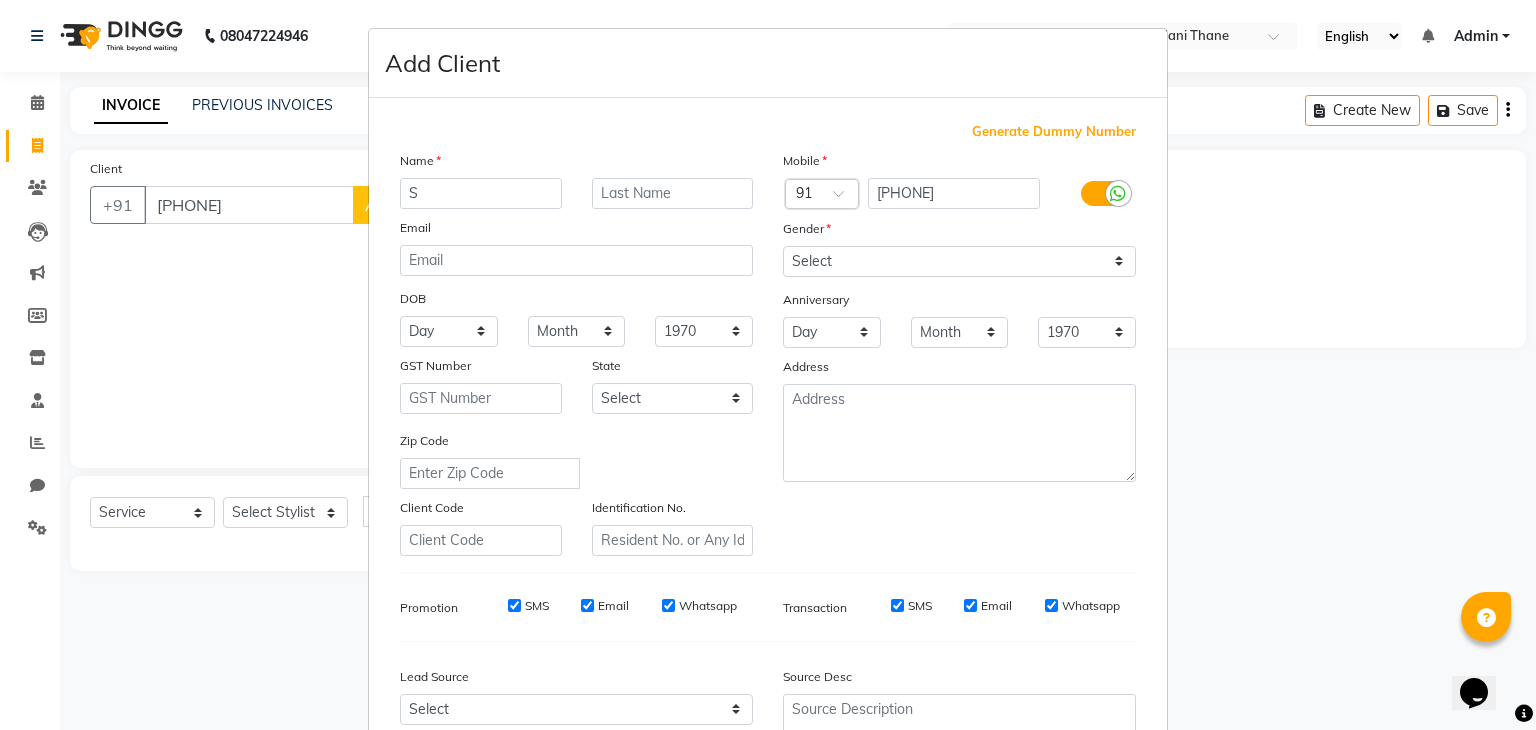 type on "S" 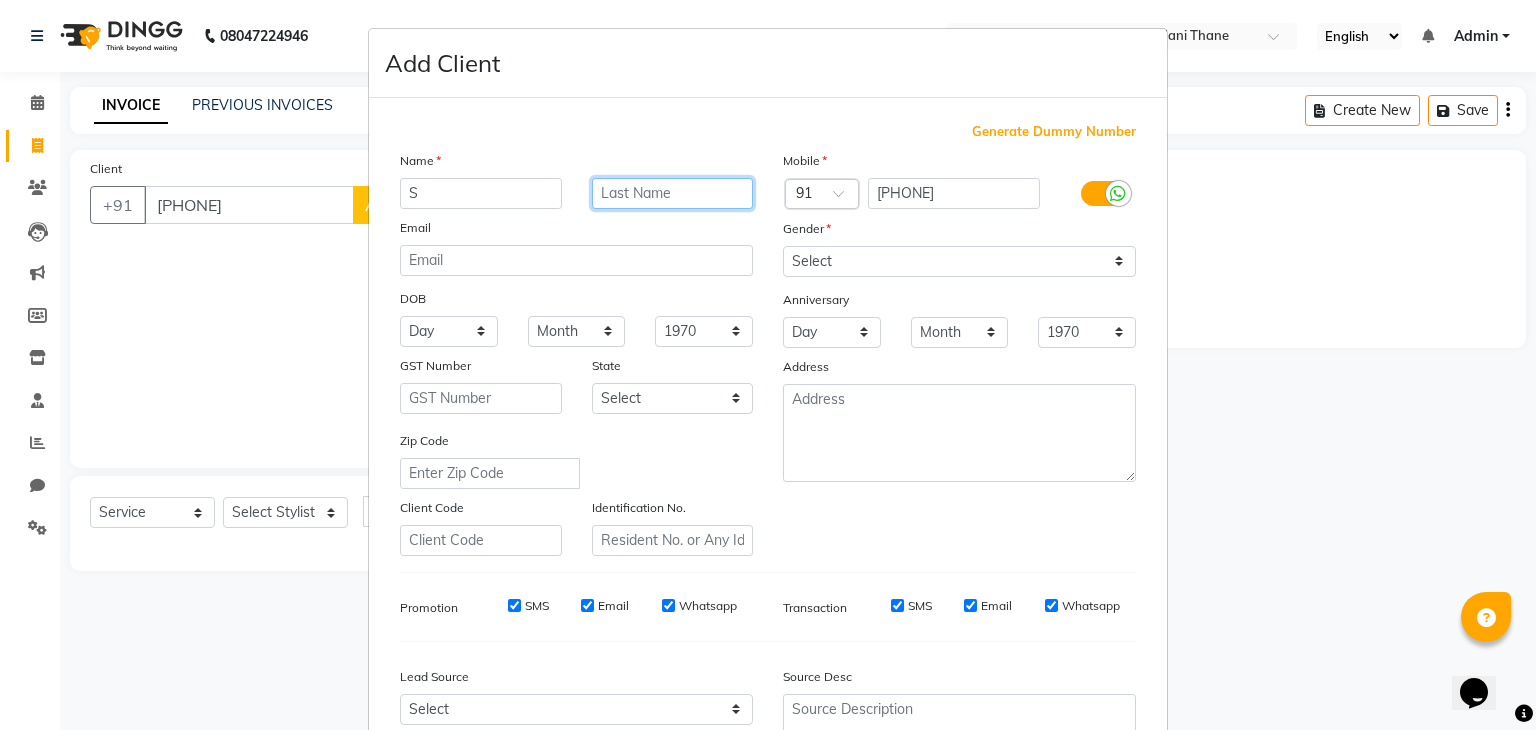 click at bounding box center [673, 193] 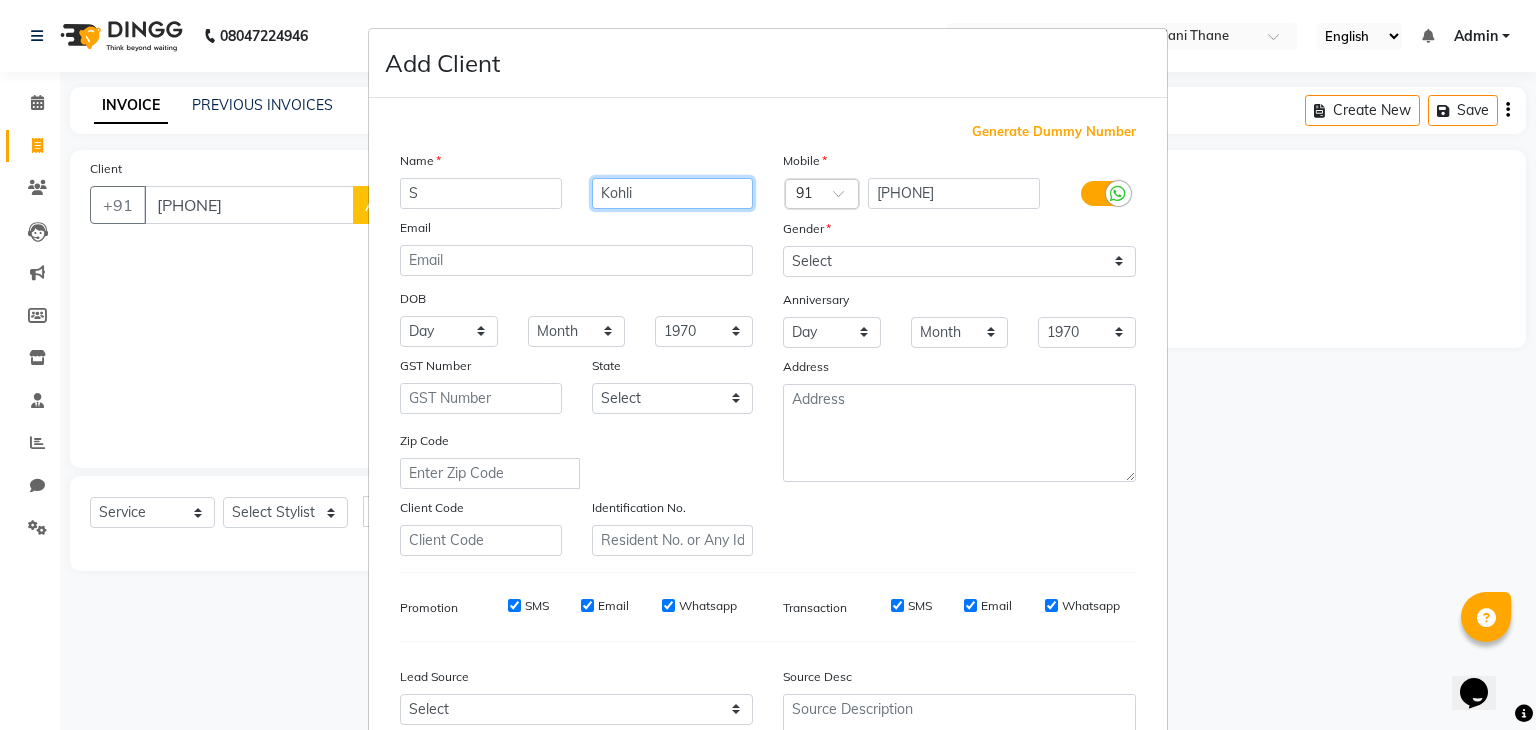 type on "Kohli" 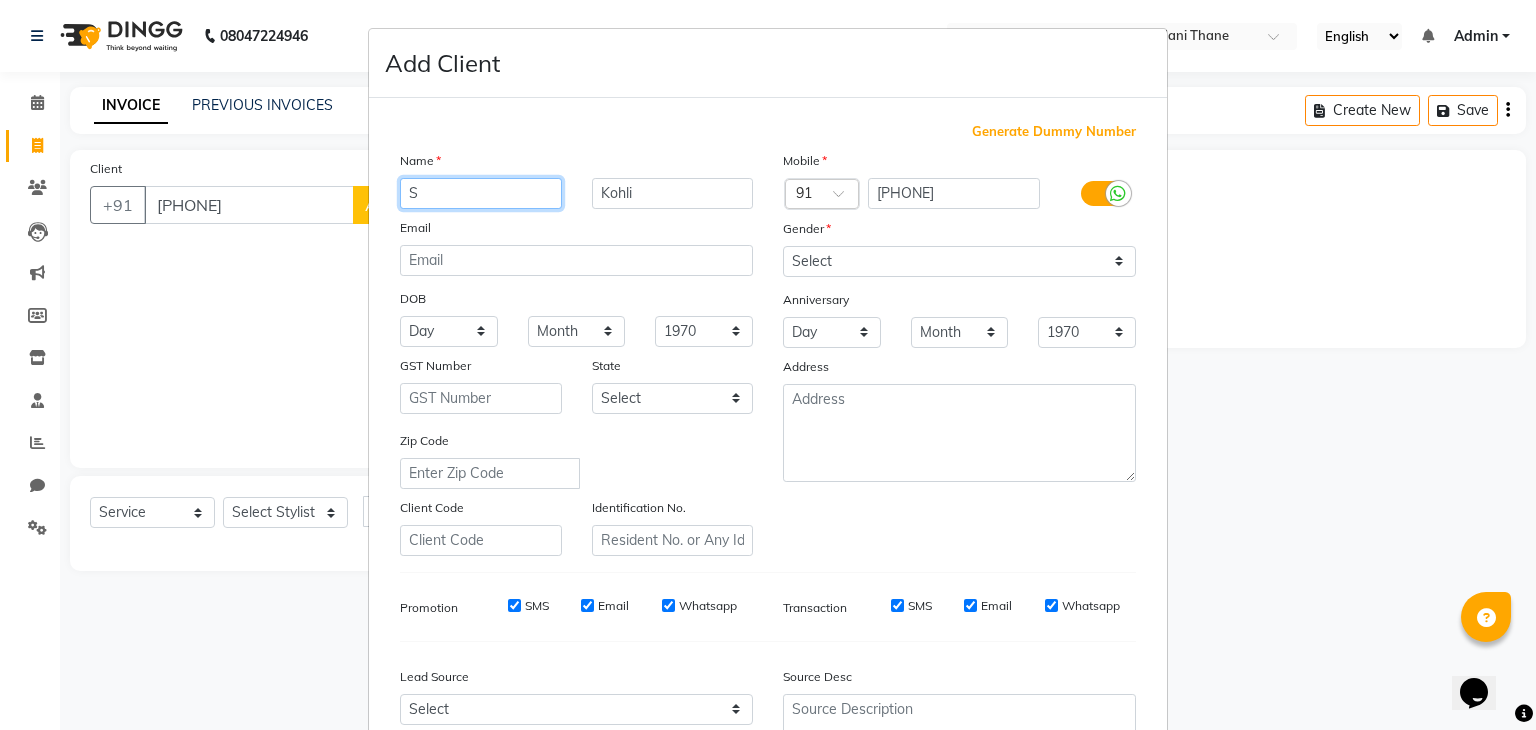 click on "S" at bounding box center (481, 193) 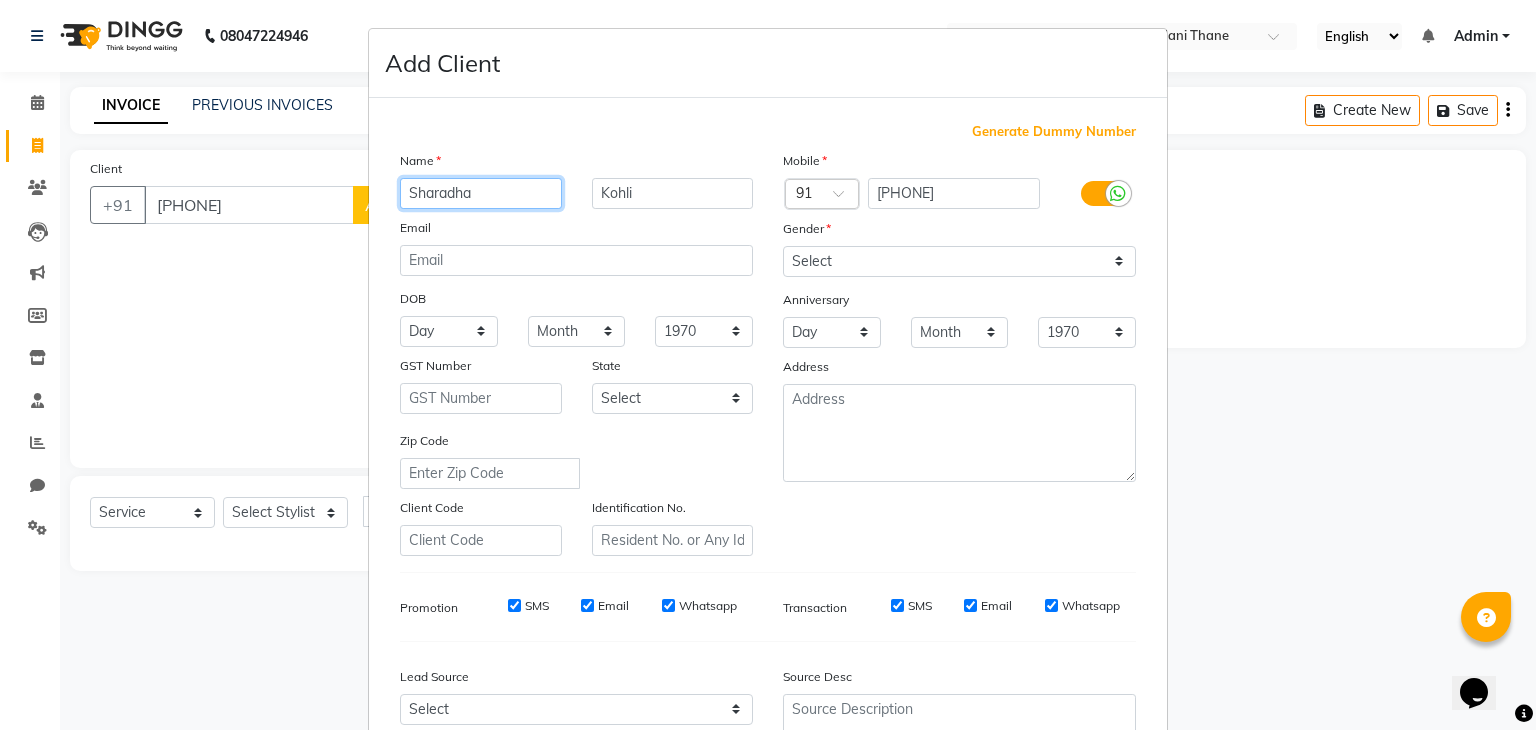 type on "Sharadha" 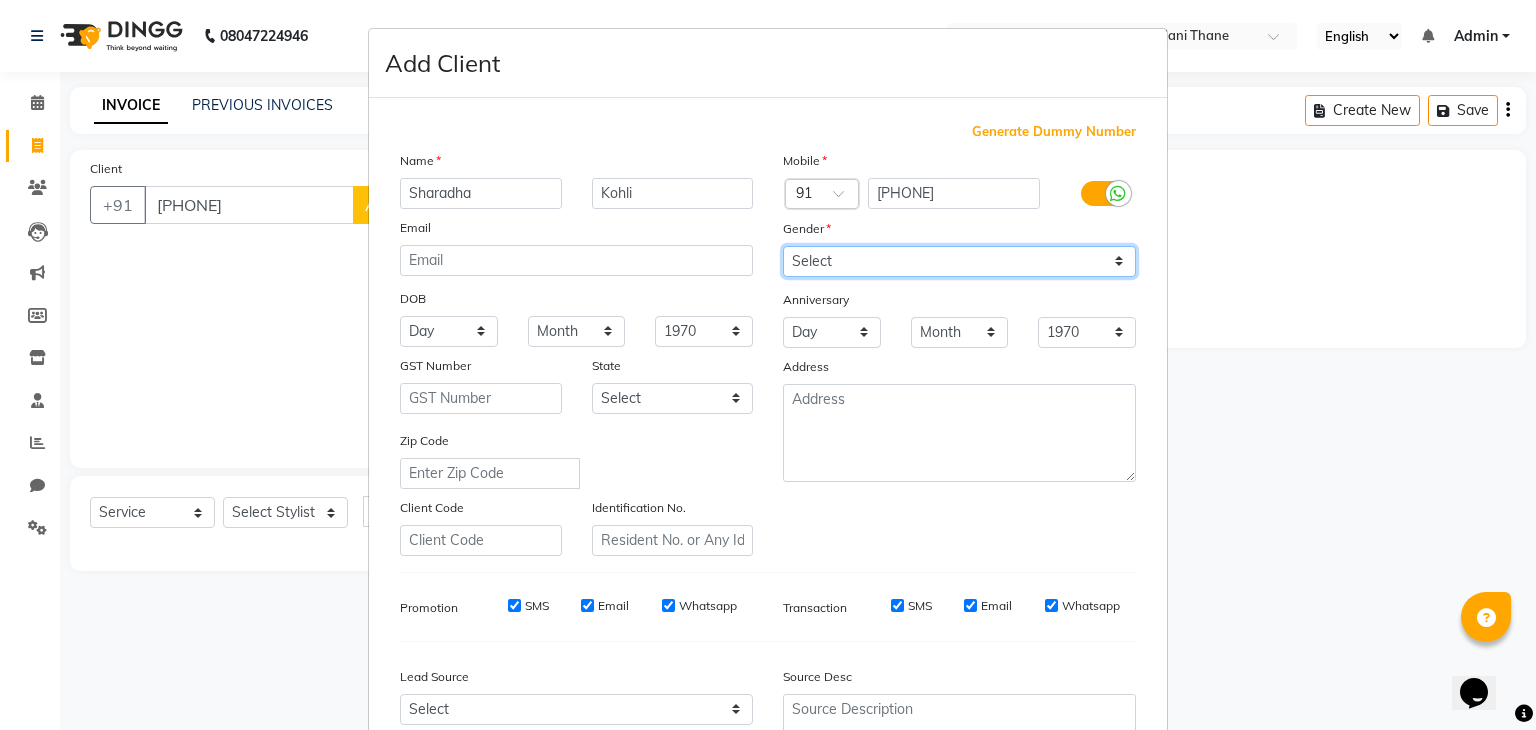 click on "Select Male Female Other Prefer Not To Say" at bounding box center (959, 261) 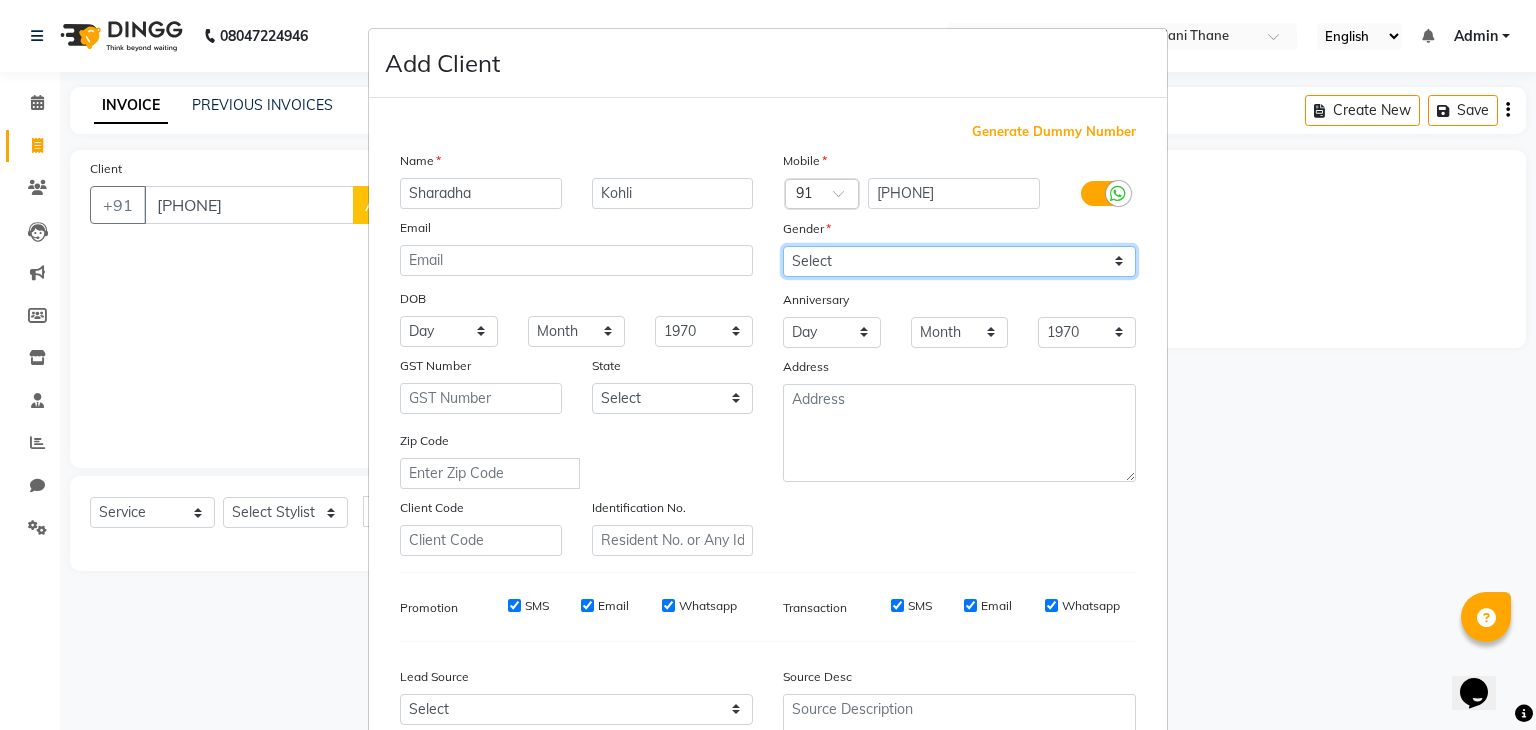 select on "female" 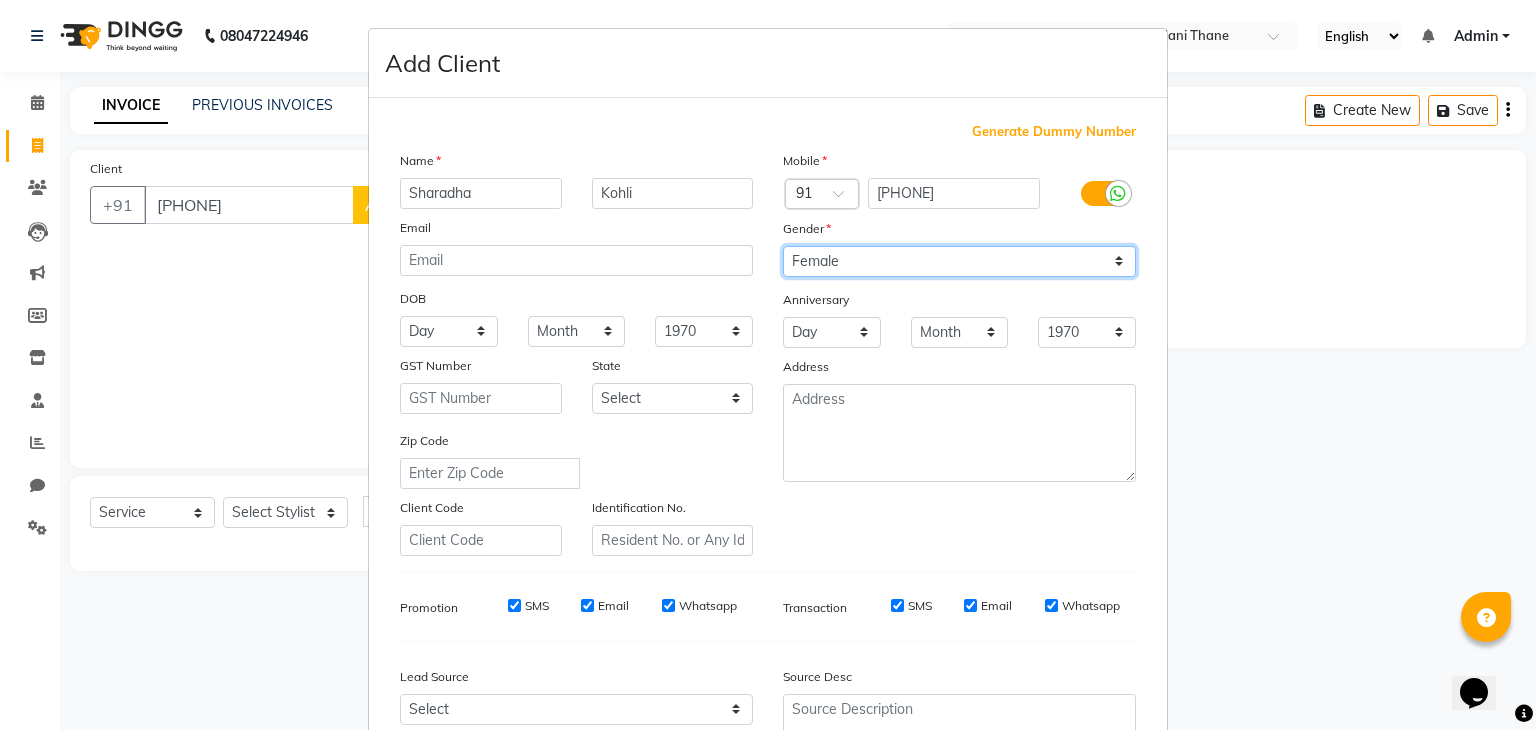 click on "Select Male Female Other Prefer Not To Say" at bounding box center [959, 261] 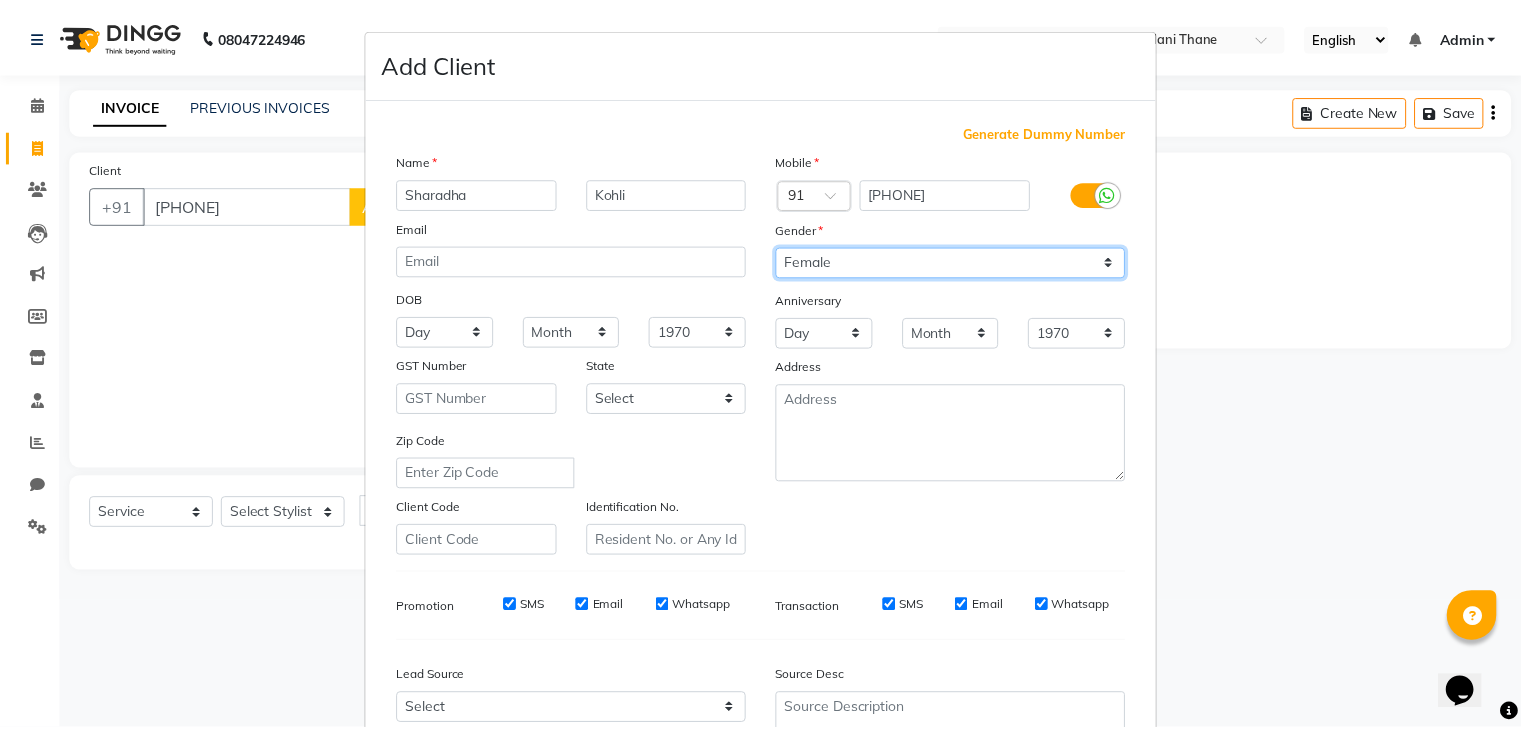 scroll, scrollTop: 203, scrollLeft: 0, axis: vertical 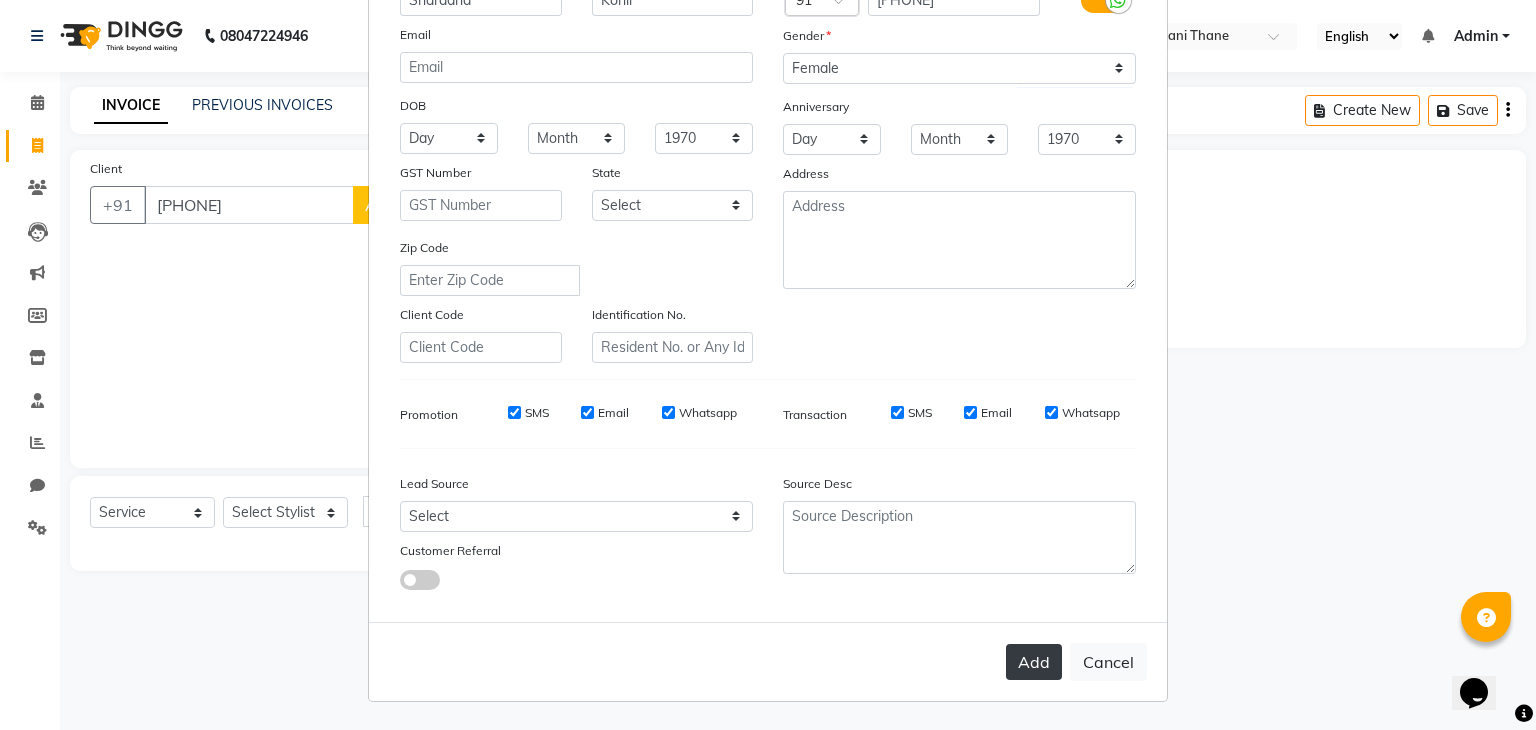 click on "Add" at bounding box center (1034, 662) 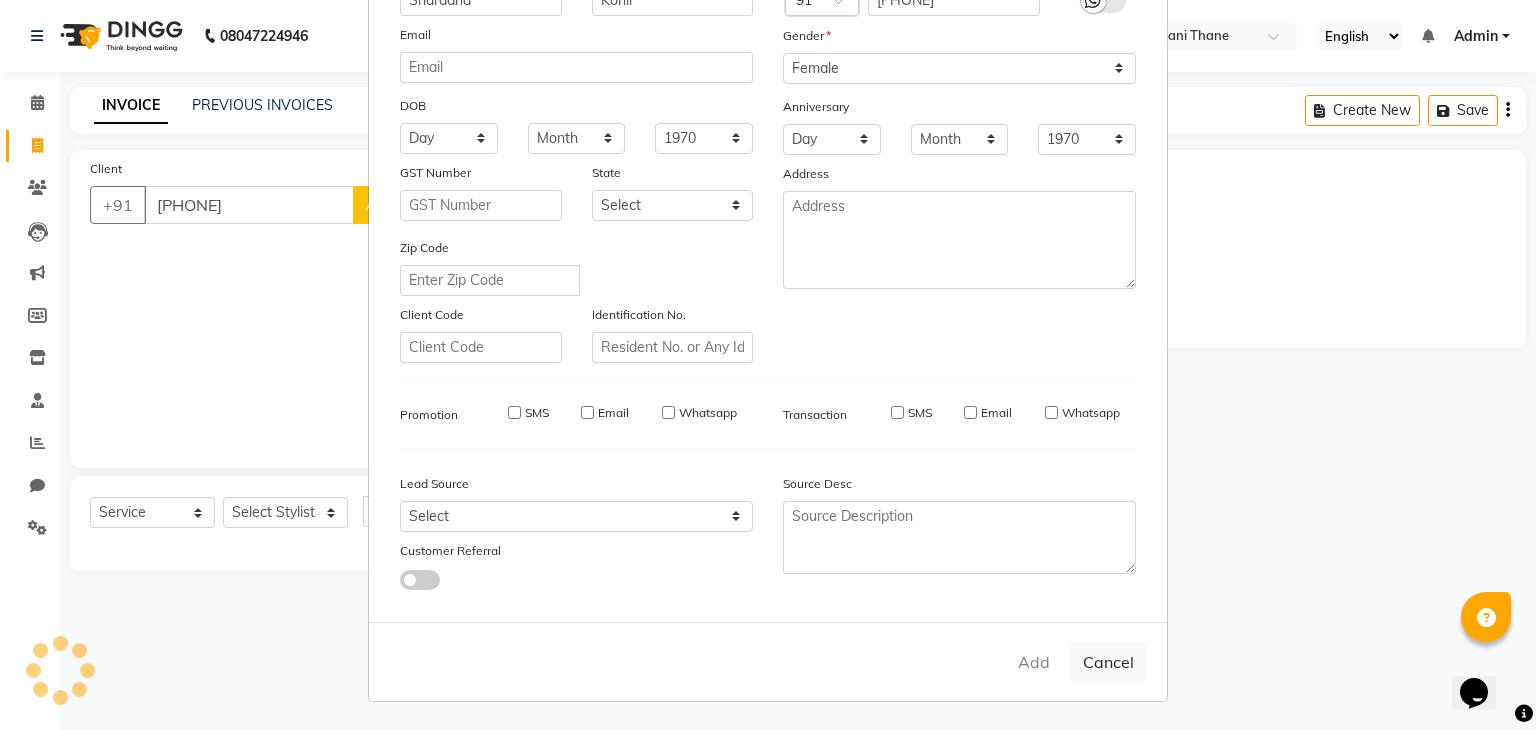 type 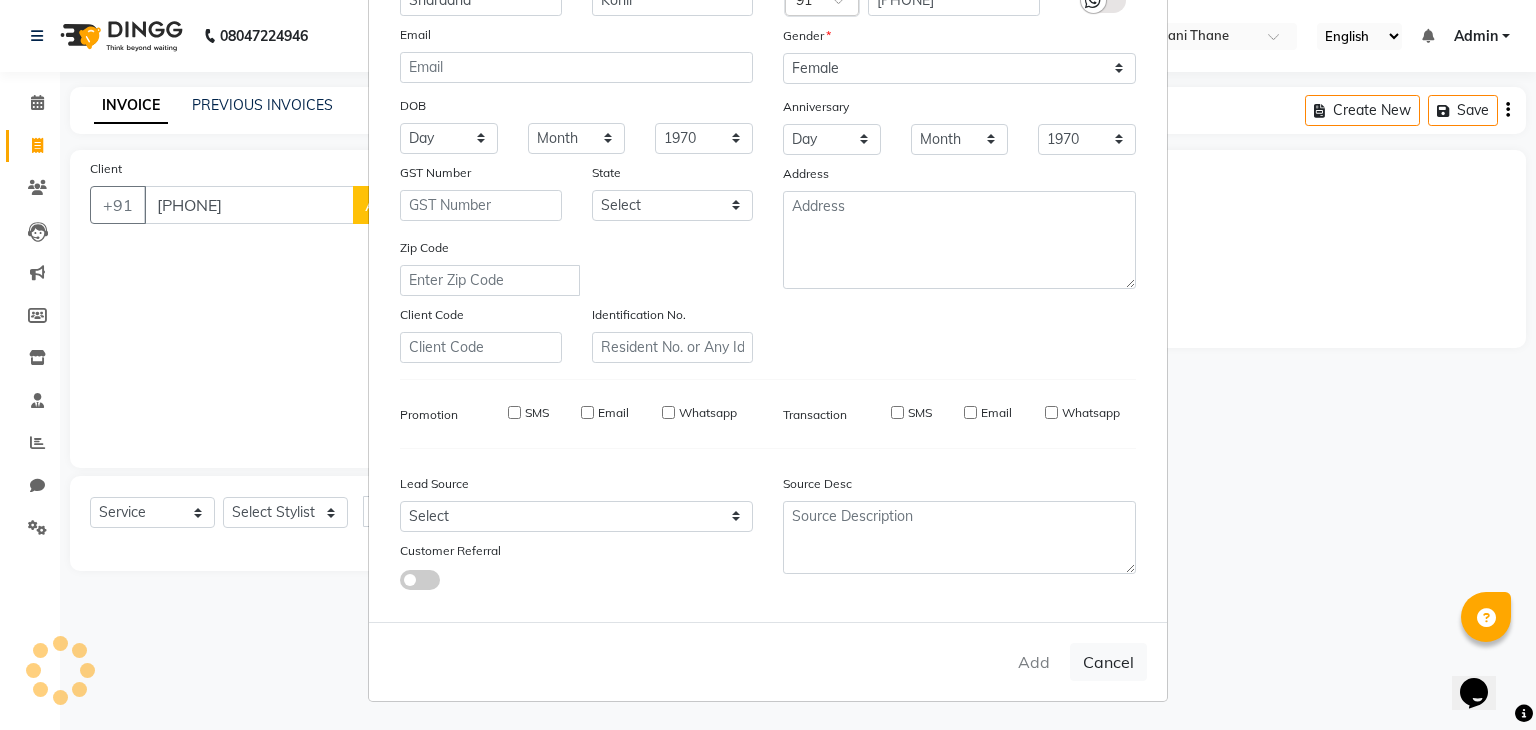 type 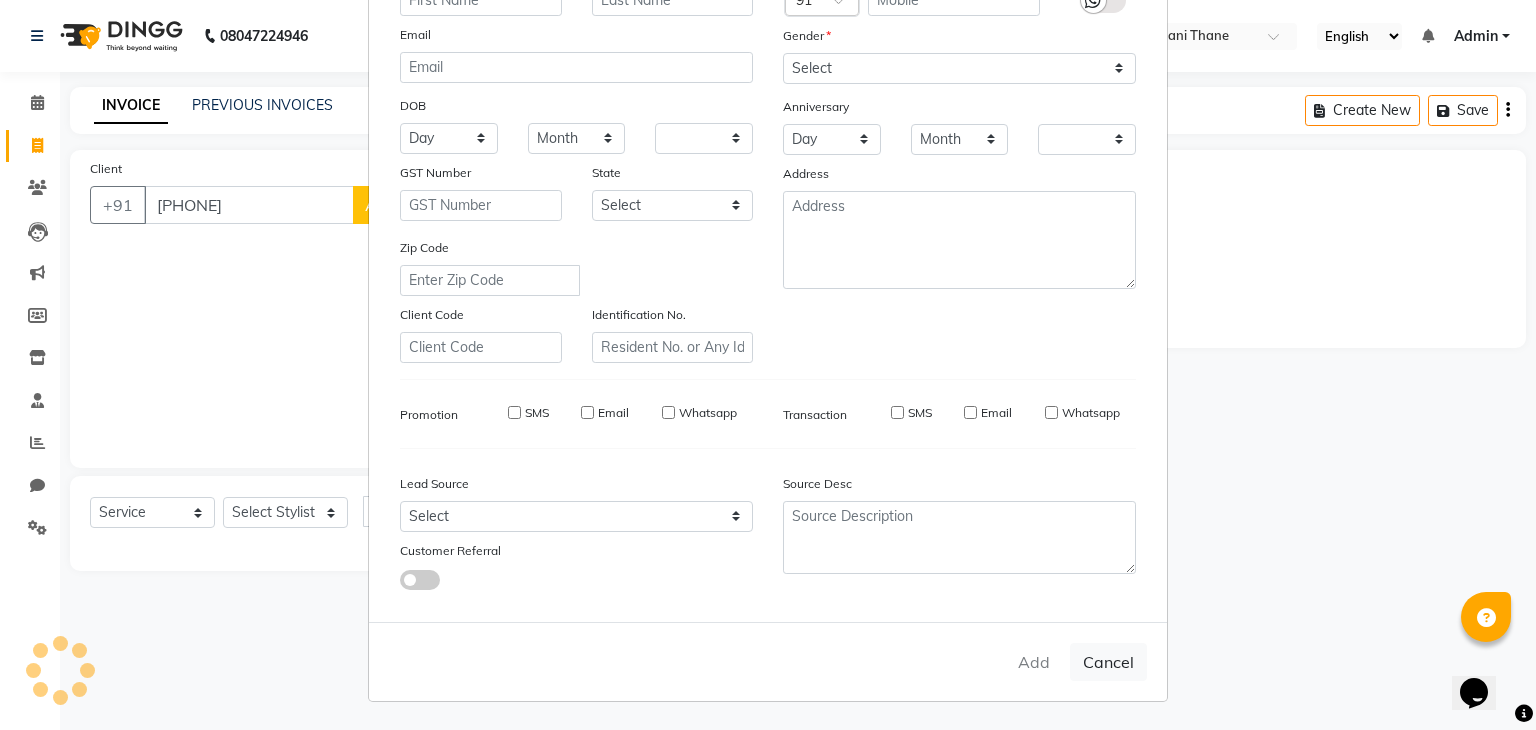 checkbox on "false" 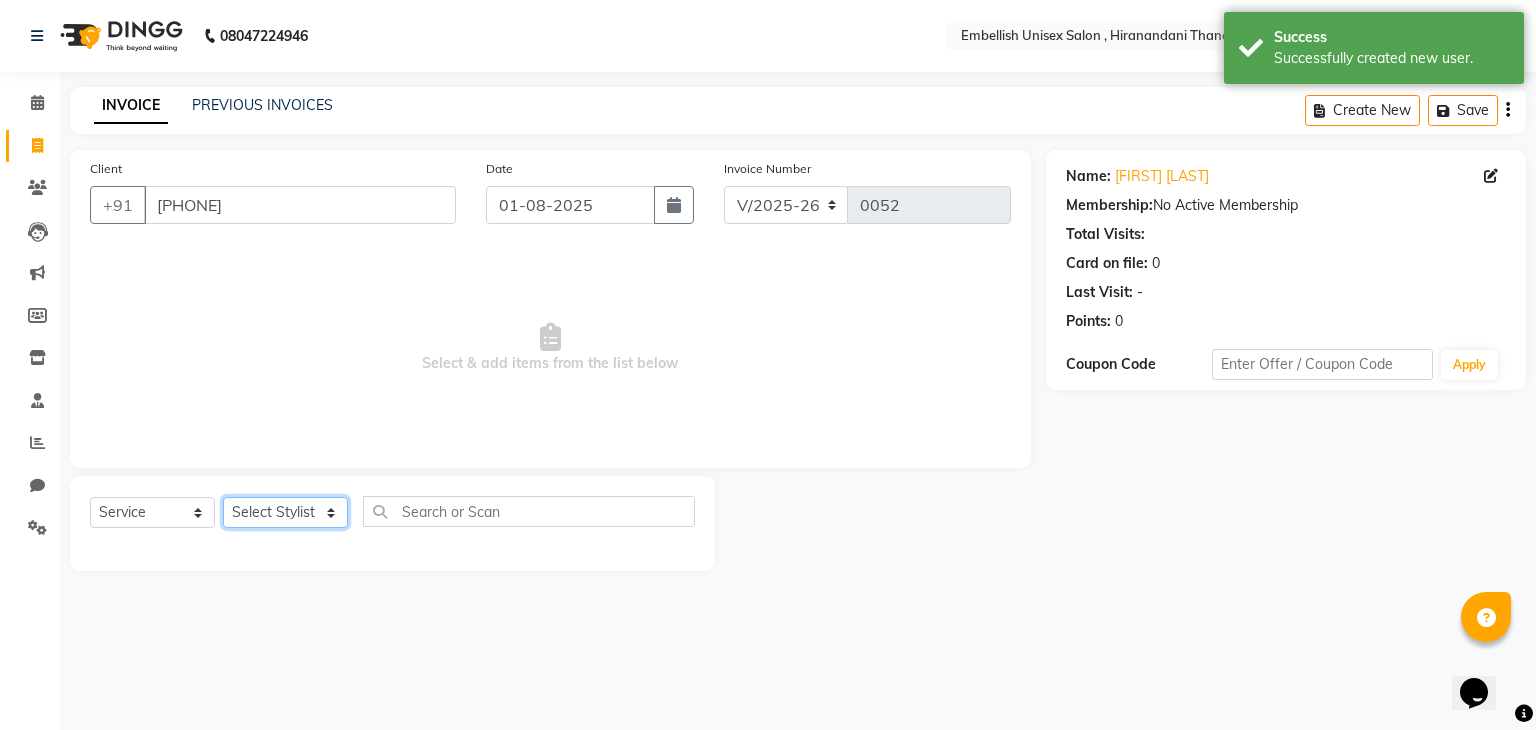 click on "Select Stylist [FIRST] [FIRST] [FIRST] [FIRST]" 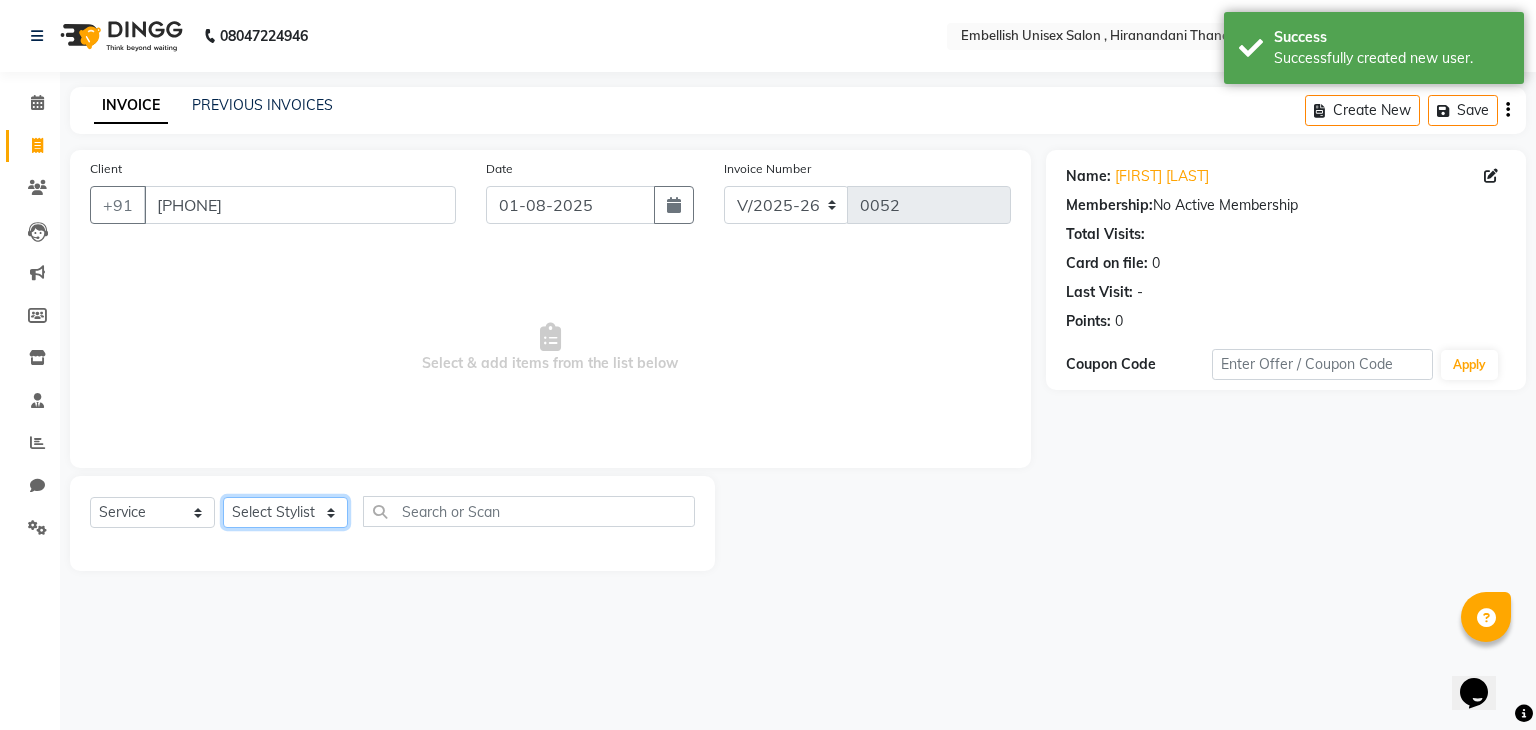 select on "87267" 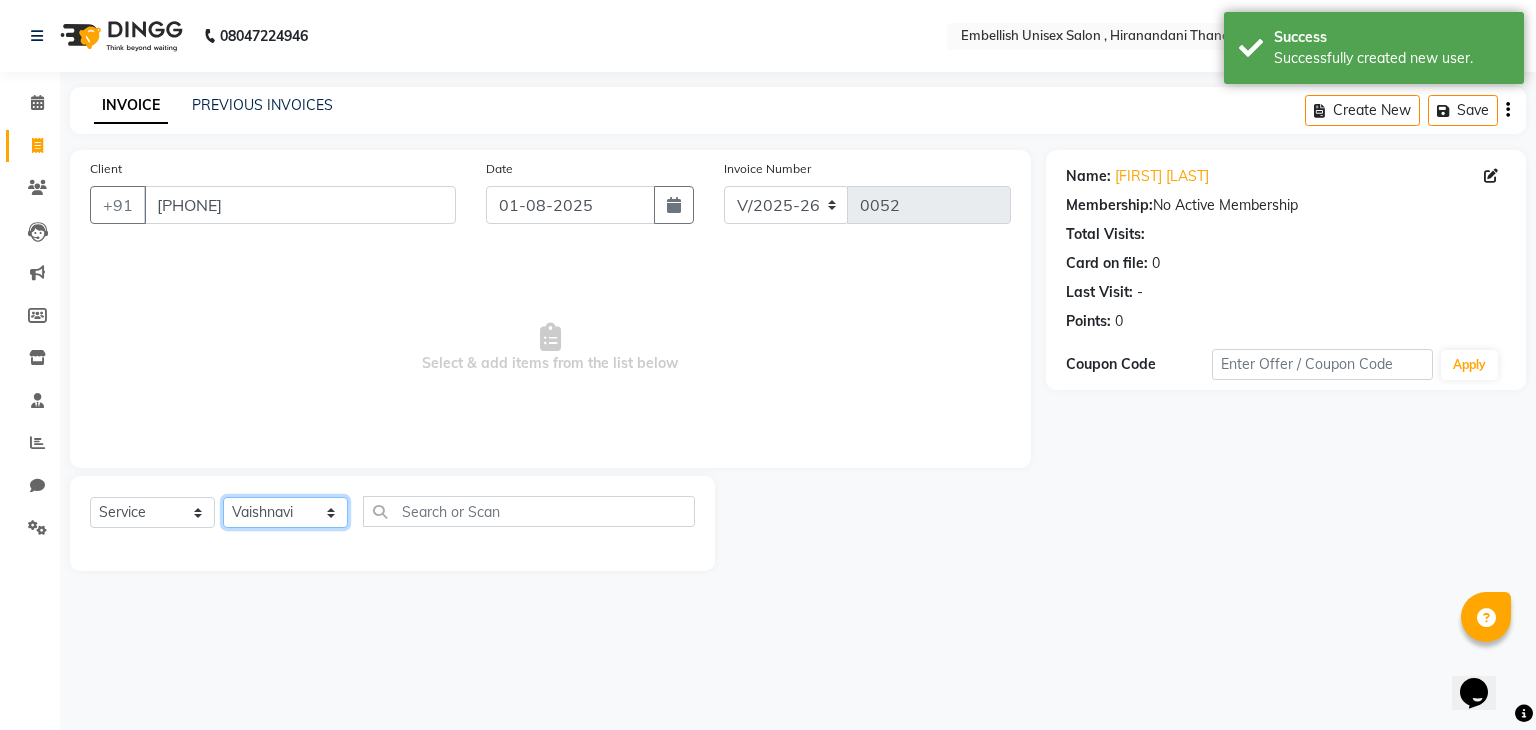 click on "Select Stylist [FIRST] [FIRST] [FIRST] [FIRST]" 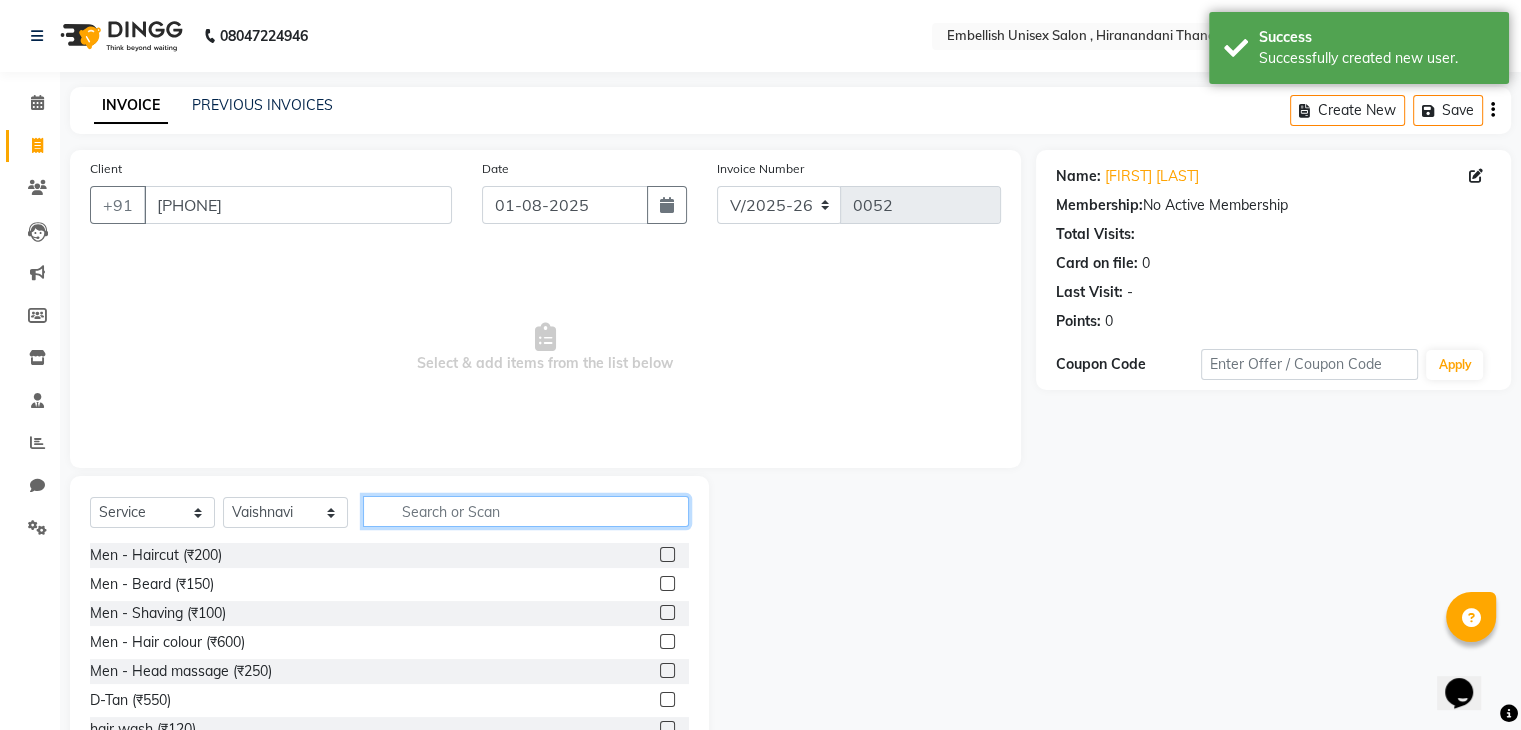 click 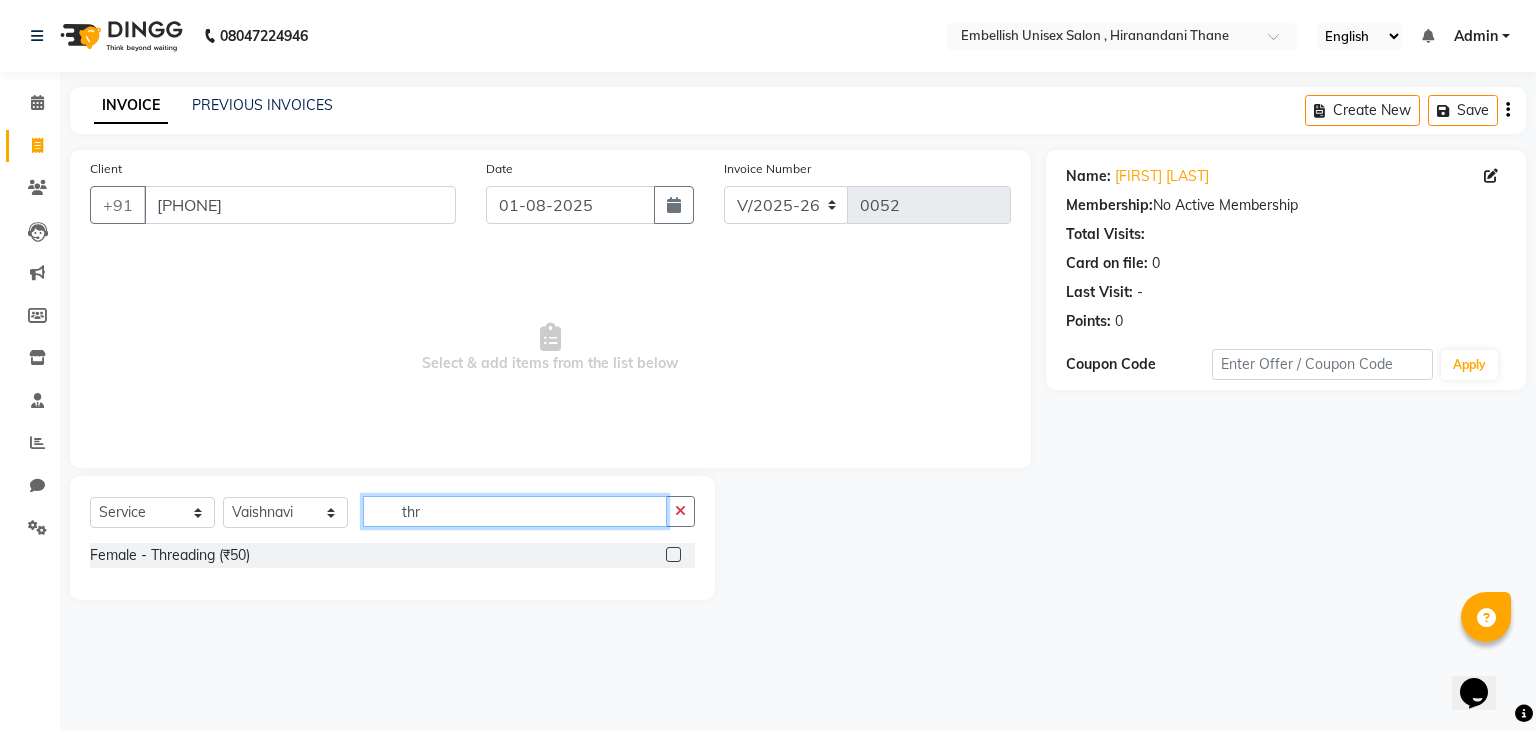 type on "thr" 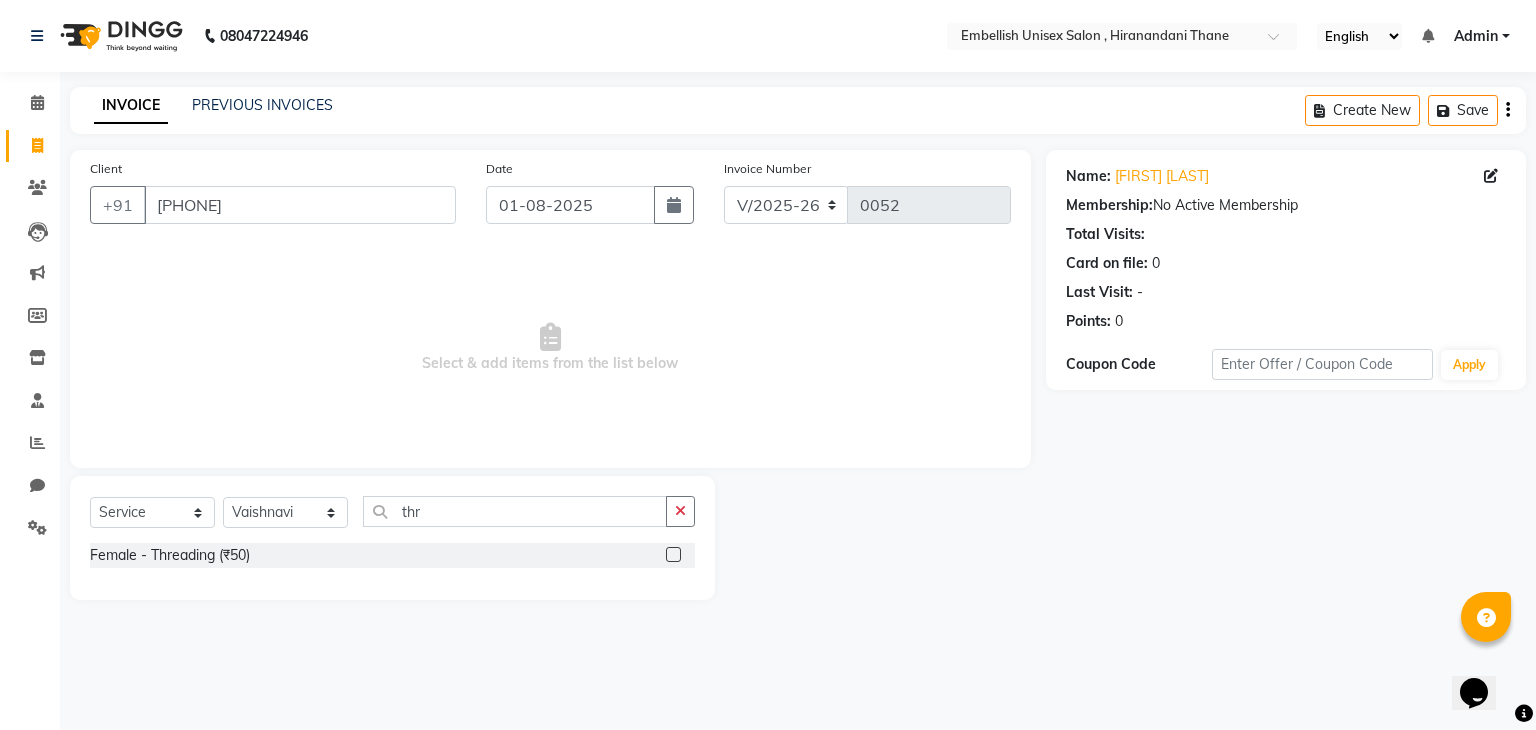click 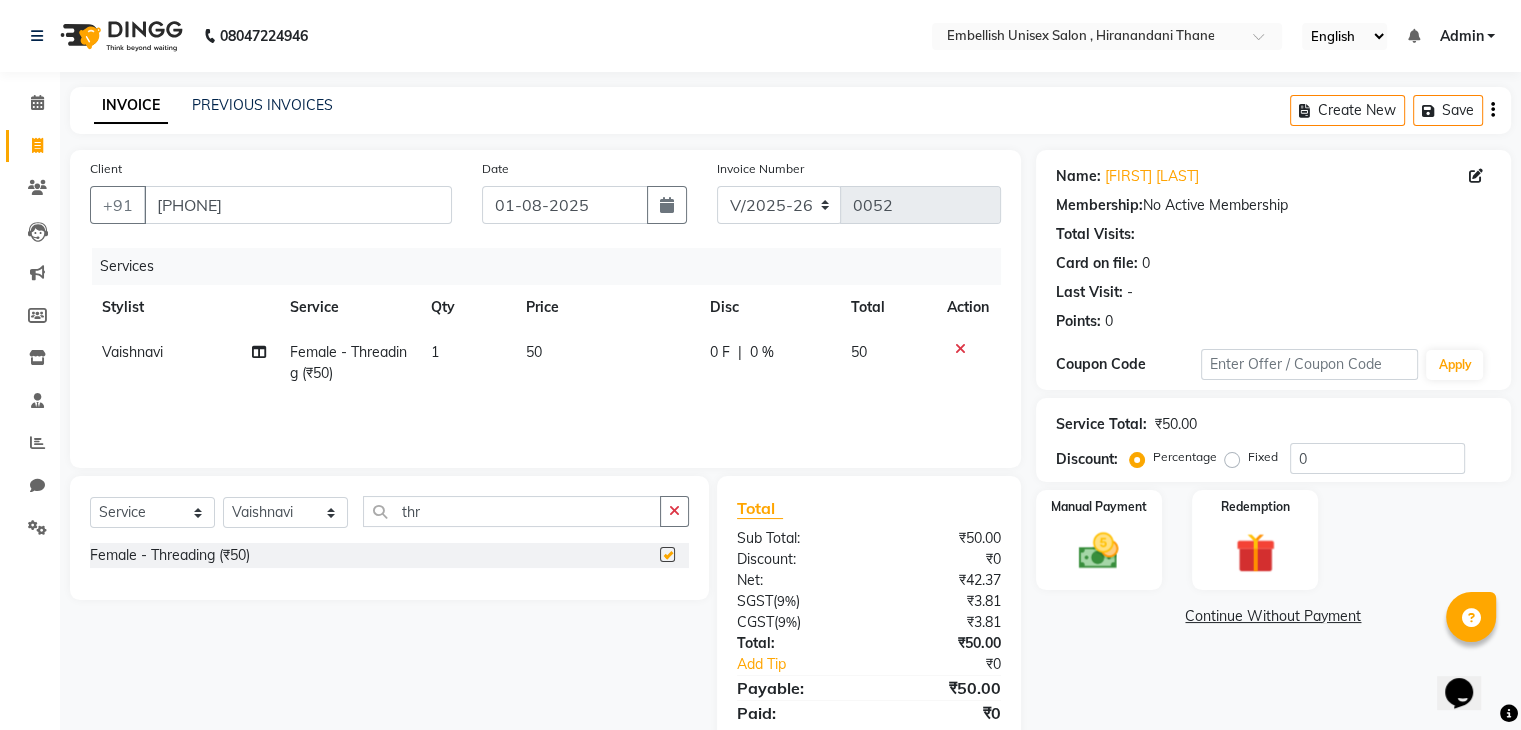 checkbox on "false" 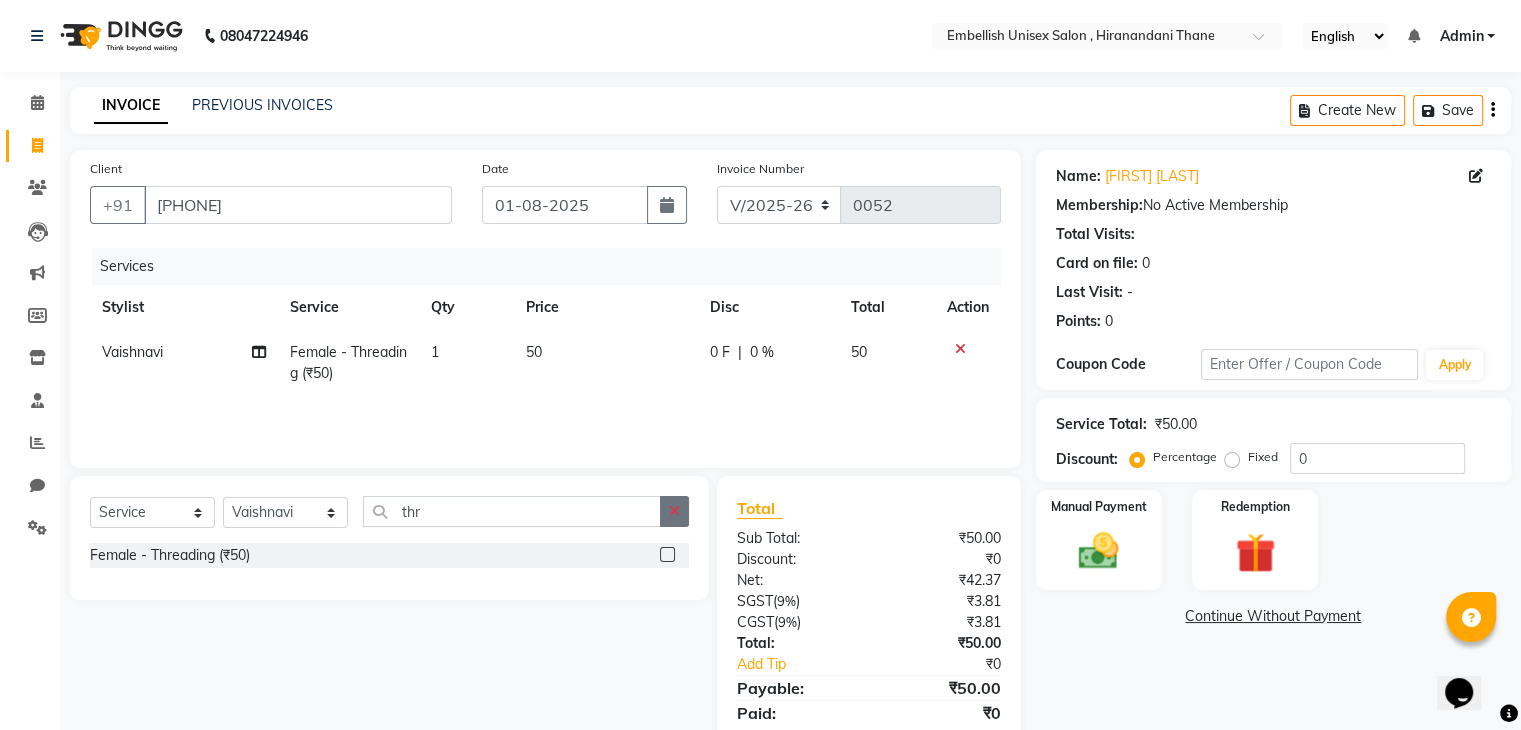 click 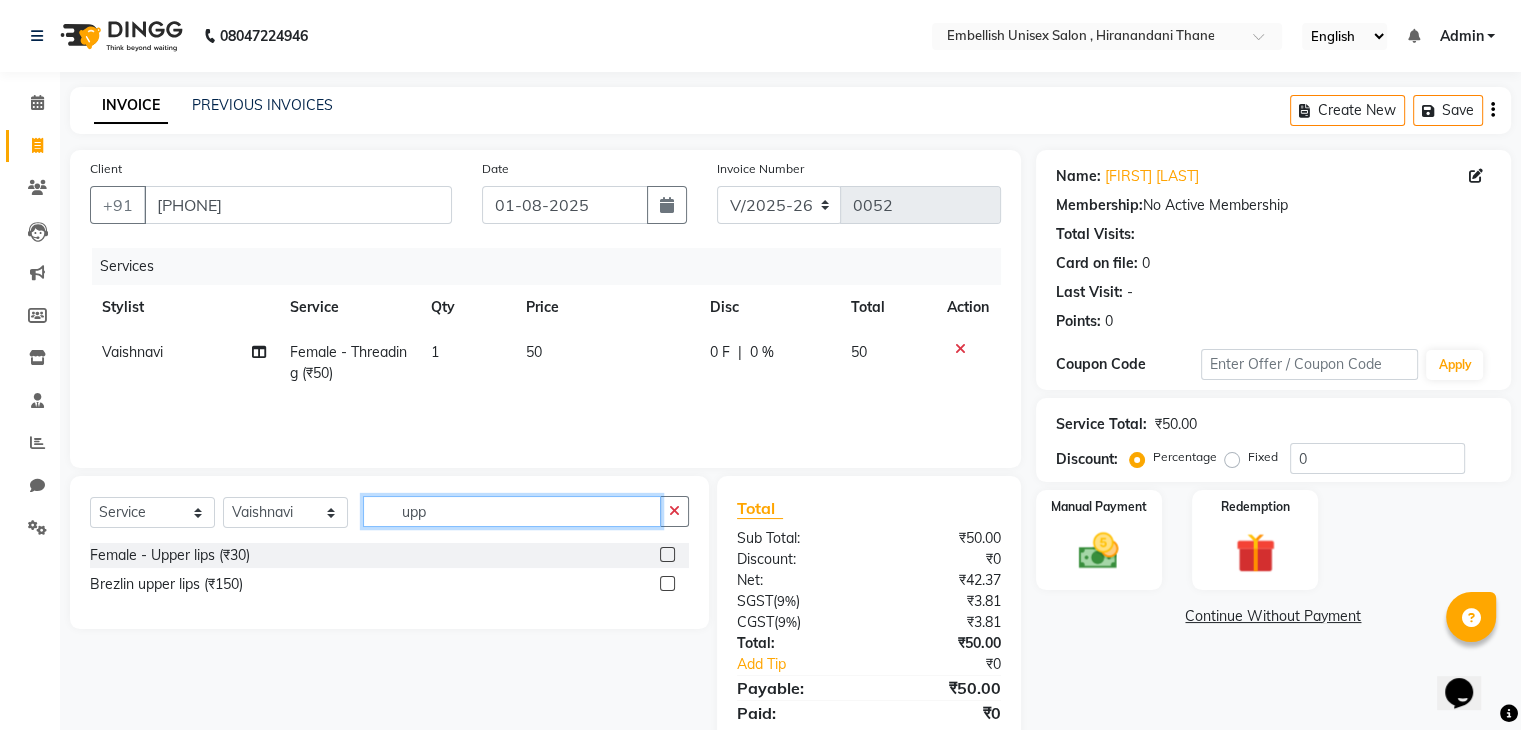 type on "upp" 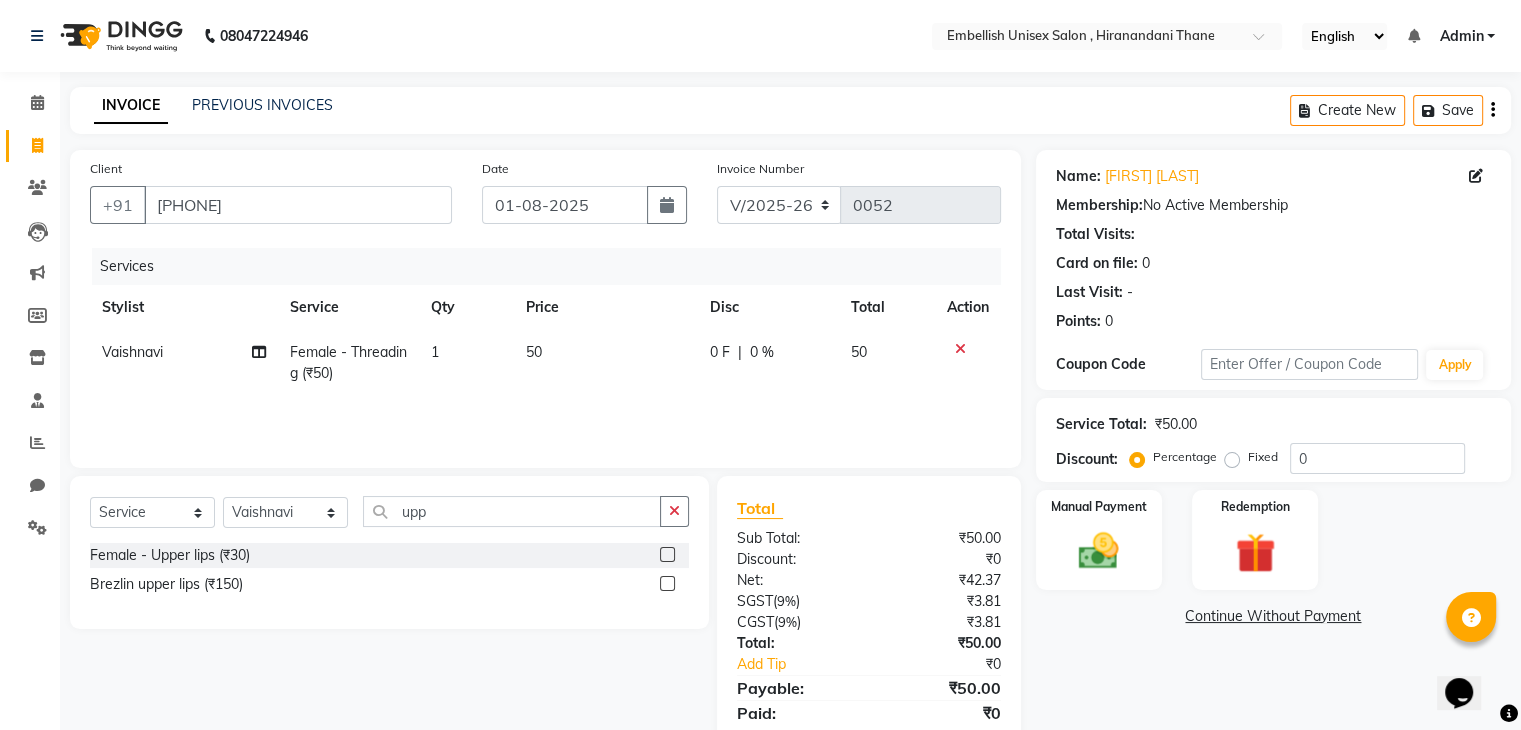 click 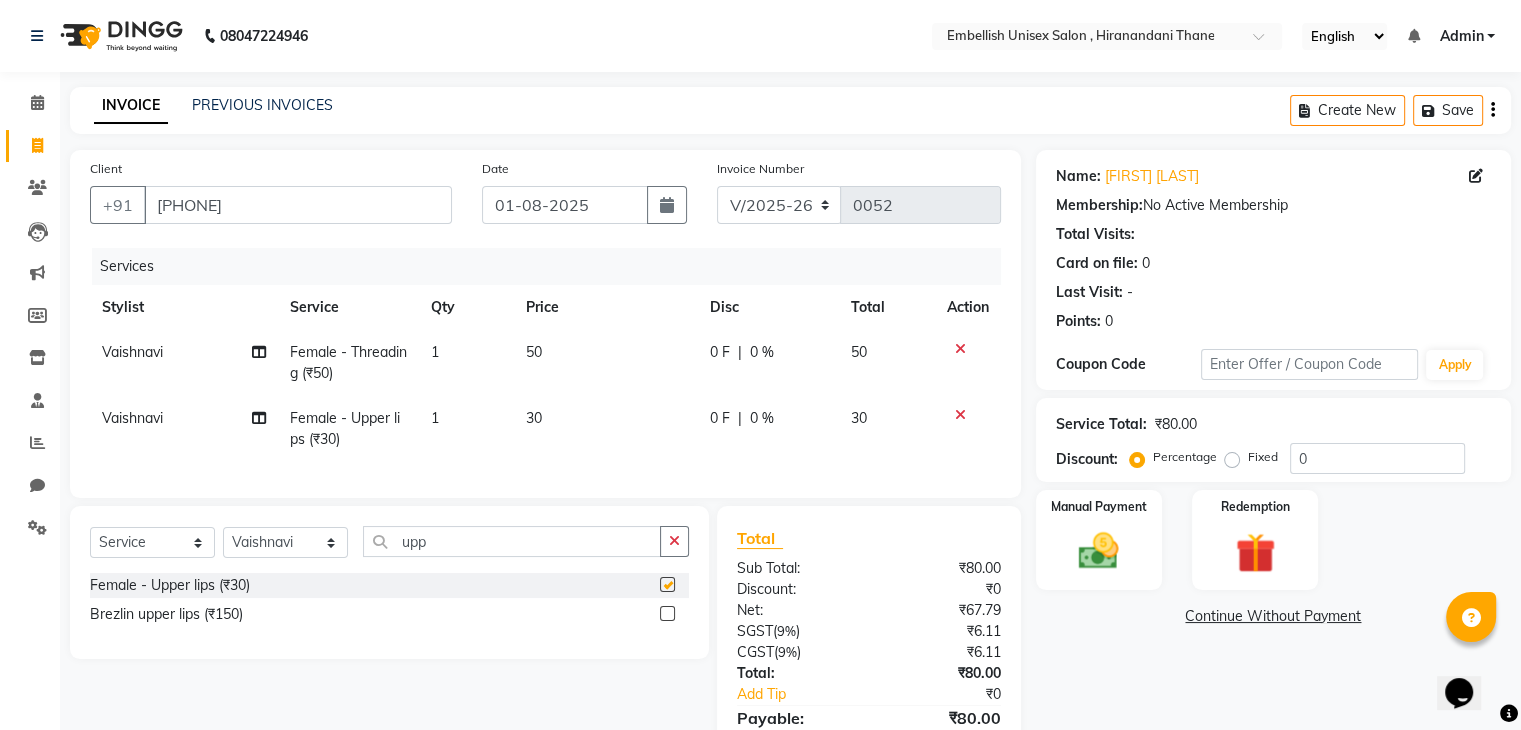 checkbox on "false" 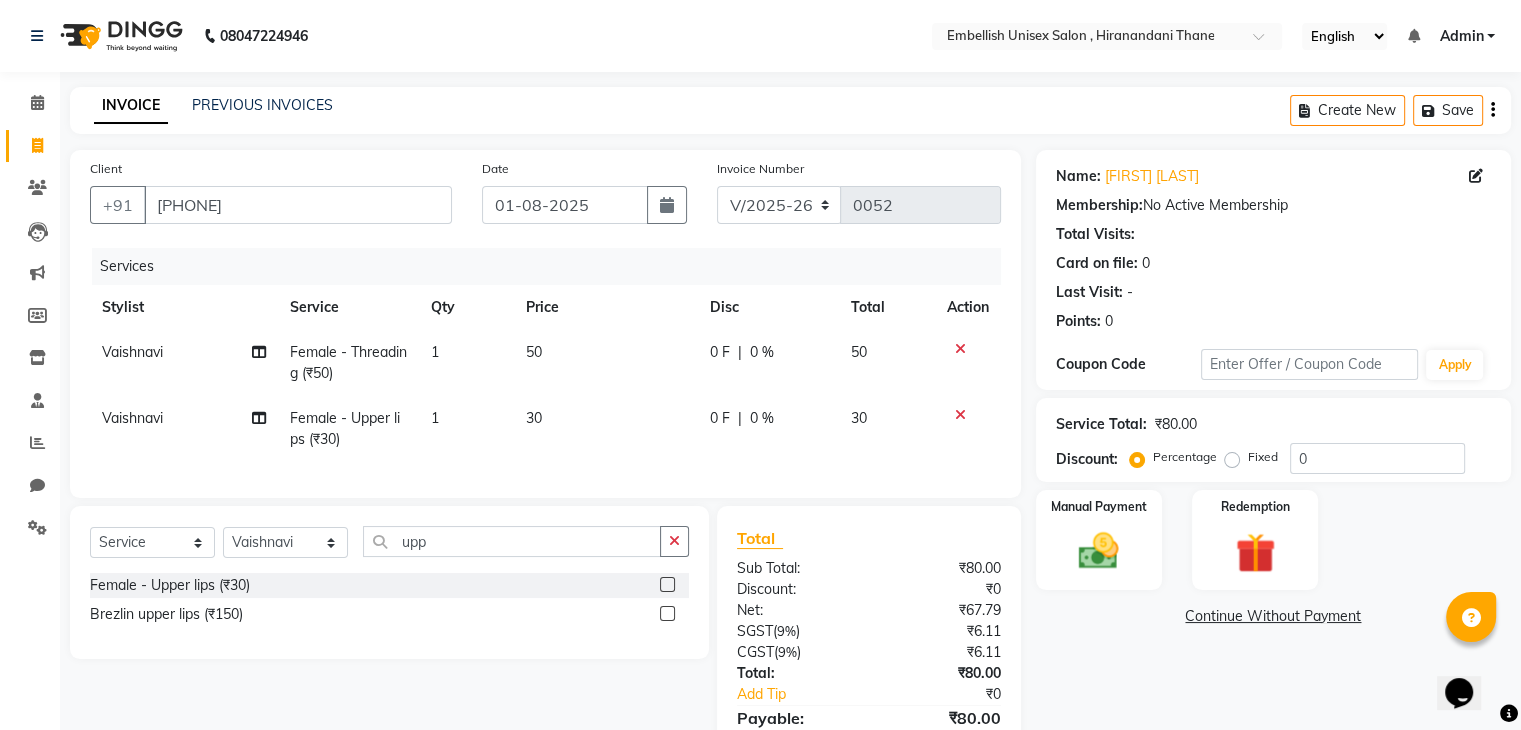 click 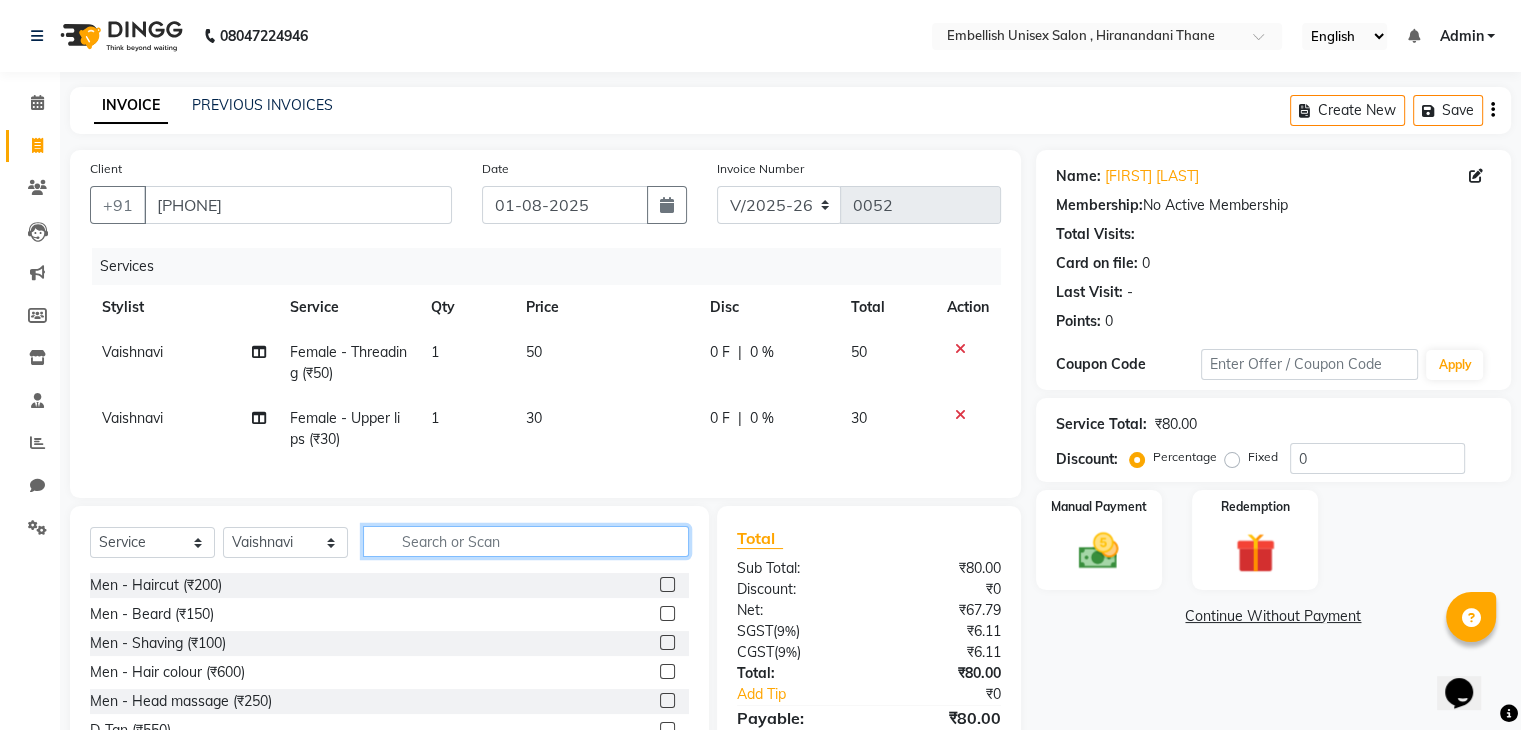 click 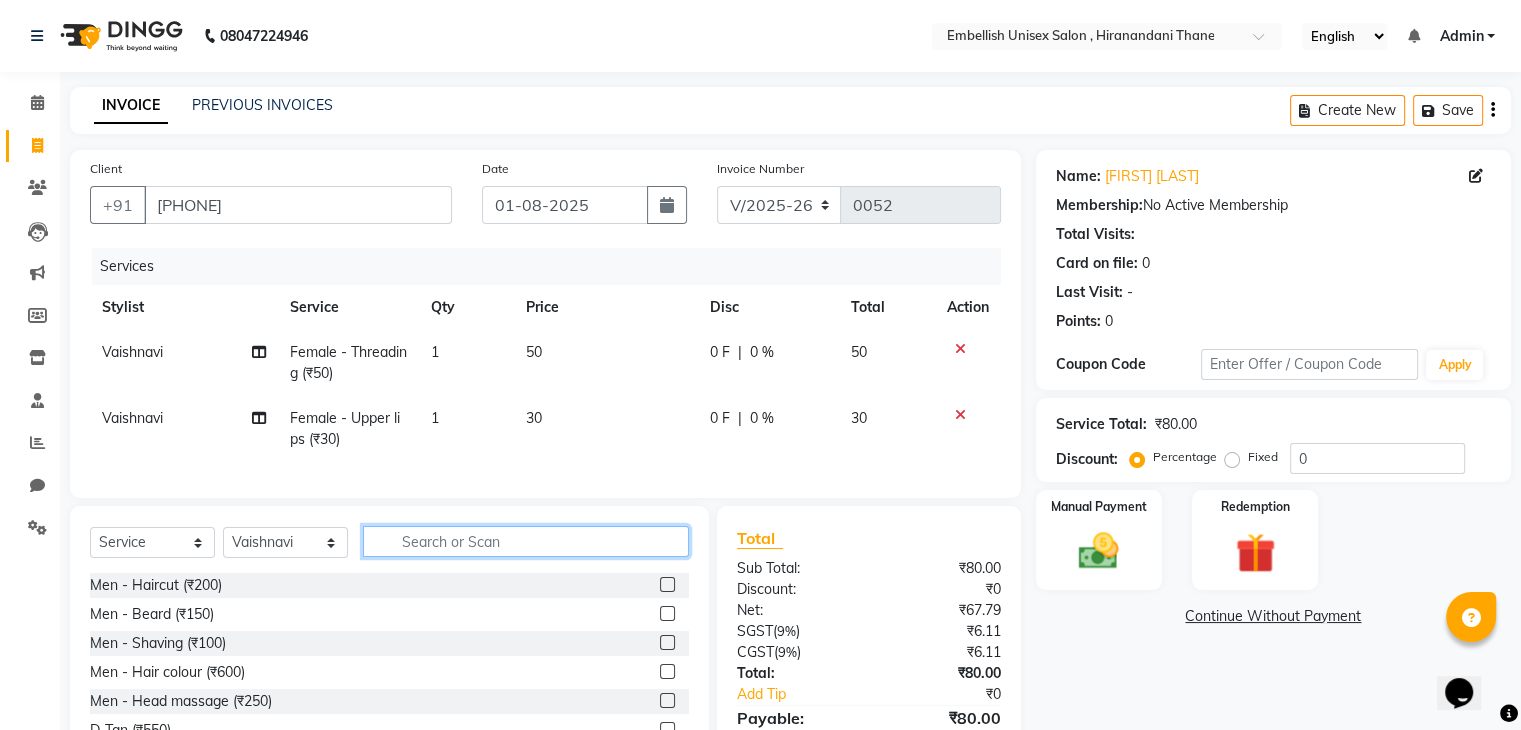 click 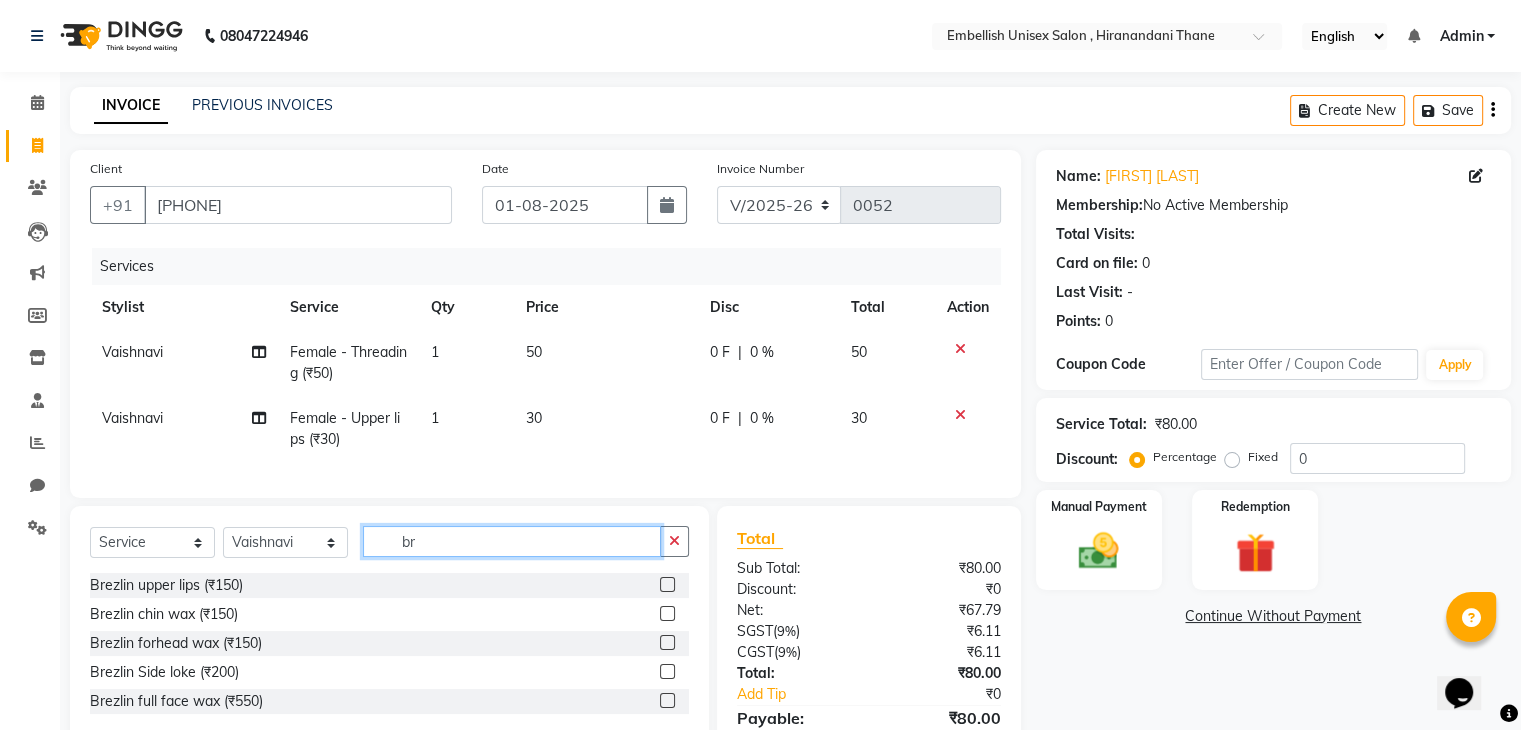type on "br" 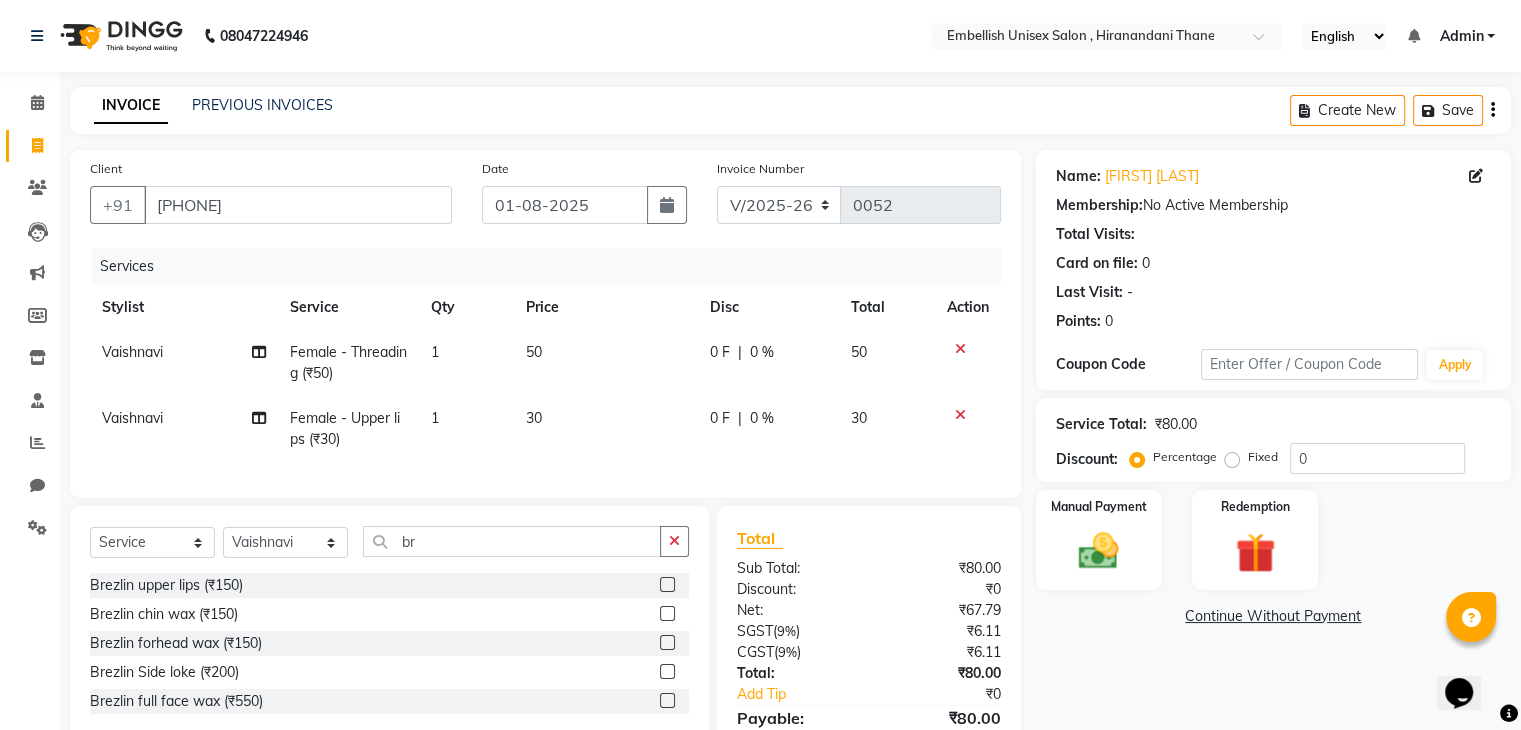click 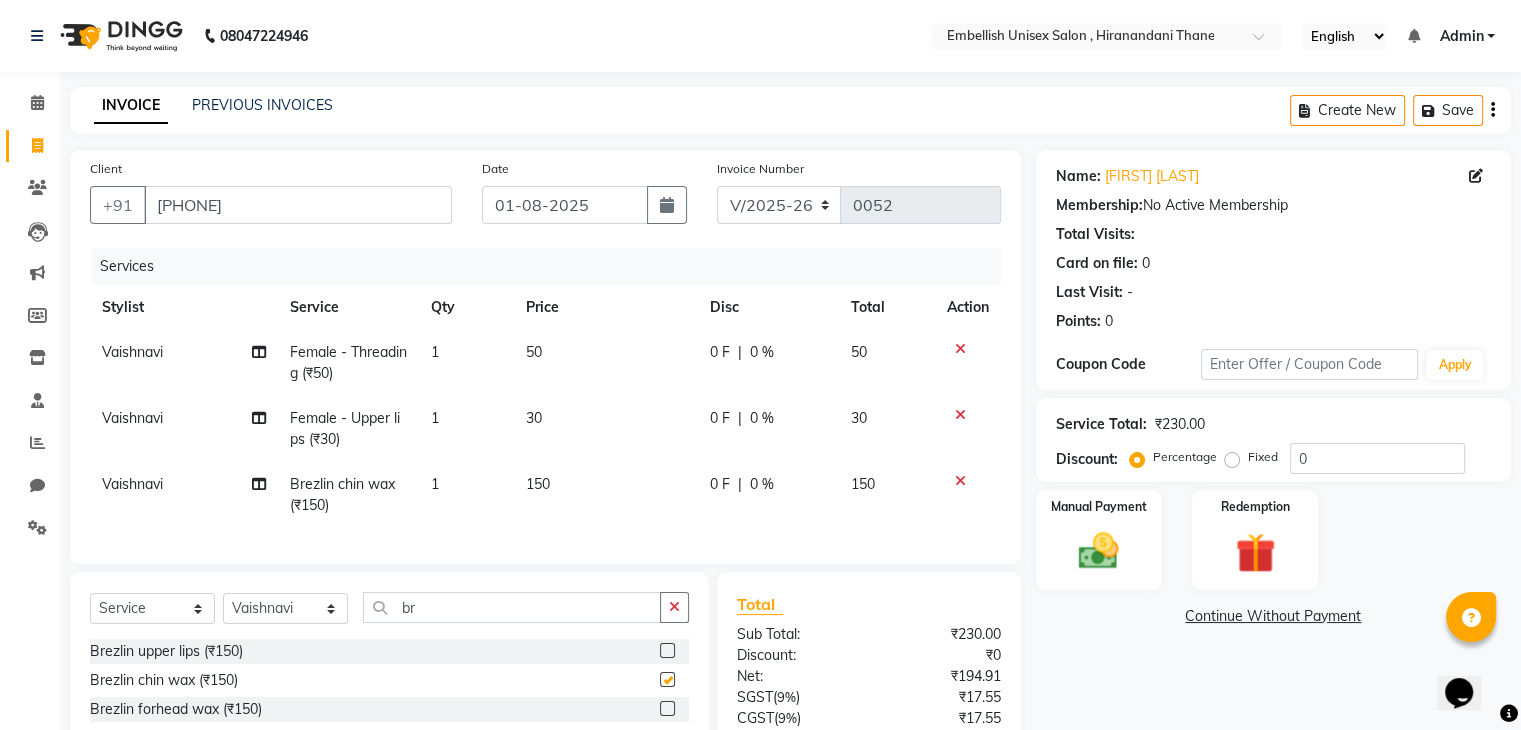 checkbox on "false" 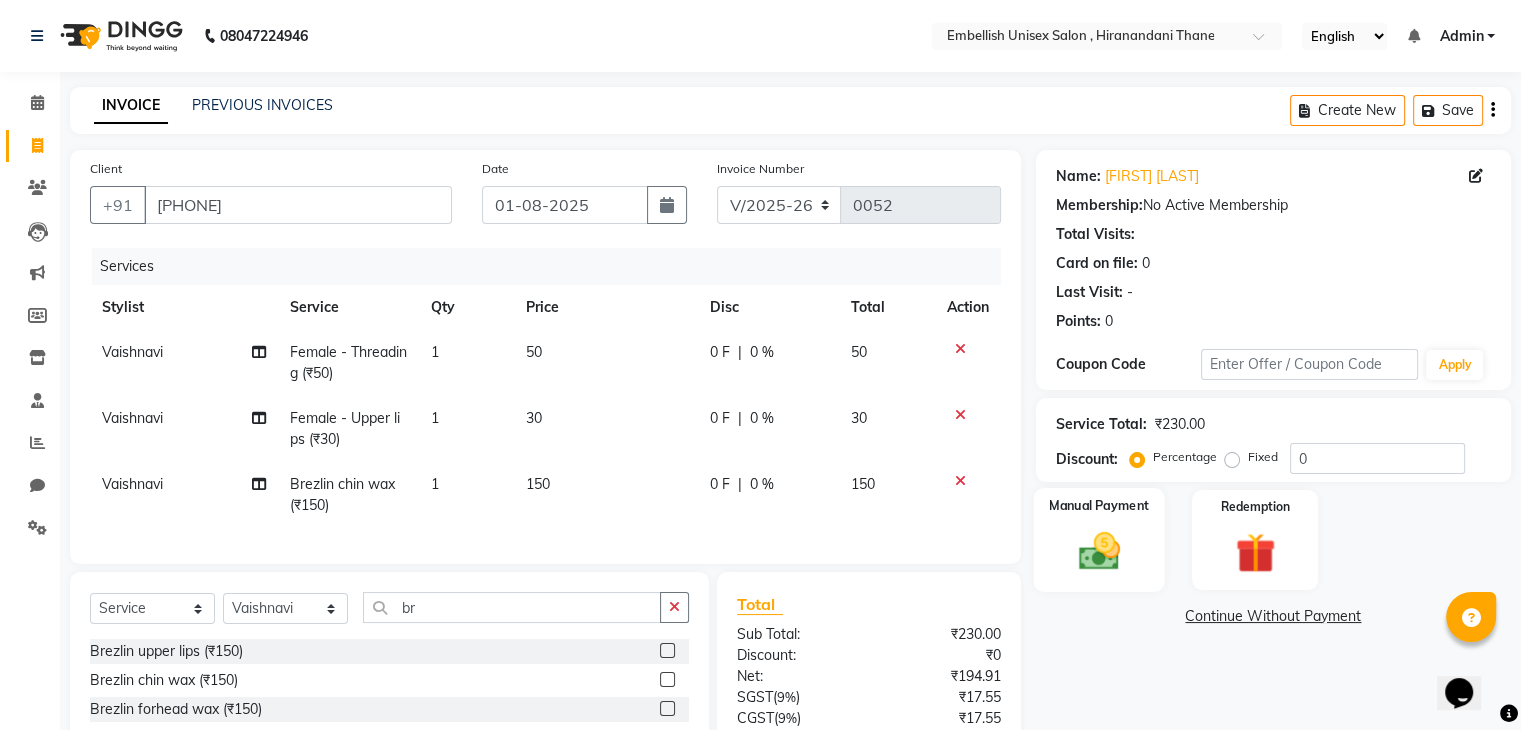 click on "Manual Payment" 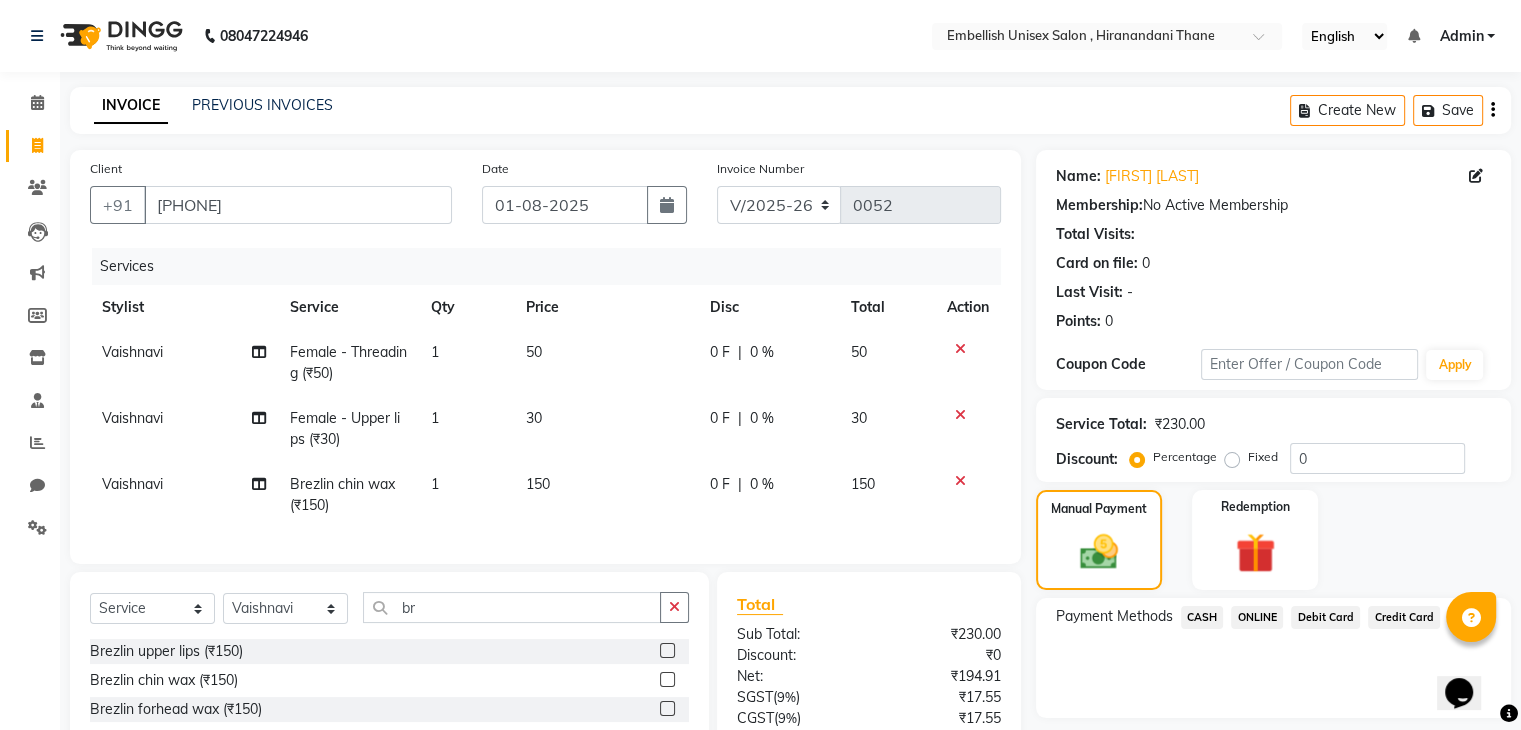 click on "ONLINE" 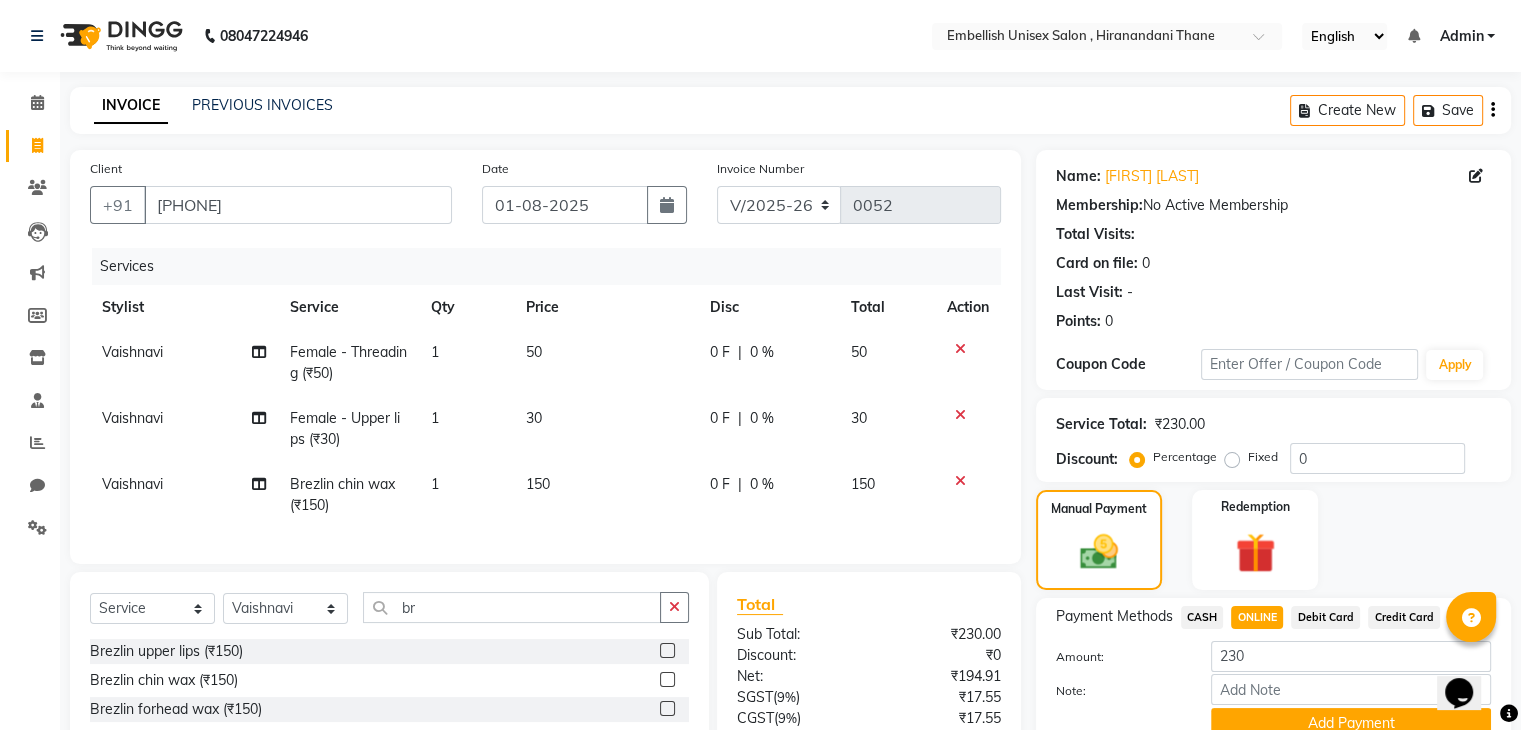 scroll, scrollTop: 182, scrollLeft: 0, axis: vertical 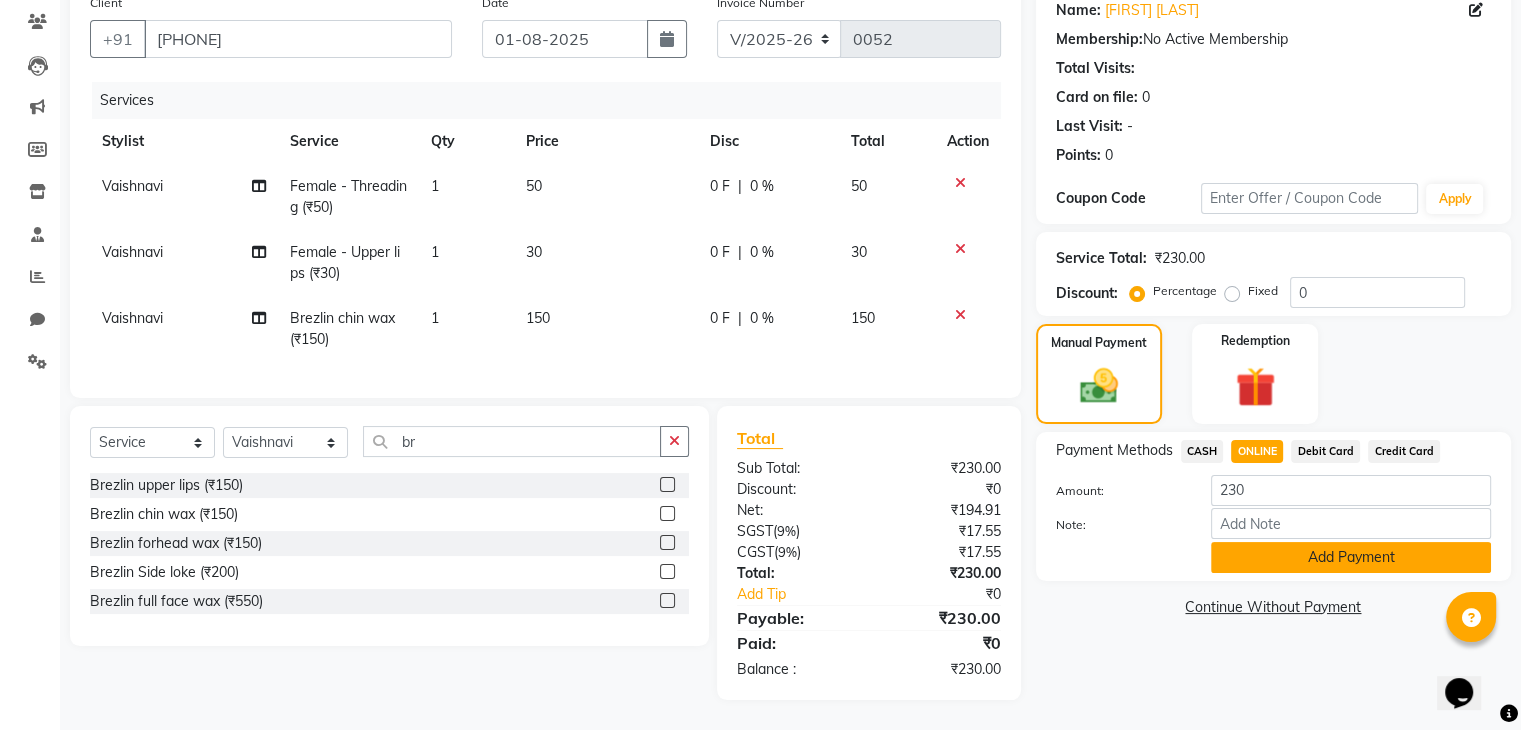click on "Add Payment" 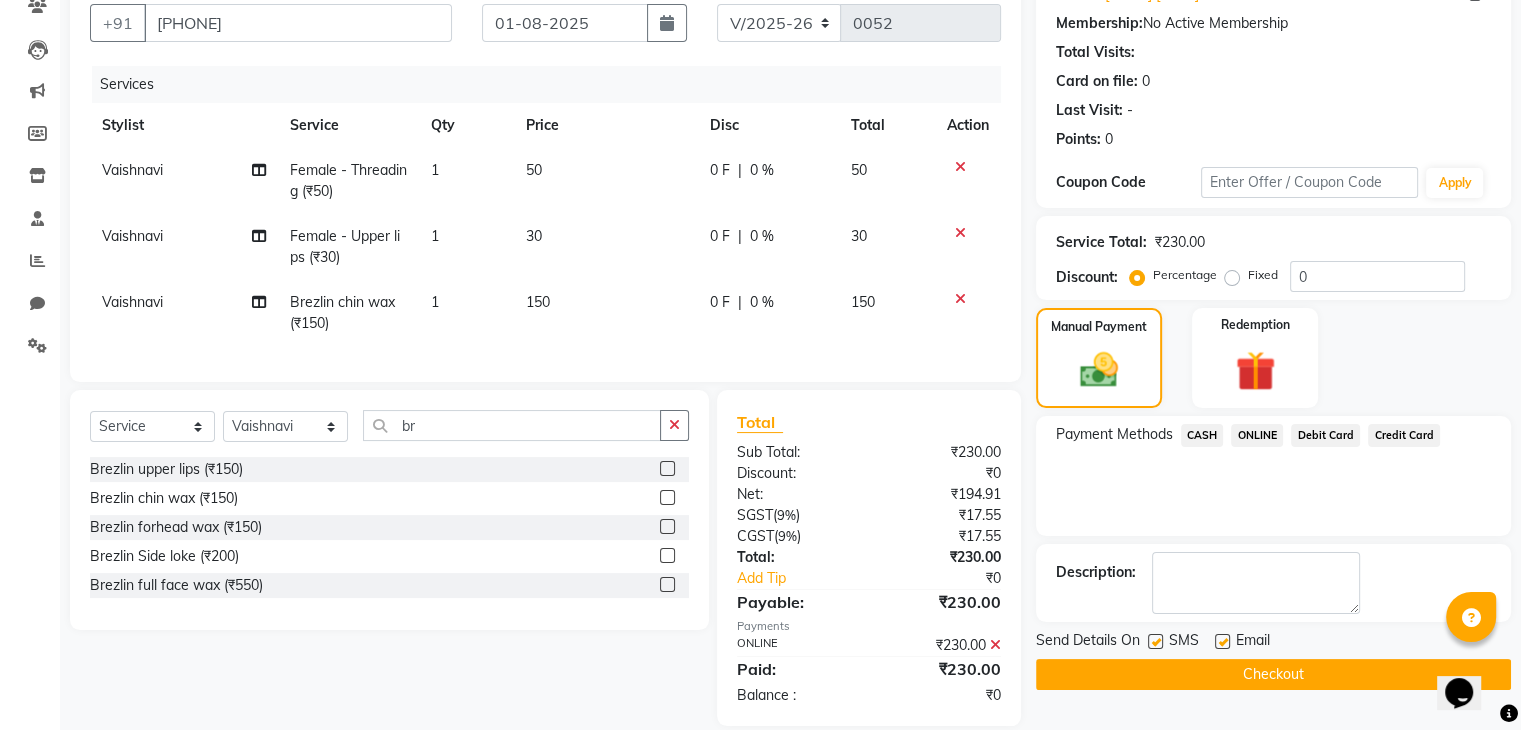 scroll, scrollTop: 224, scrollLeft: 0, axis: vertical 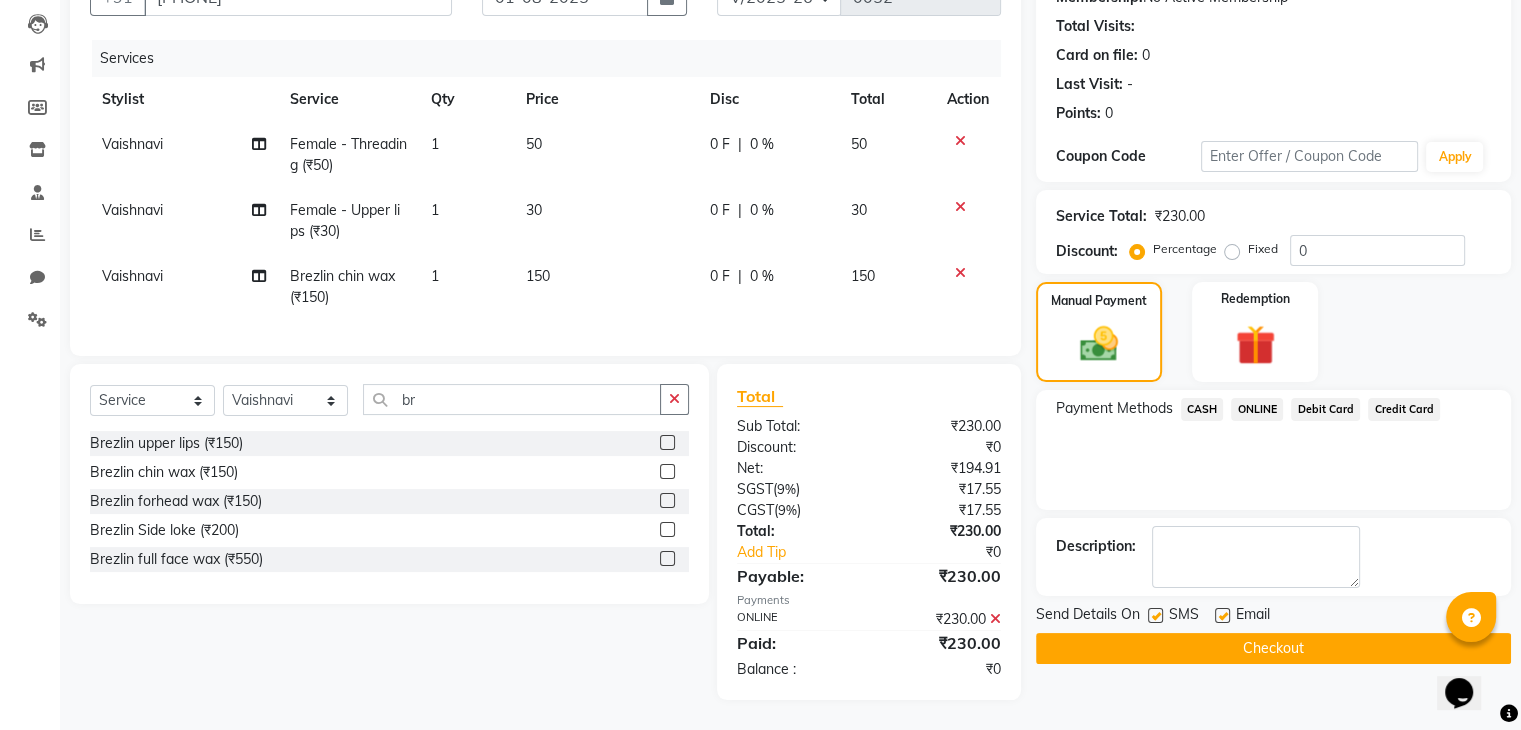 click on "Checkout" 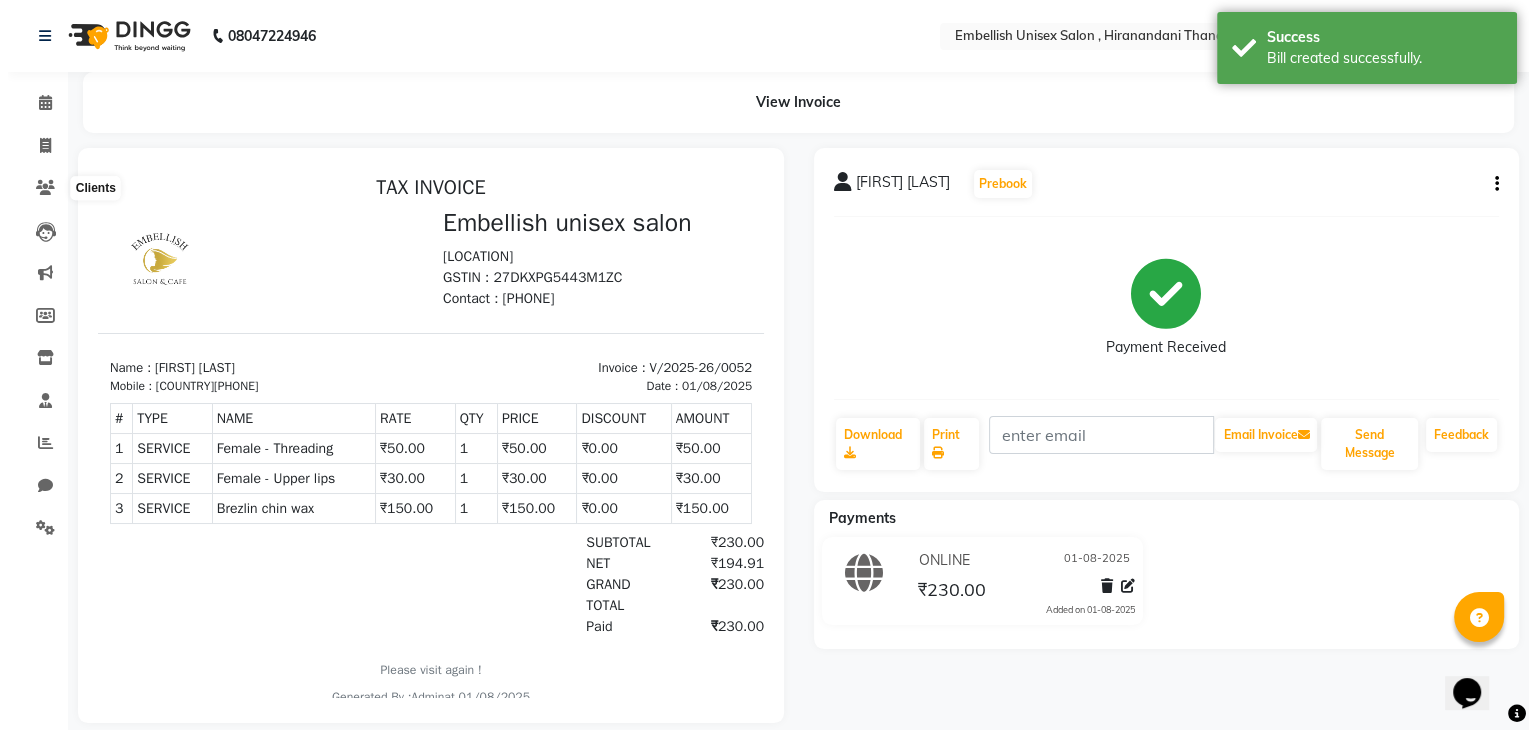 scroll, scrollTop: 0, scrollLeft: 0, axis: both 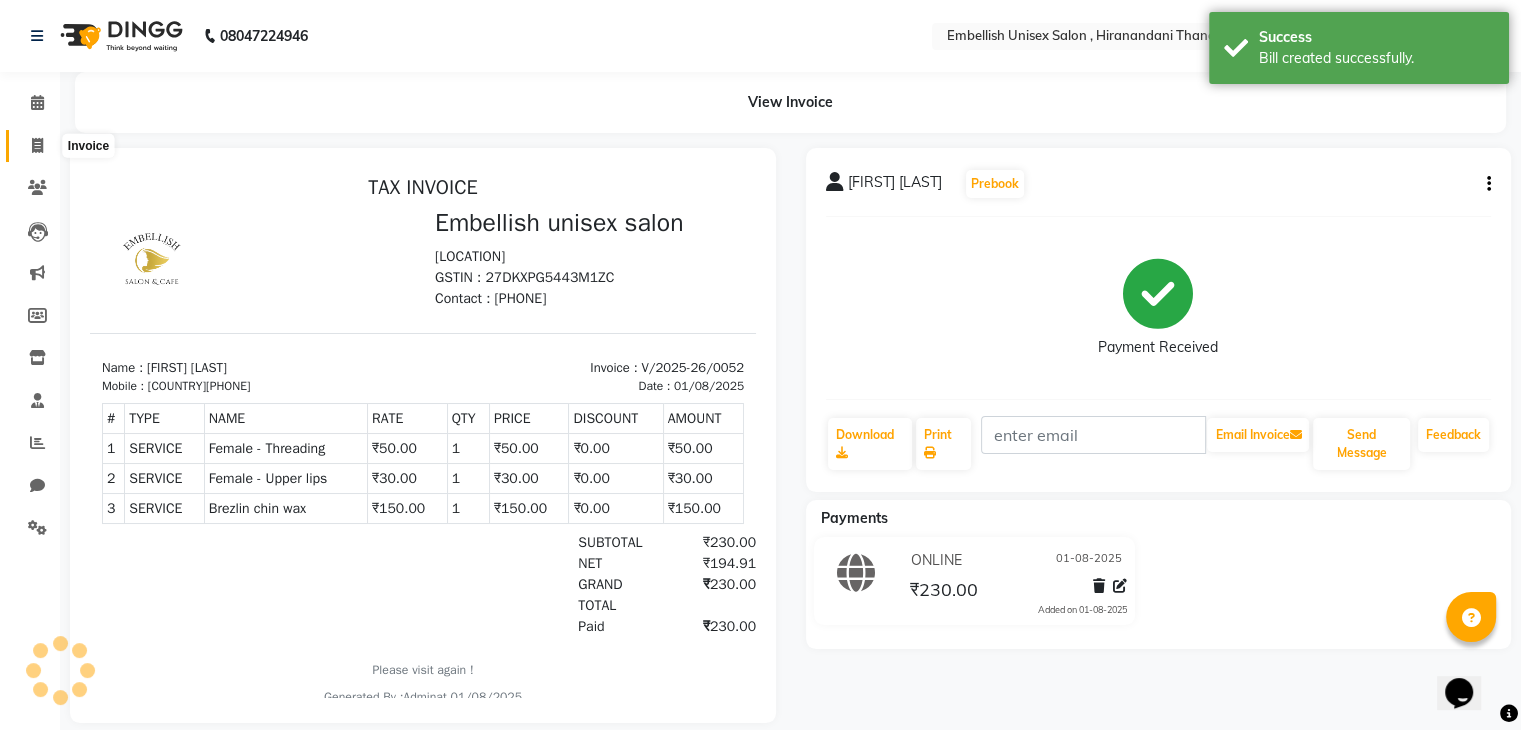 click 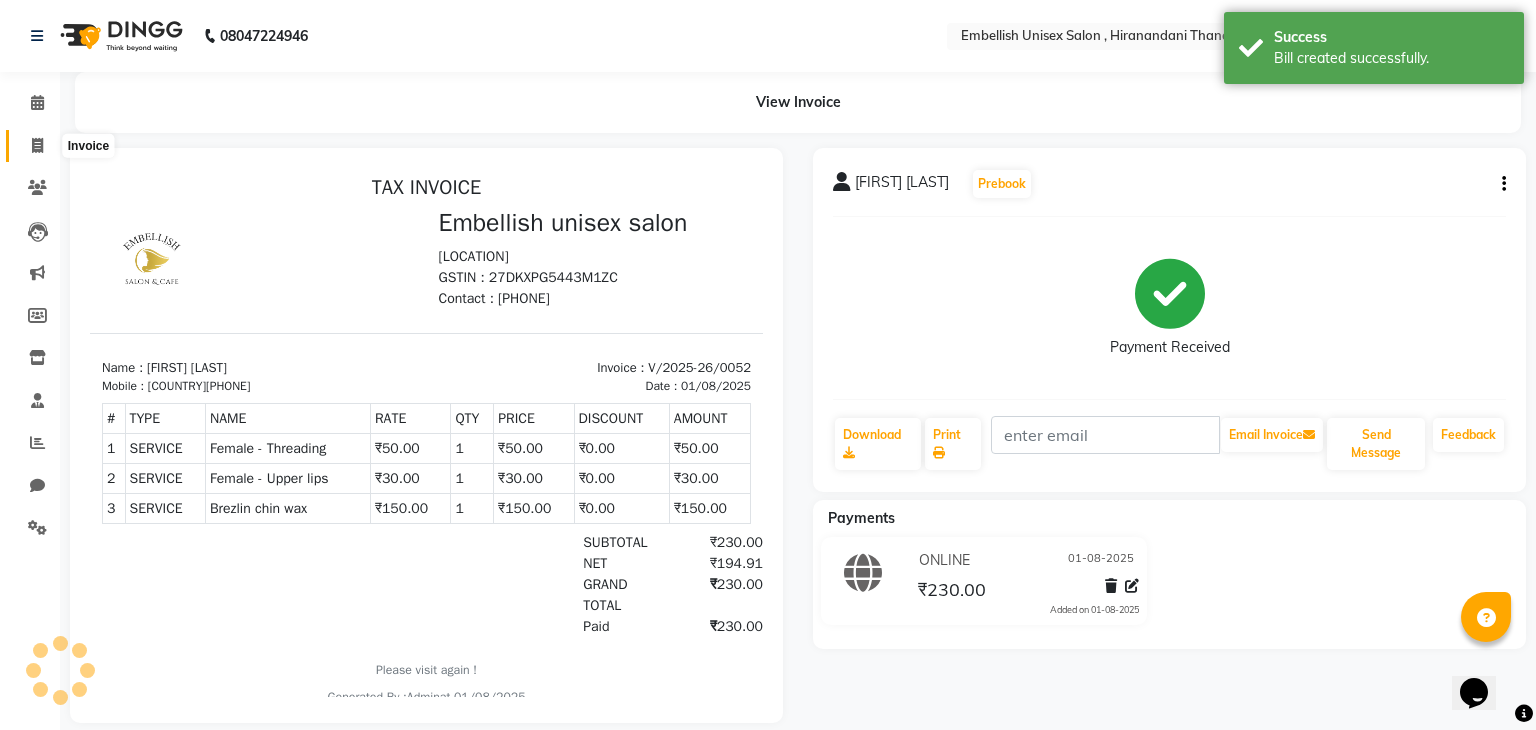 select on "8665" 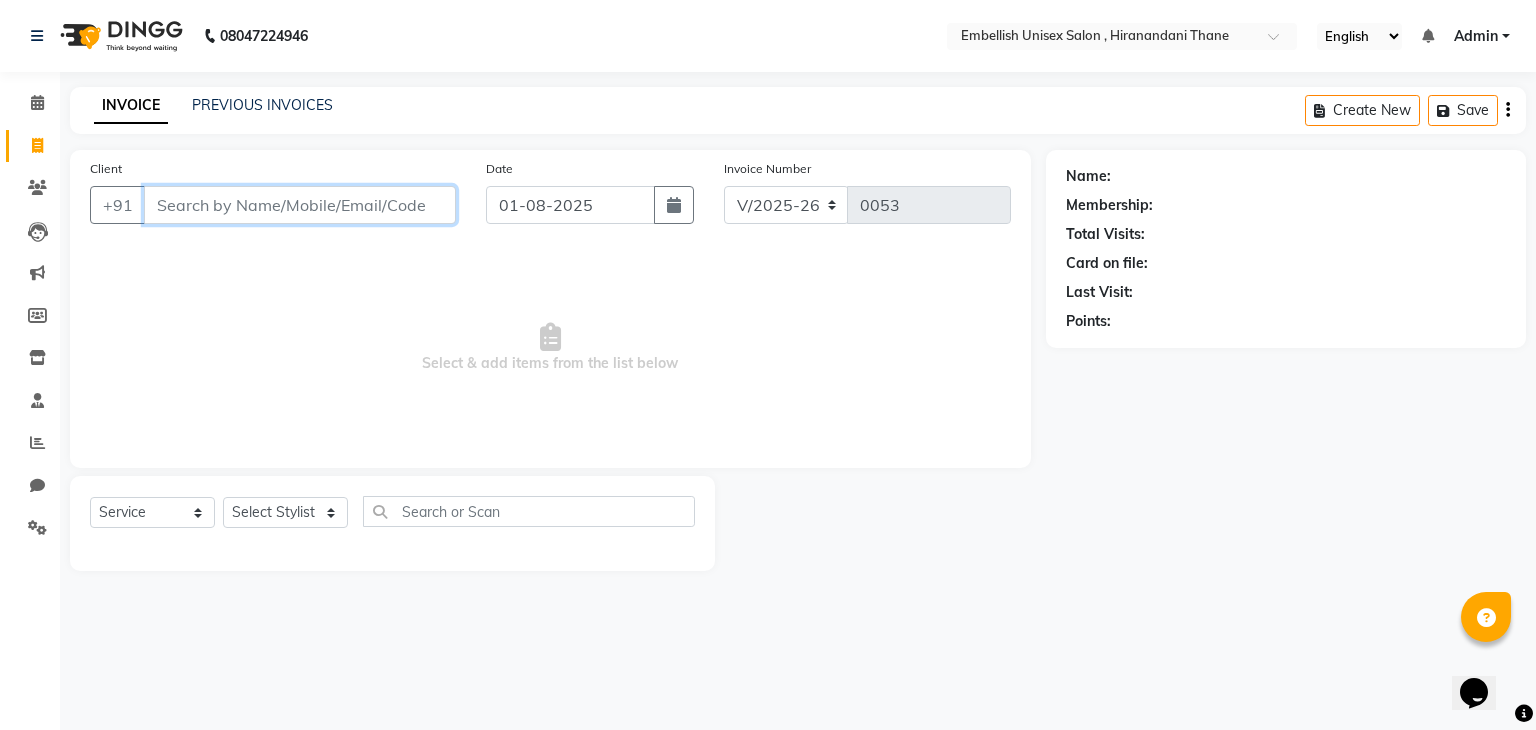 click on "Client" at bounding box center (300, 205) 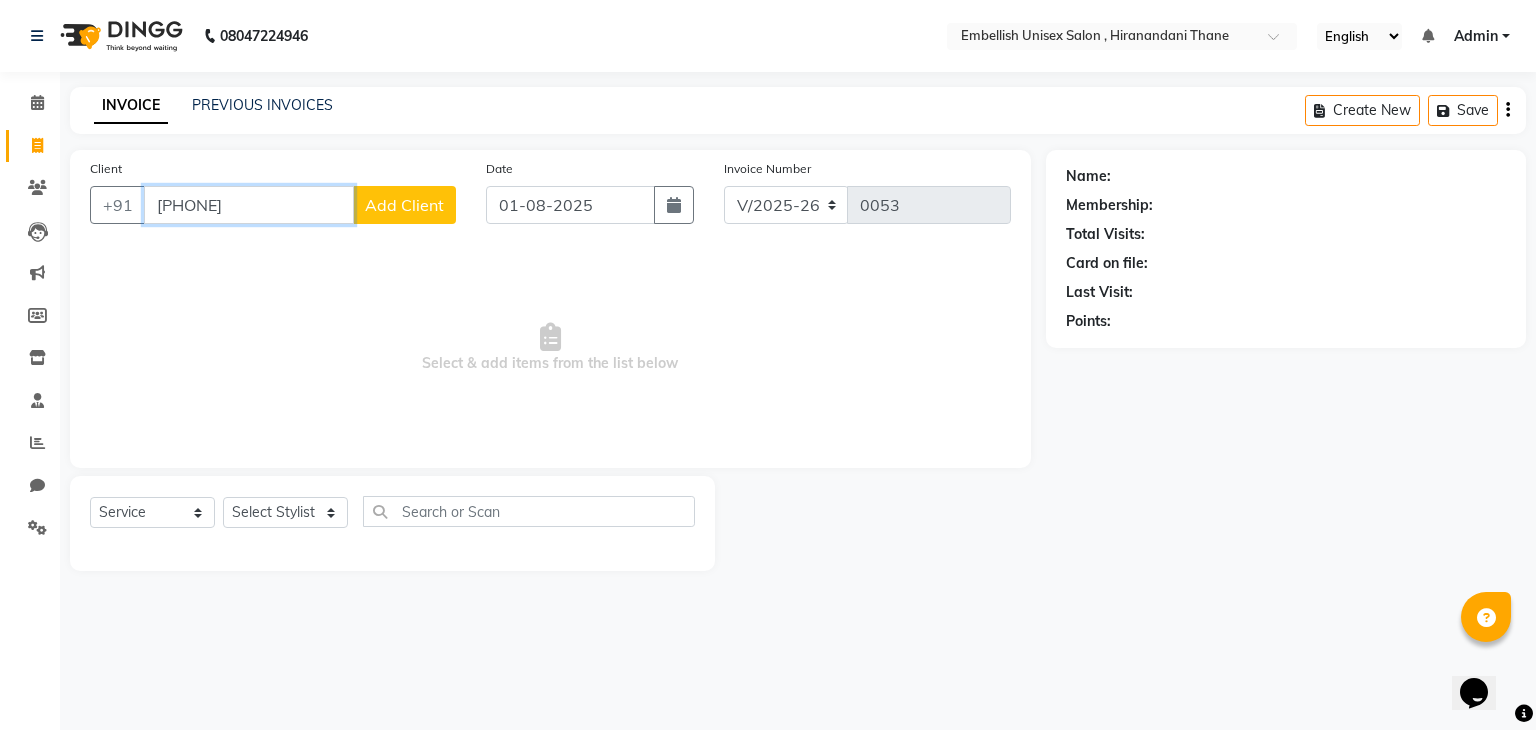 type on "[PHONE]" 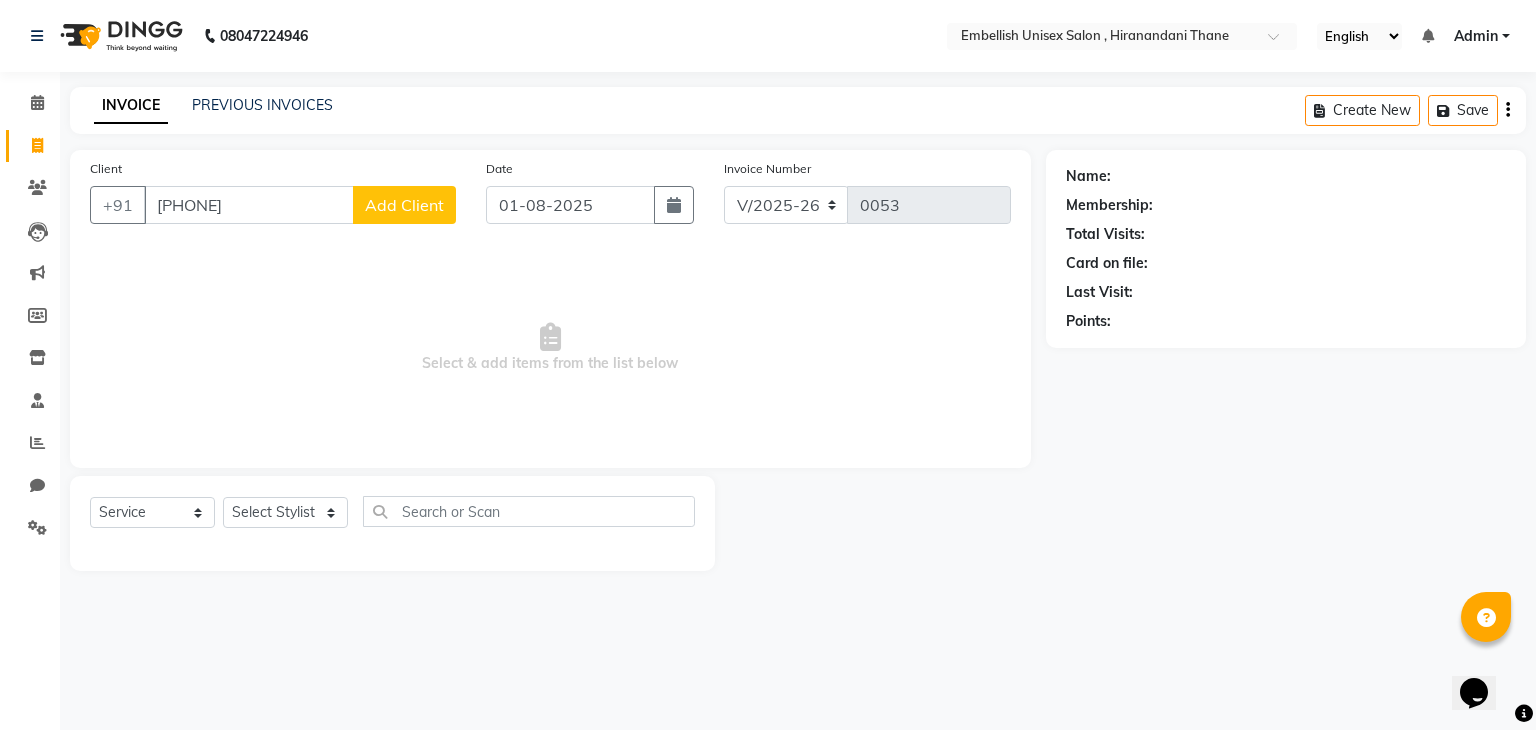 click on "Client +[COUNTRY] [PHONE] Add Client" 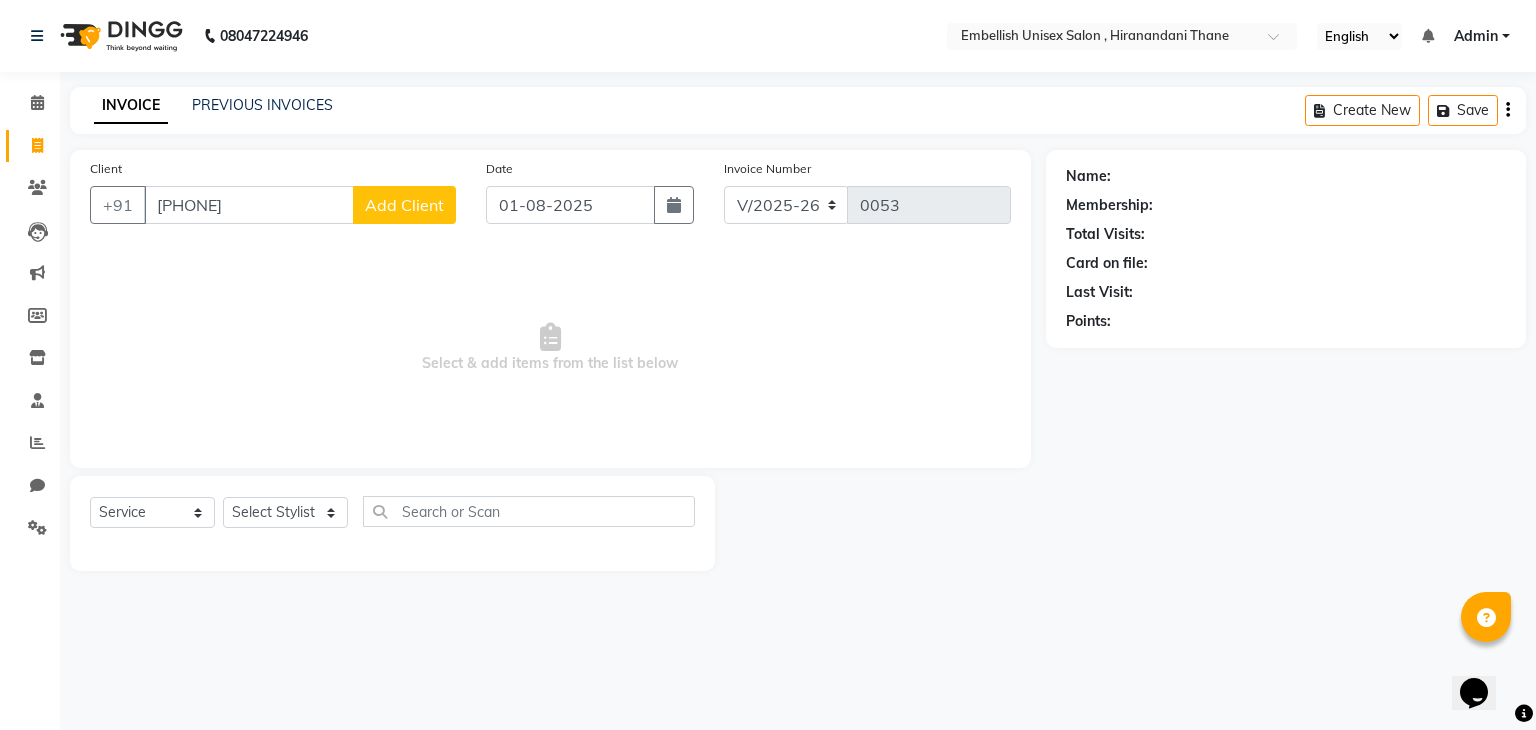 click on "Add Client" 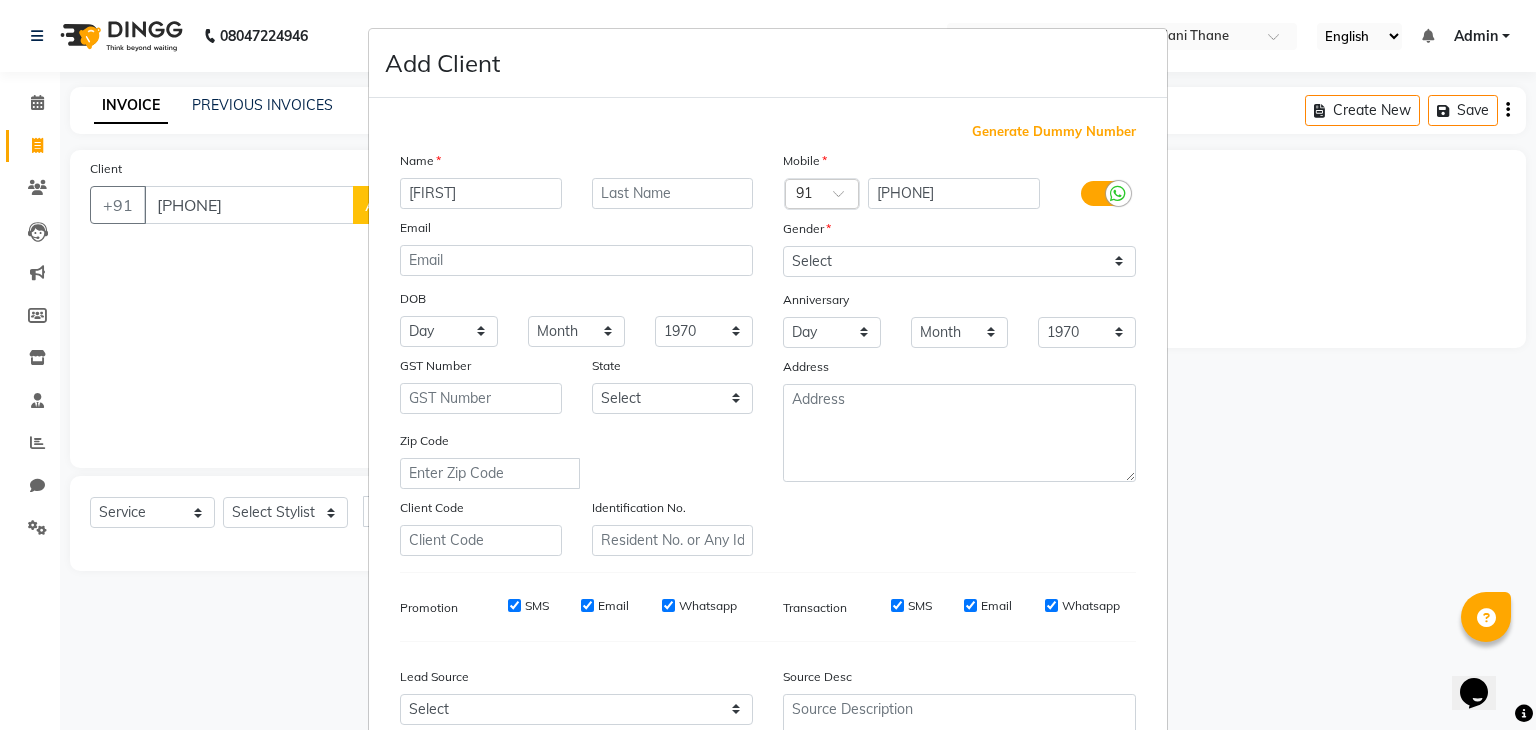 type on "[FIRST]" 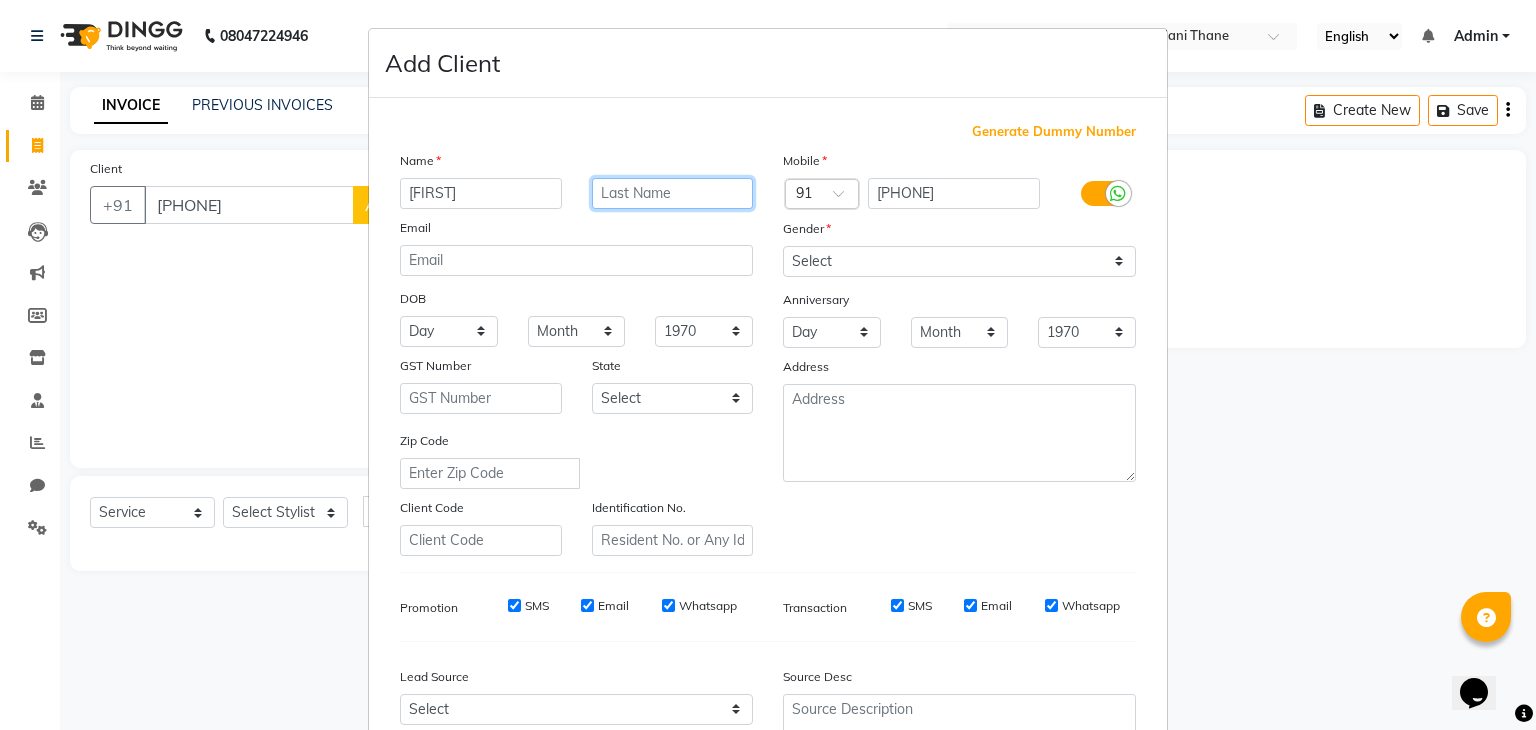 click at bounding box center (673, 193) 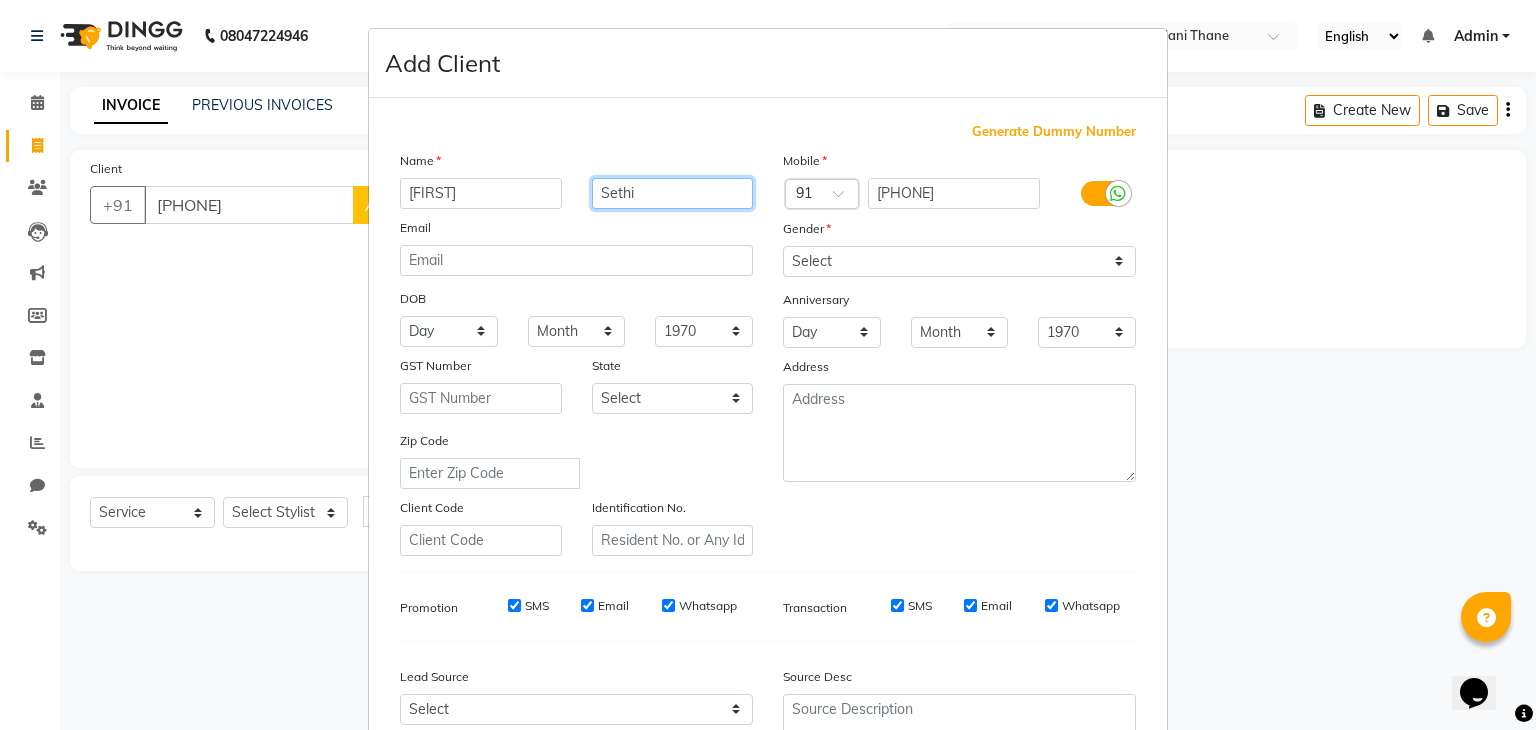 type on "Sethi" 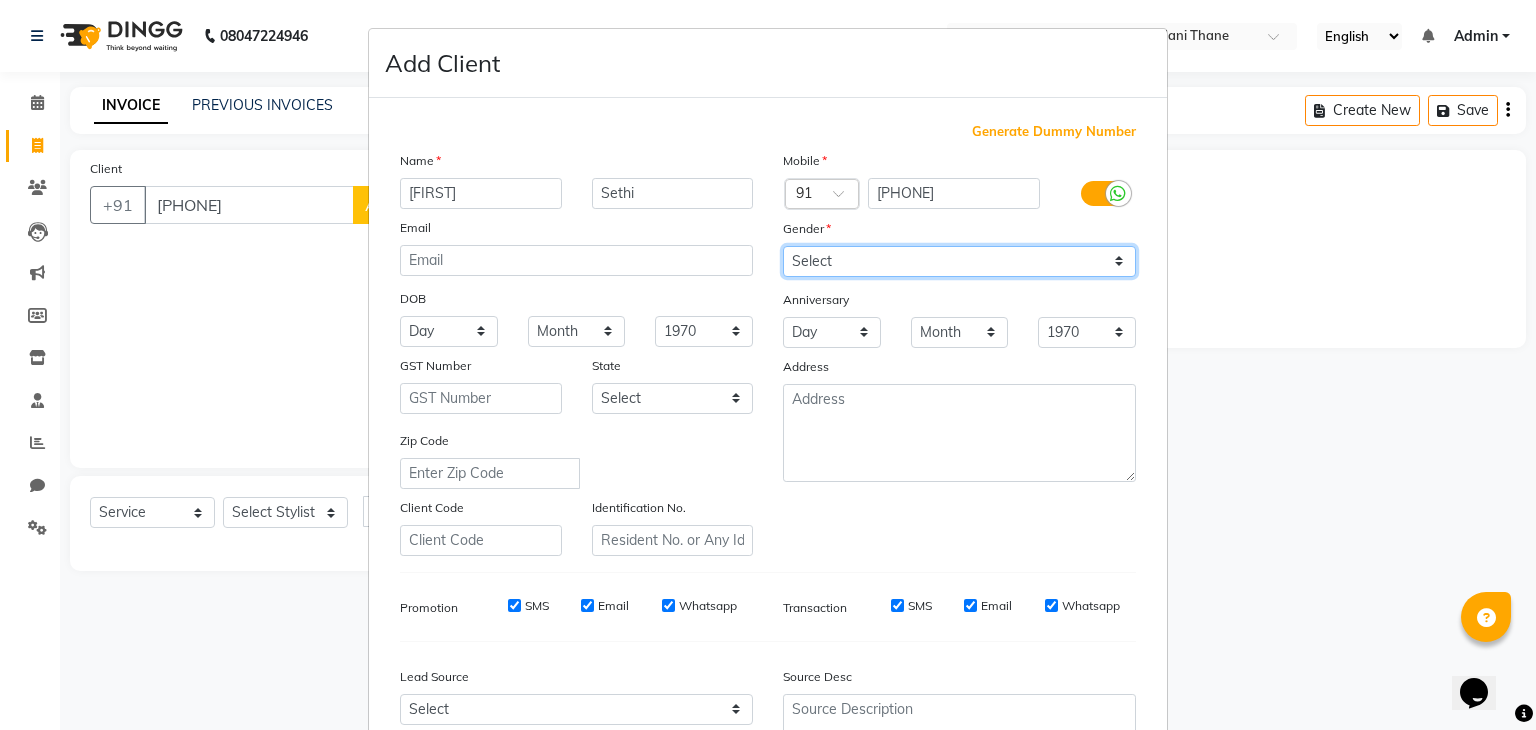 click on "Select Male Female Other Prefer Not To Say" at bounding box center [959, 261] 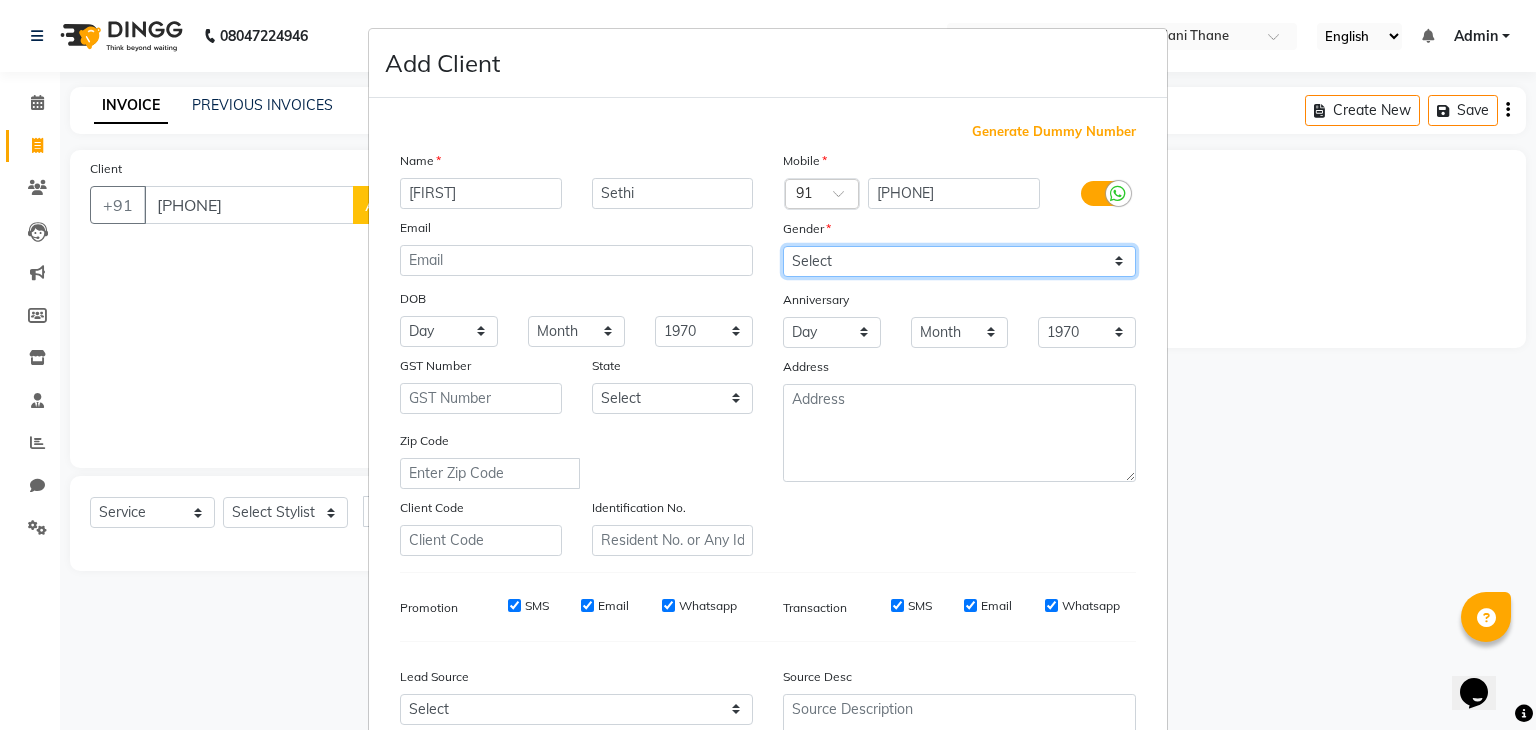 select on "male" 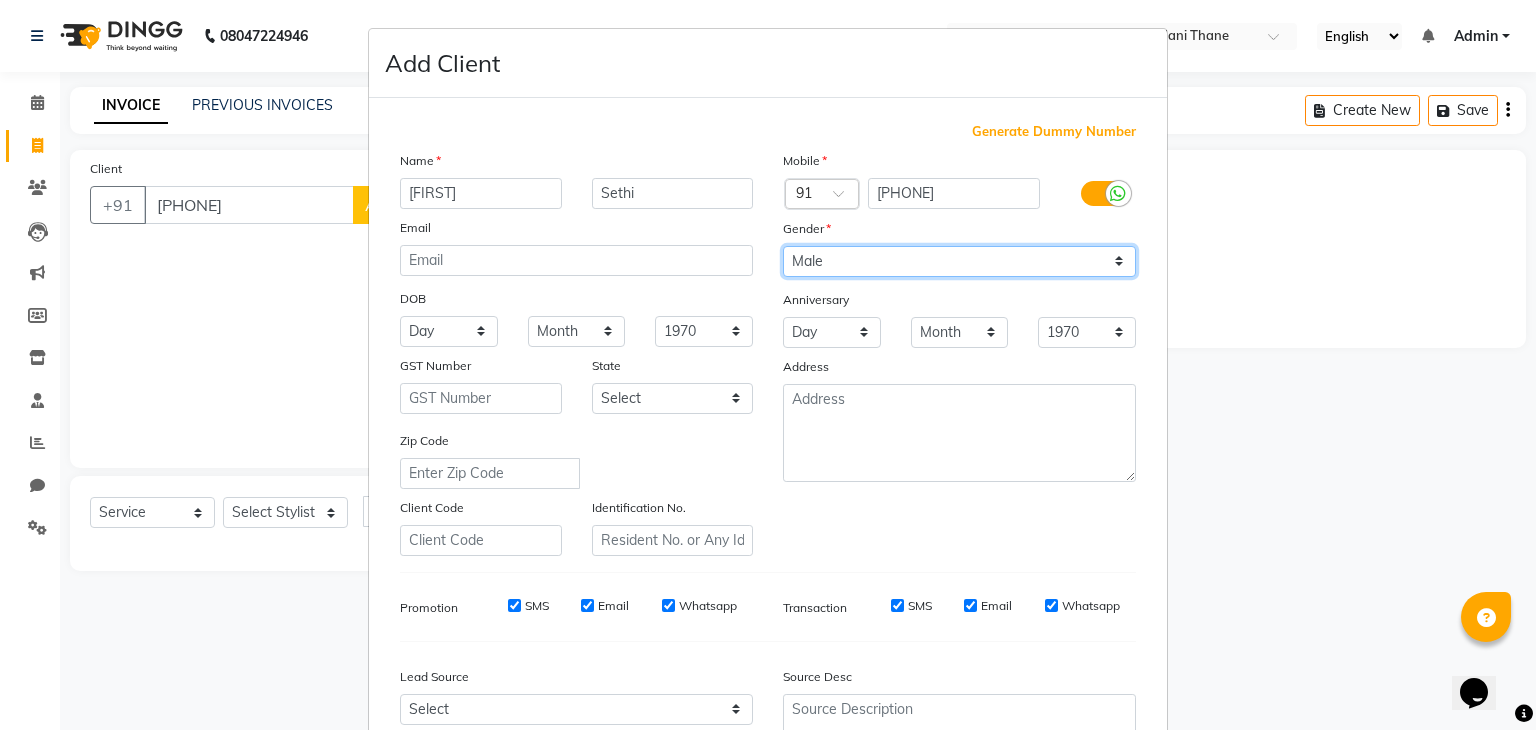 click on "Select Male Female Other Prefer Not To Say" at bounding box center [959, 261] 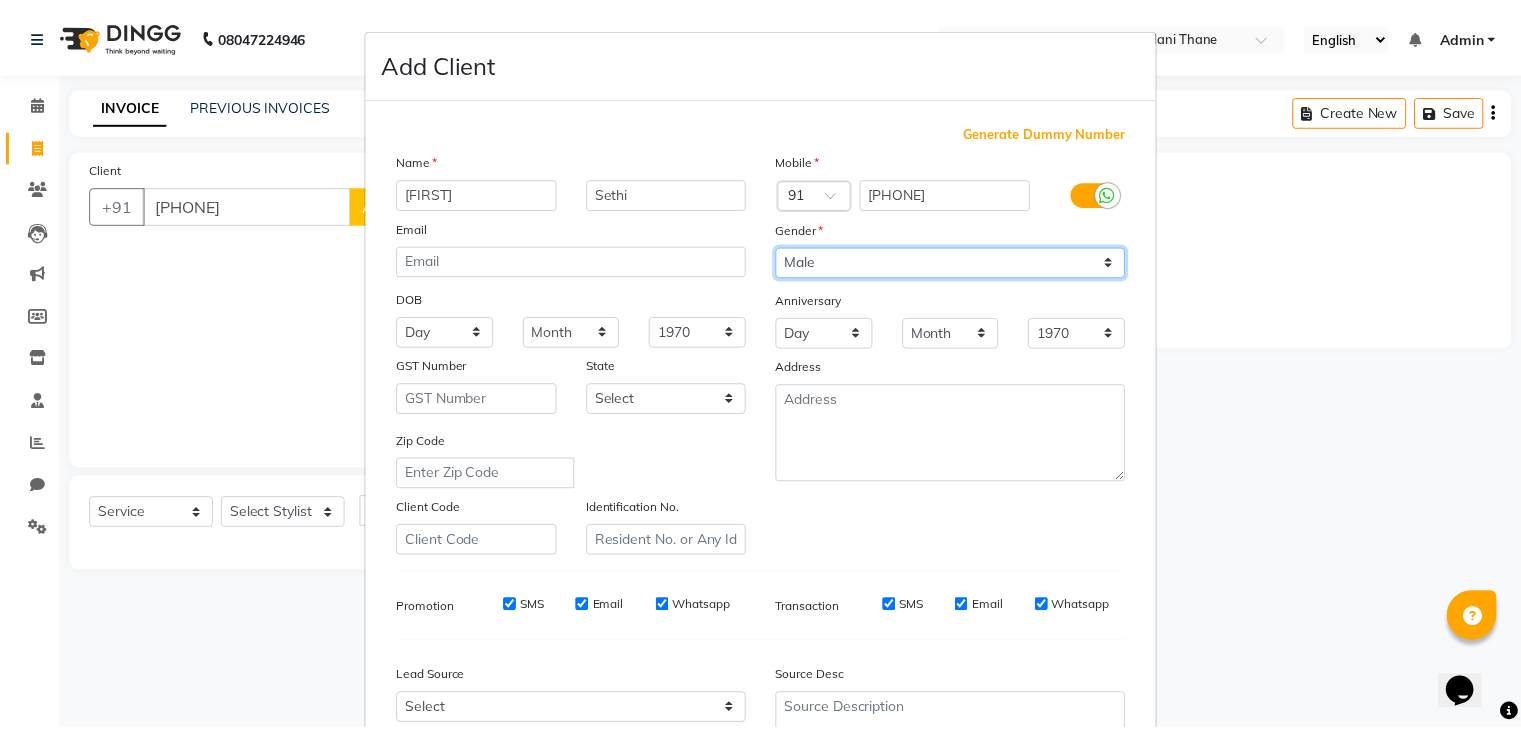 scroll, scrollTop: 203, scrollLeft: 0, axis: vertical 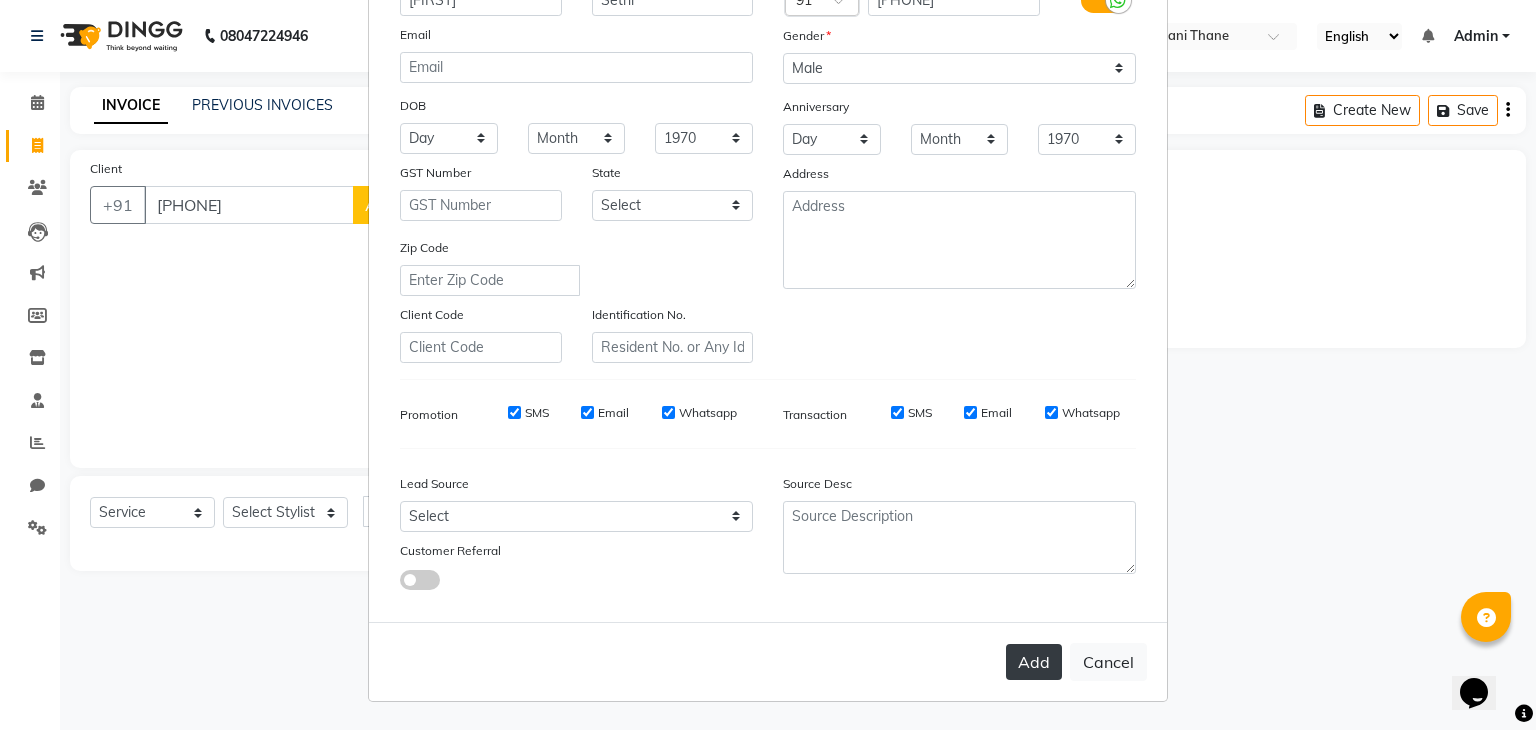 click on "Add" at bounding box center [1034, 662] 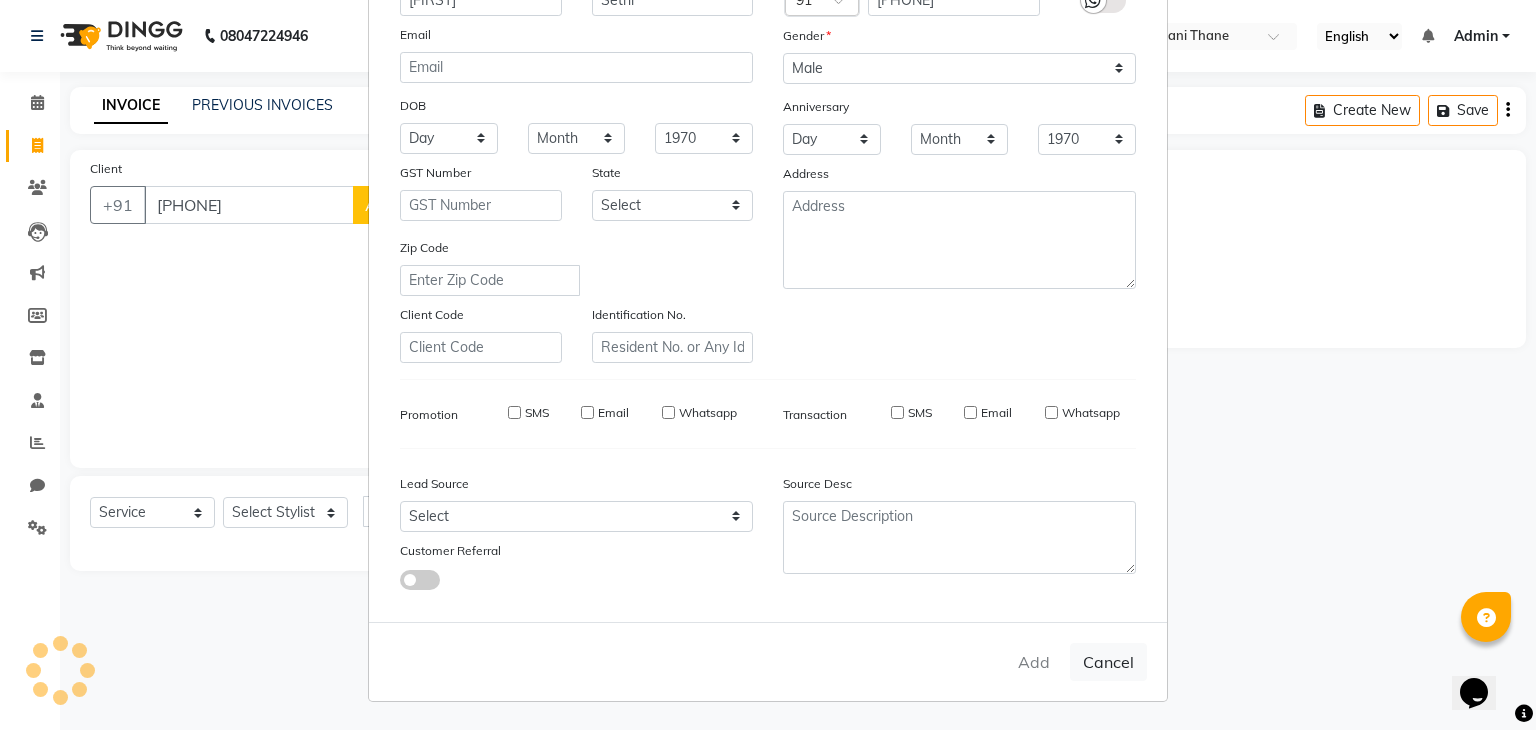 type 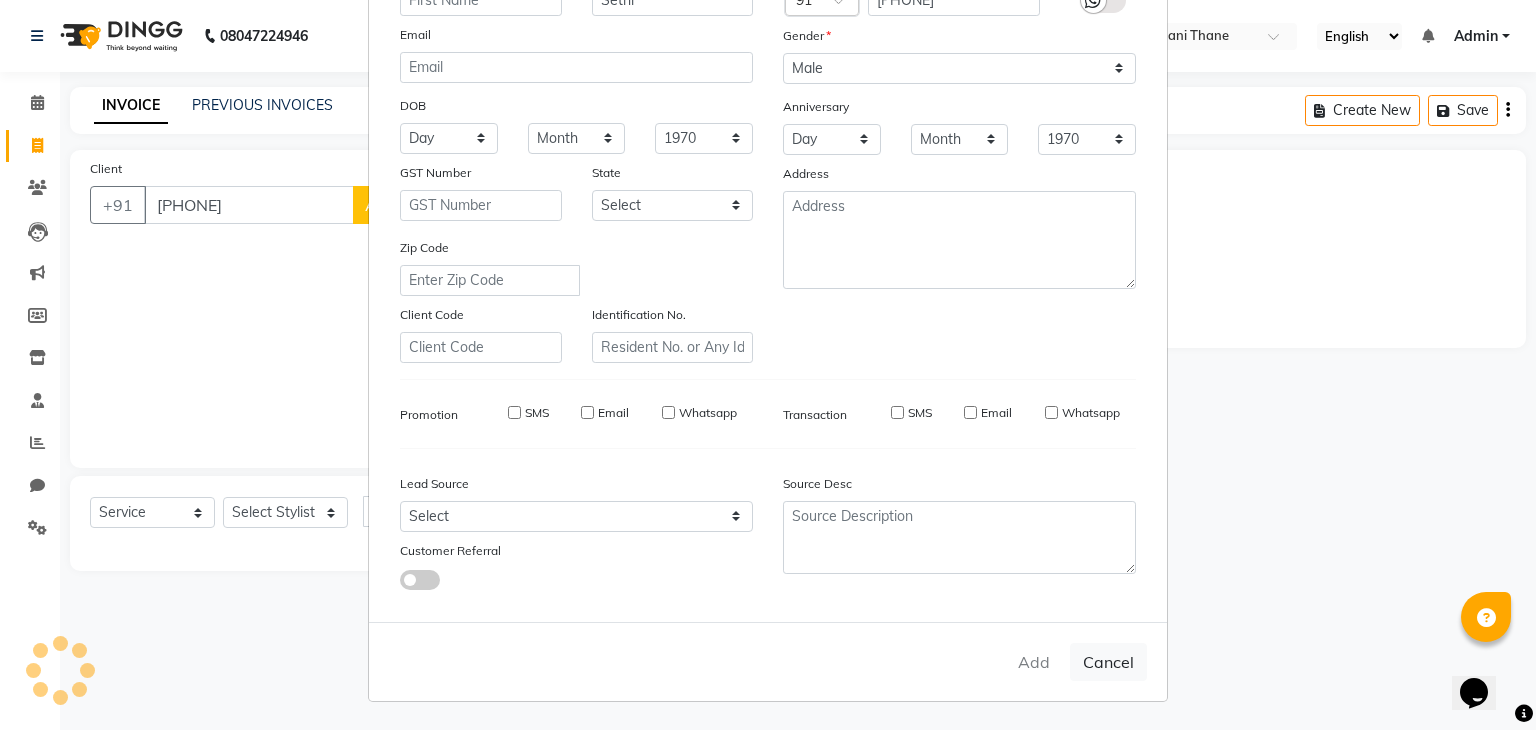 type 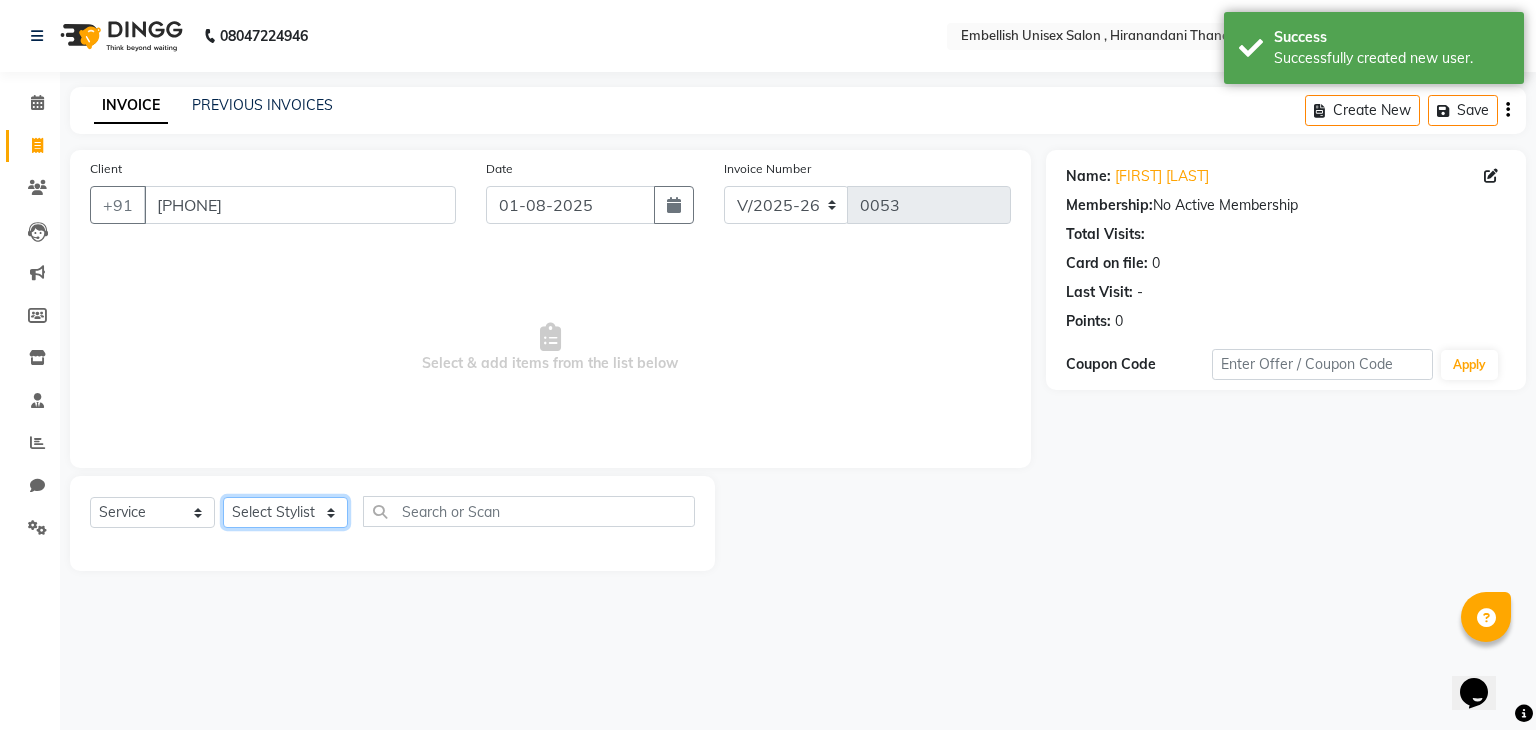 click on "Select Stylist [FIRST] [FIRST] [FIRST] [FIRST]" 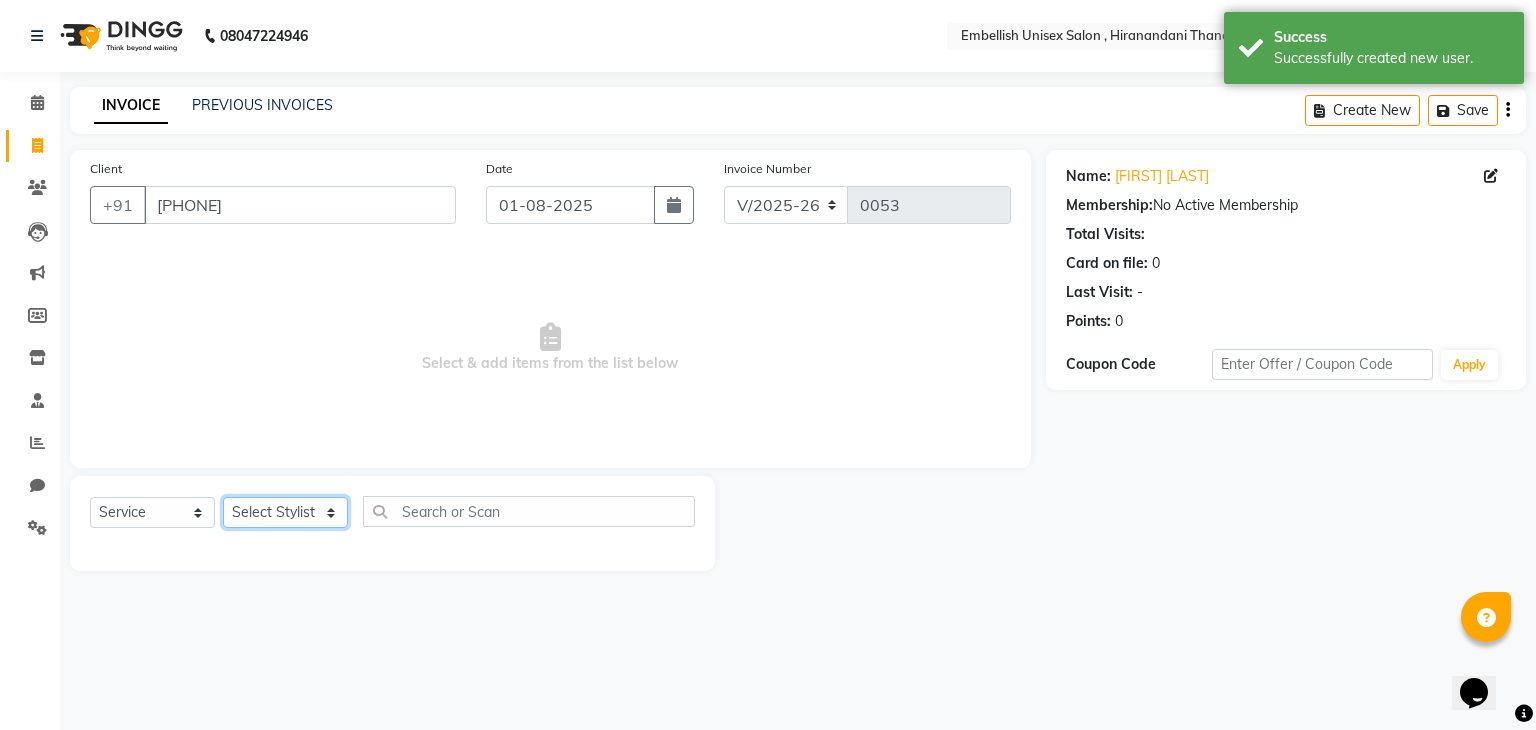select on "87270" 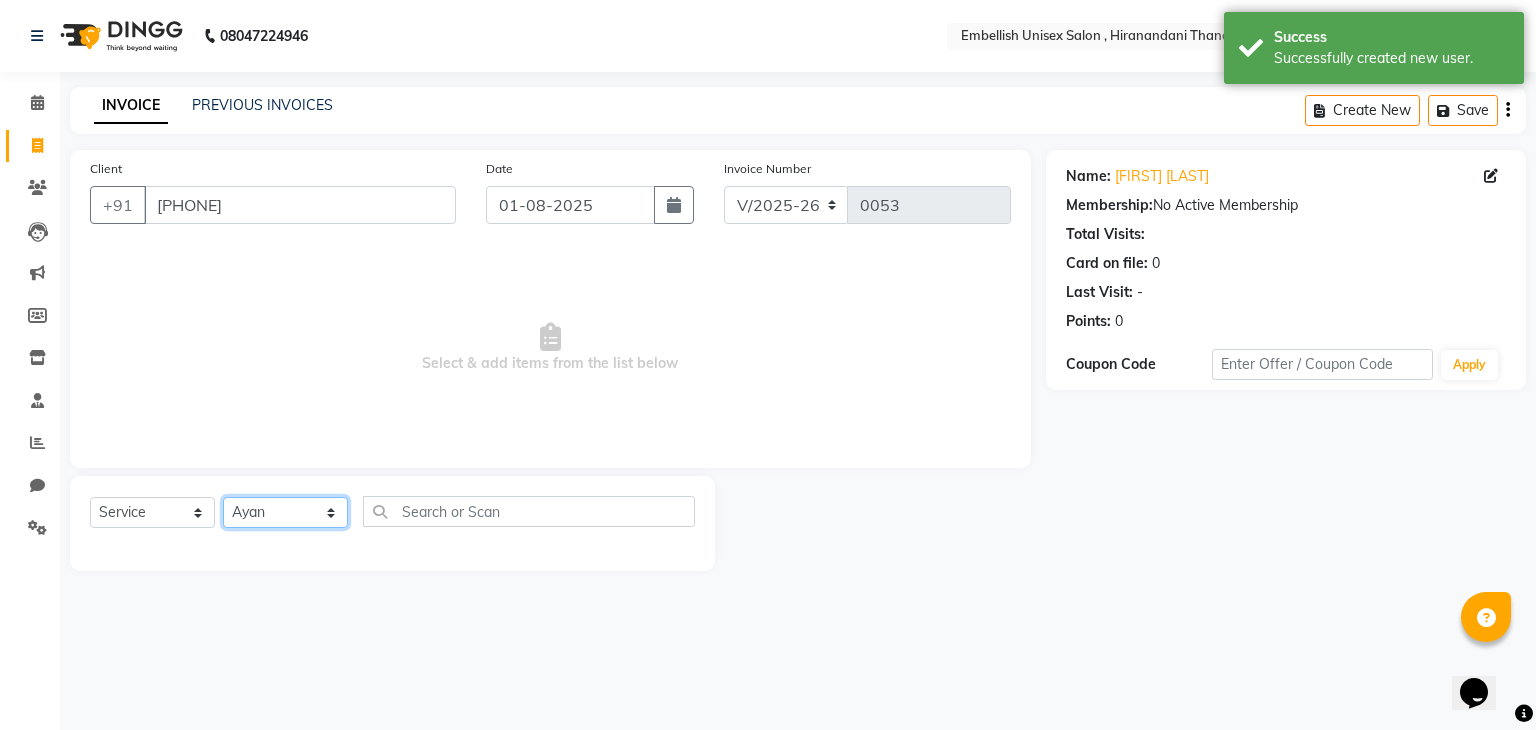 click on "Select Stylist [FIRST] [FIRST] [FIRST] [FIRST]" 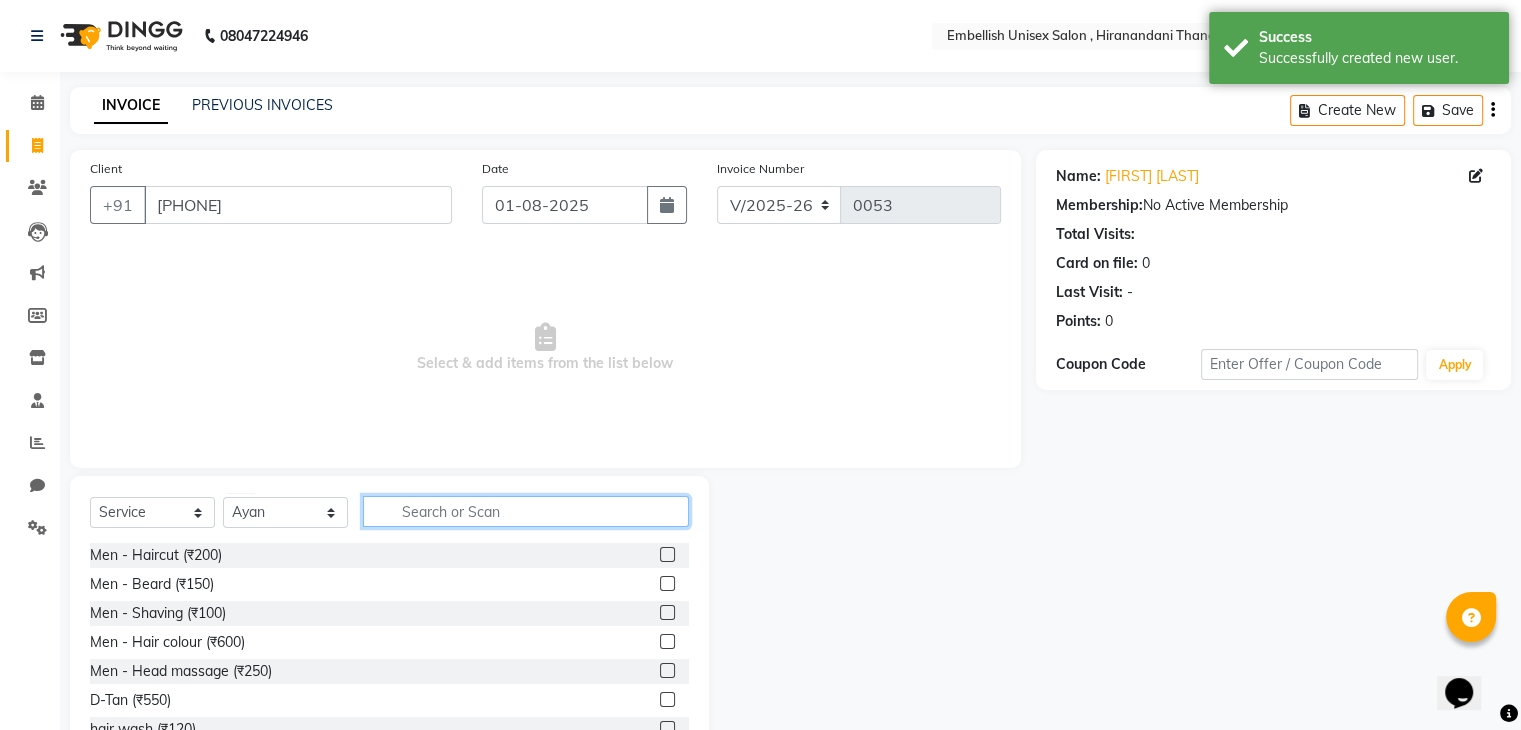 click 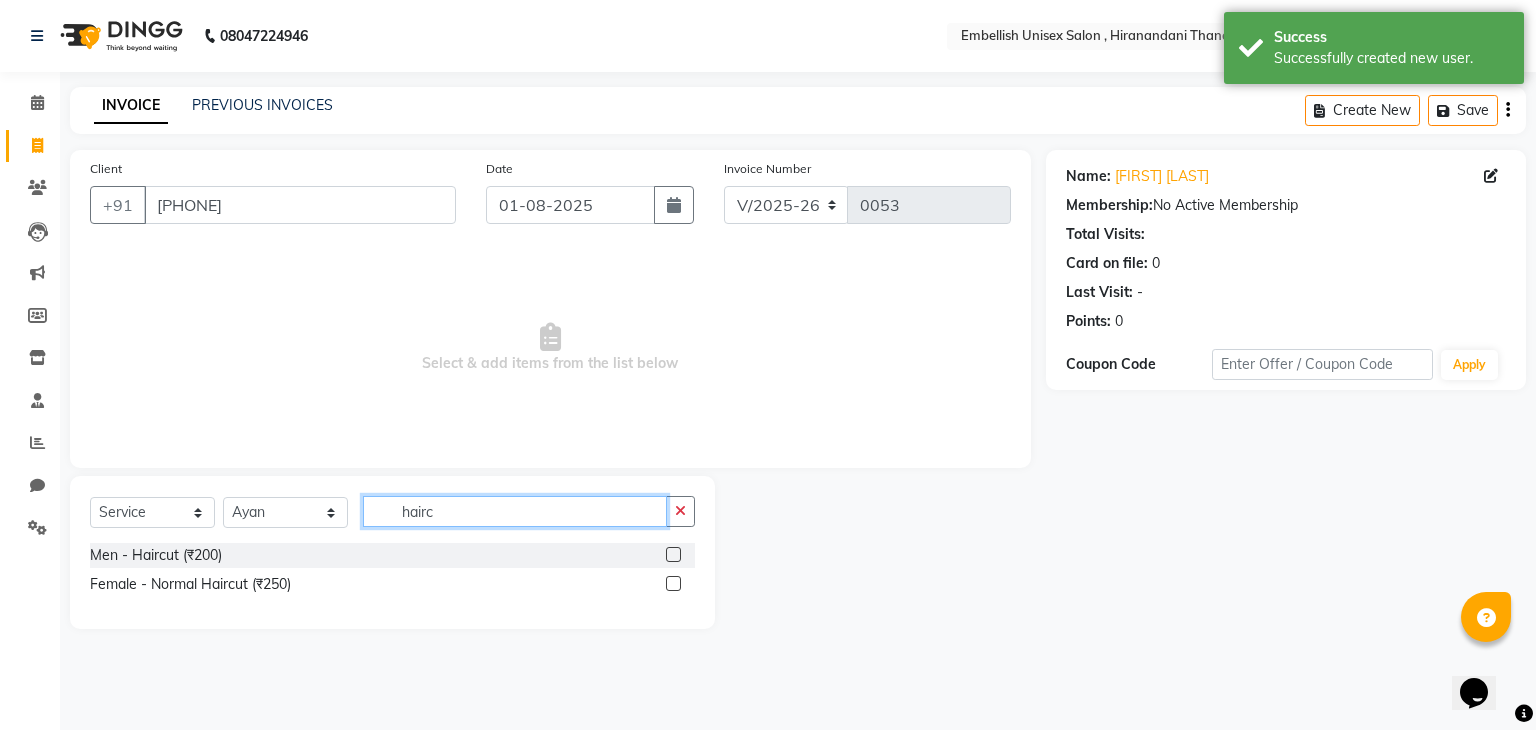 type on "hairc" 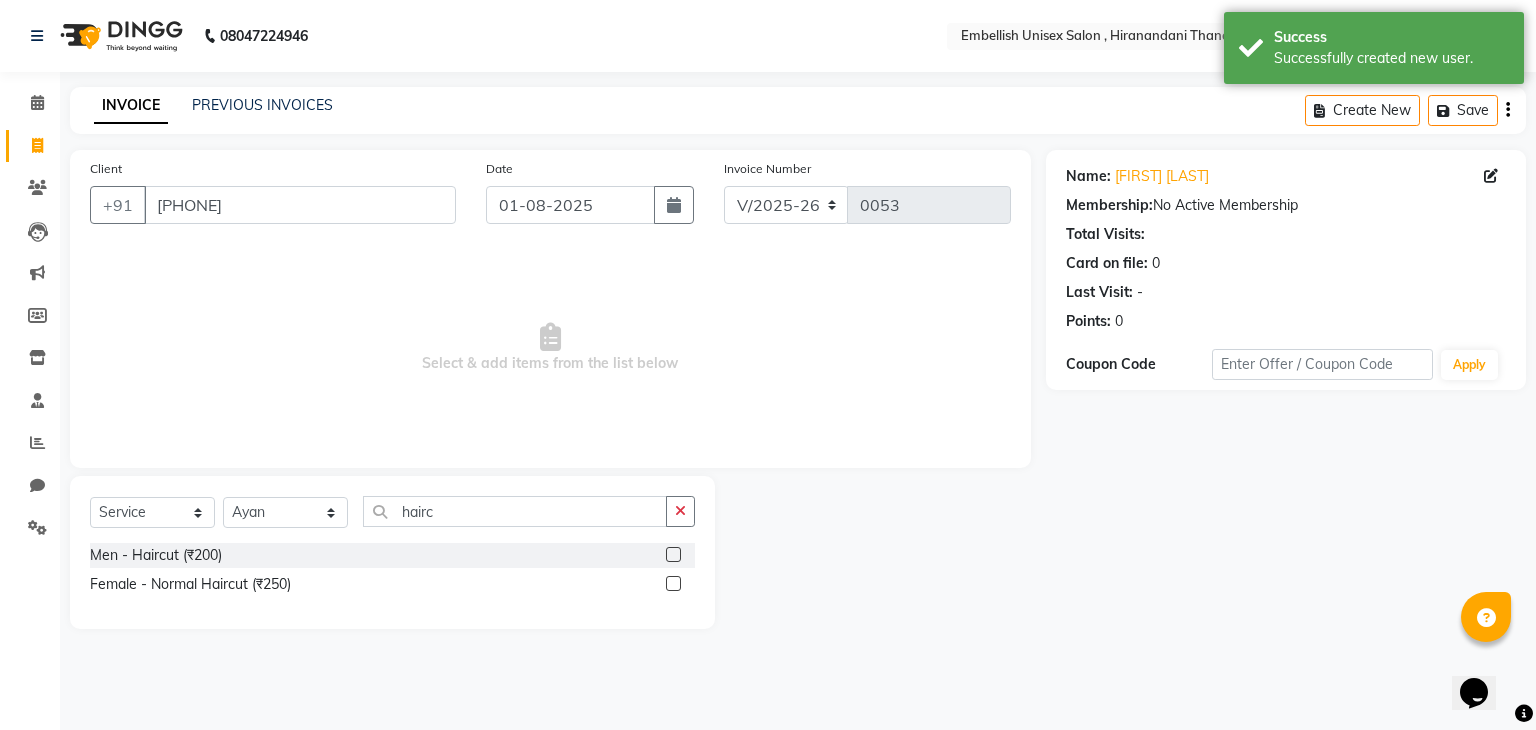 click 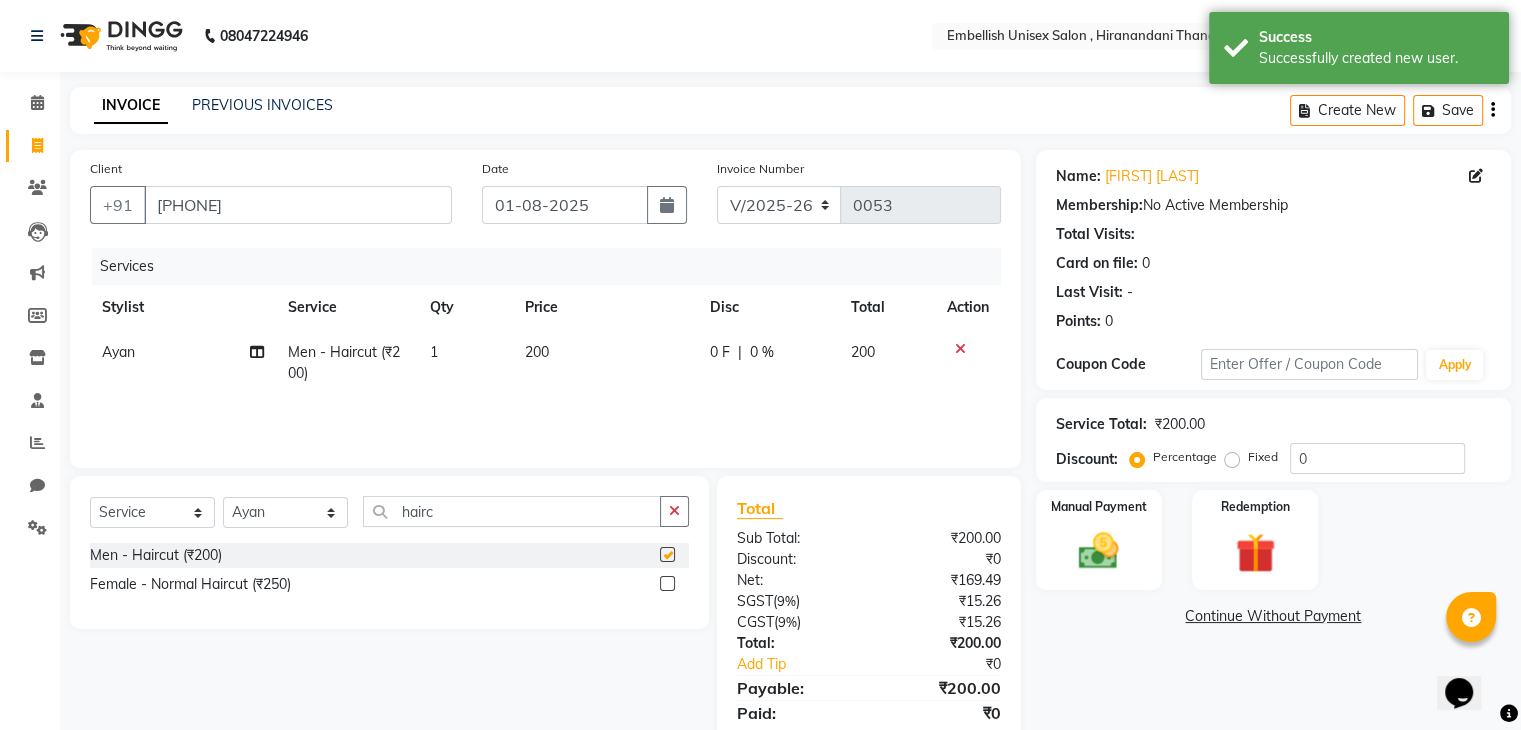 checkbox on "false" 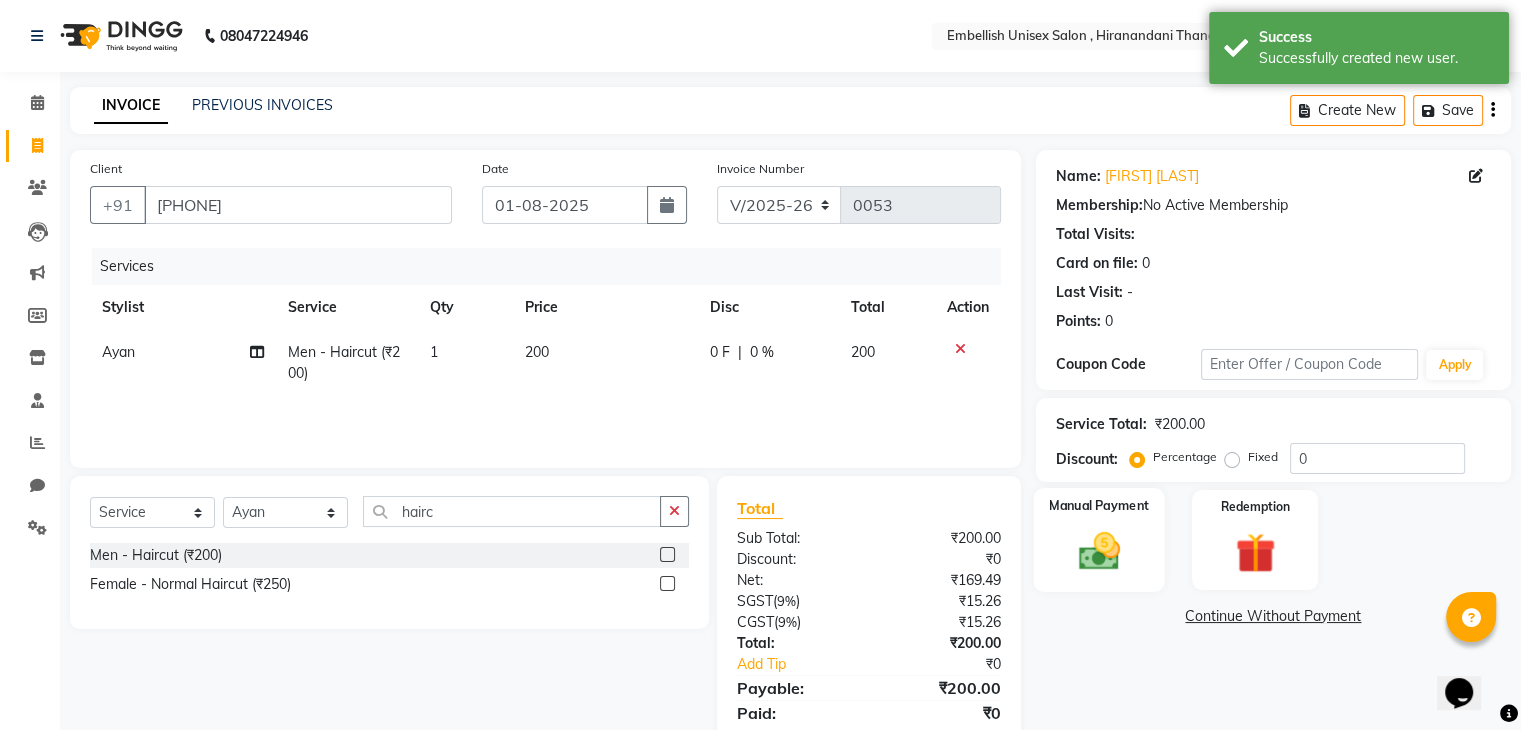 click 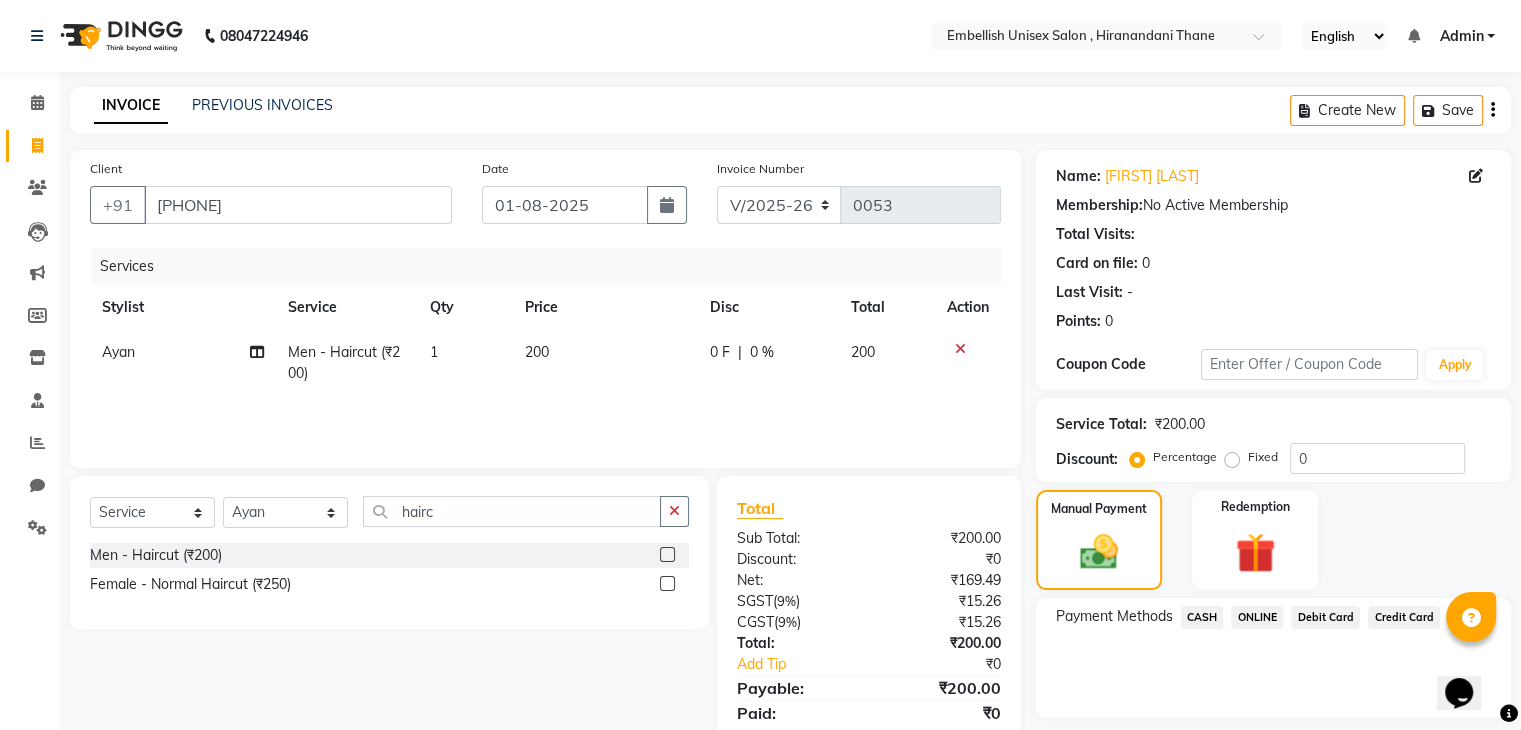 scroll, scrollTop: 71, scrollLeft: 0, axis: vertical 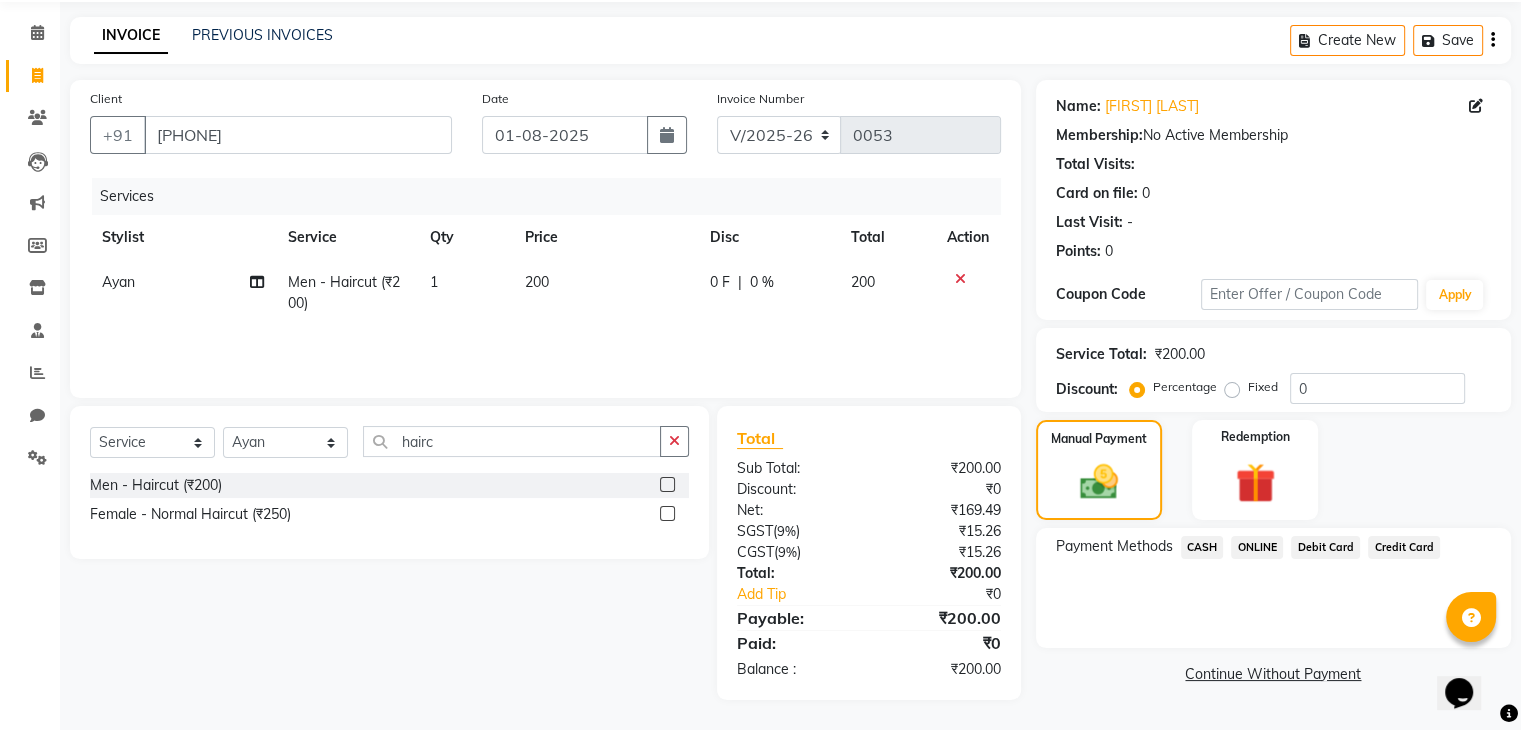 click on "CASH" 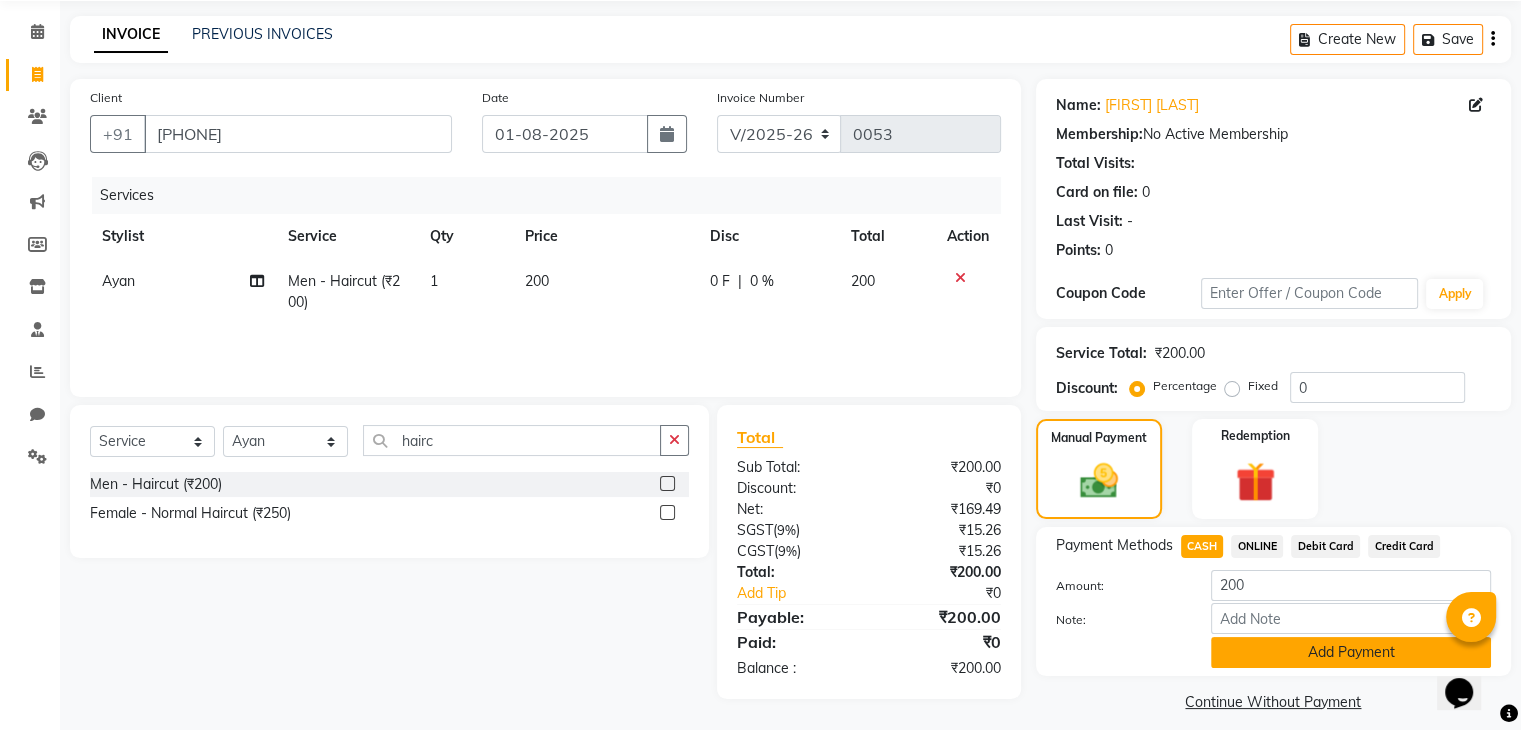 click on "Add Payment" 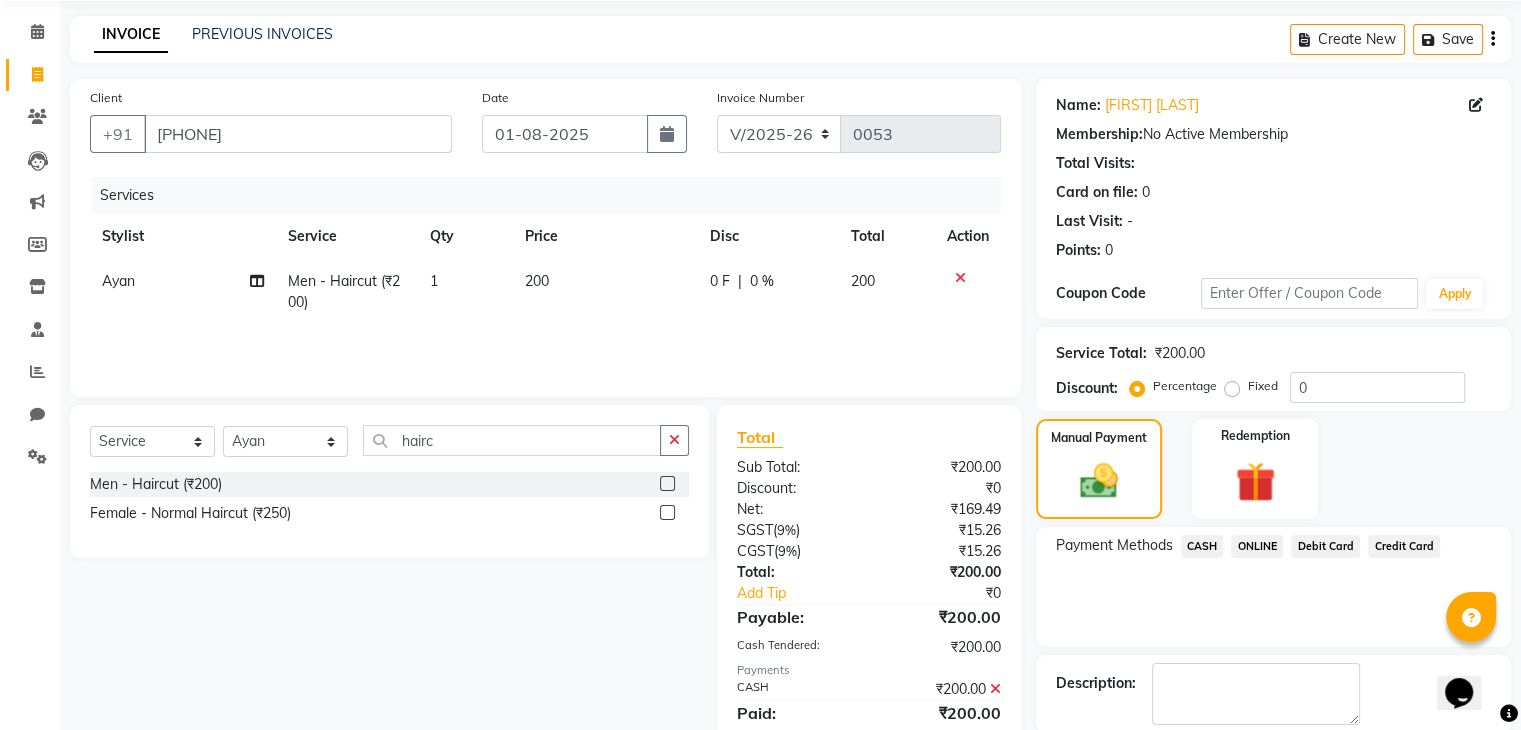 scroll, scrollTop: 171, scrollLeft: 0, axis: vertical 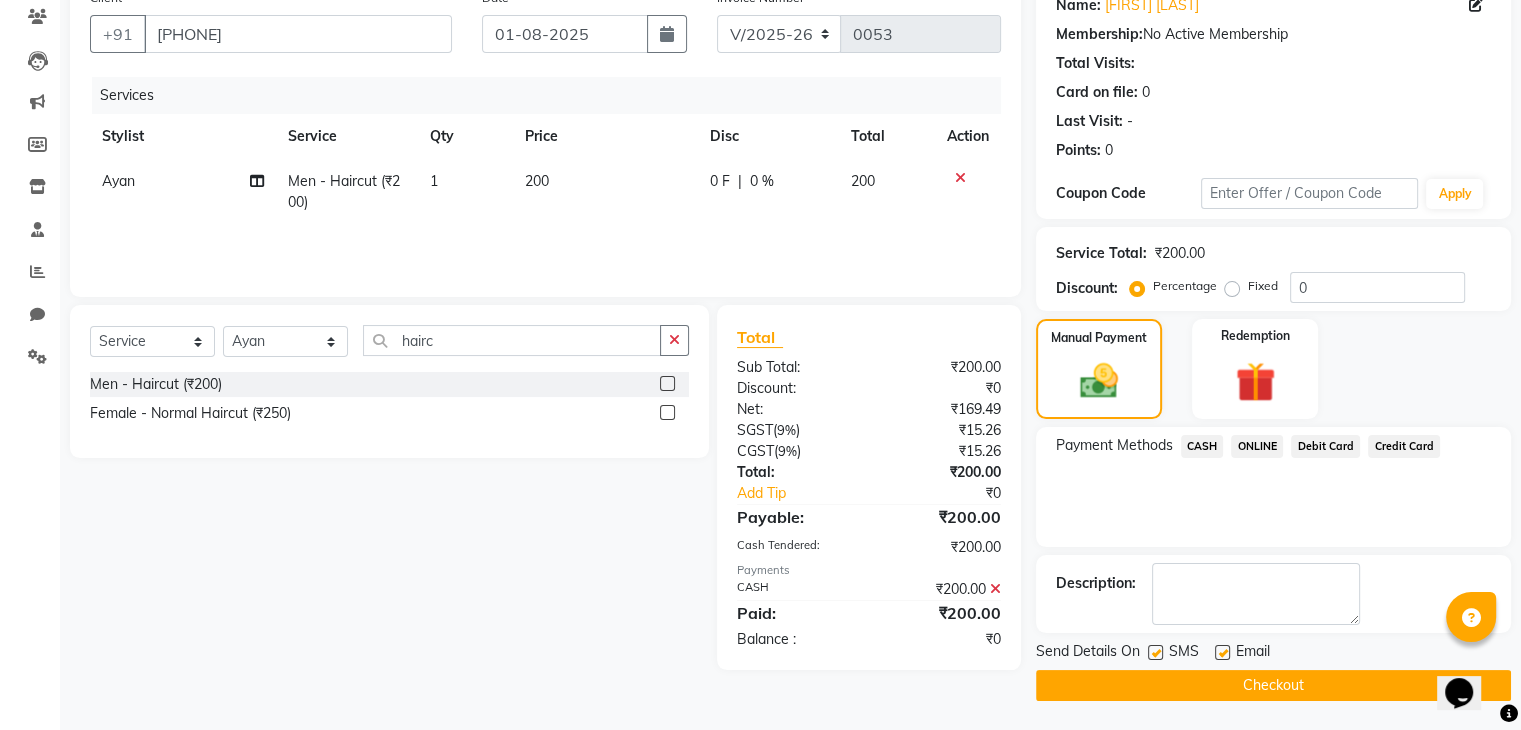 click on "Checkout" 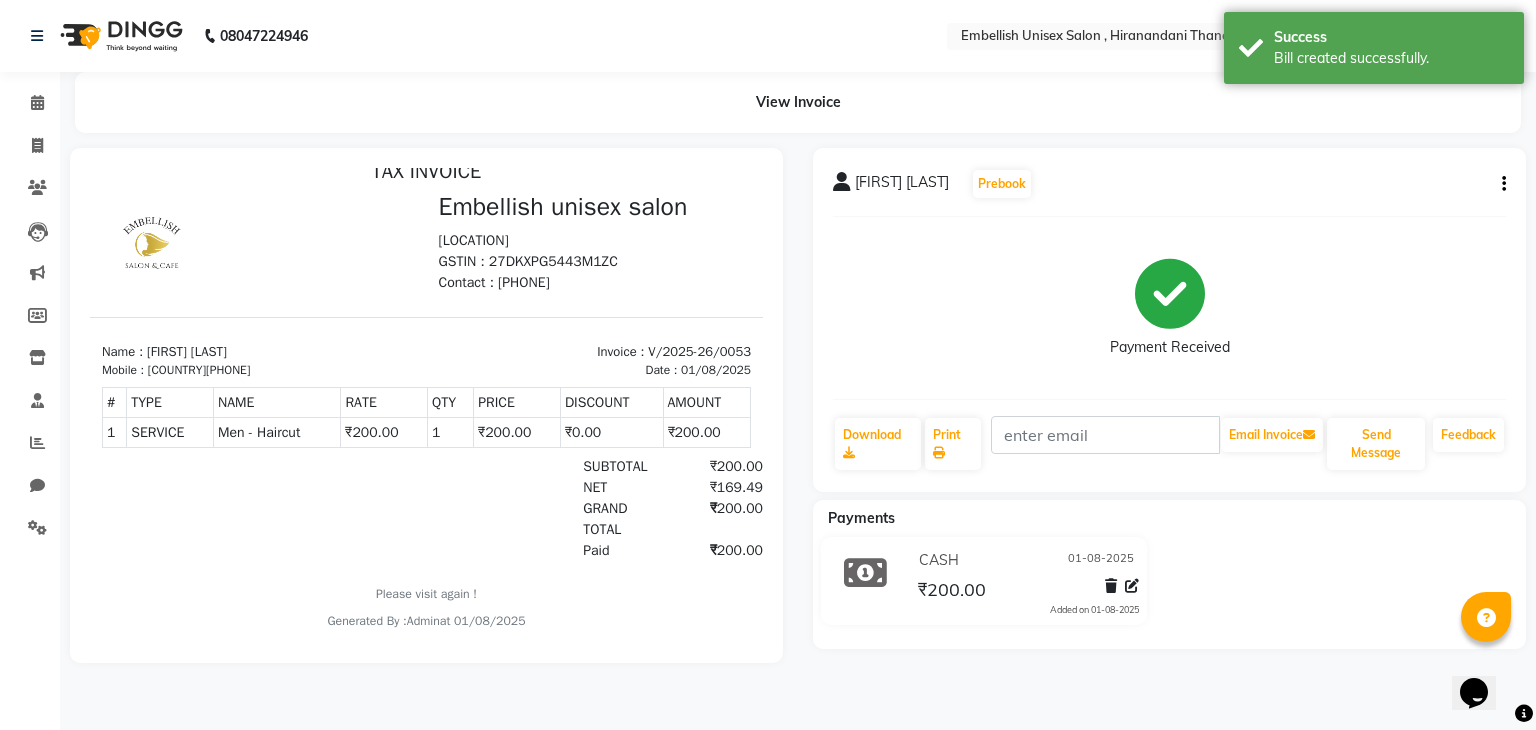 scroll, scrollTop: 0, scrollLeft: 0, axis: both 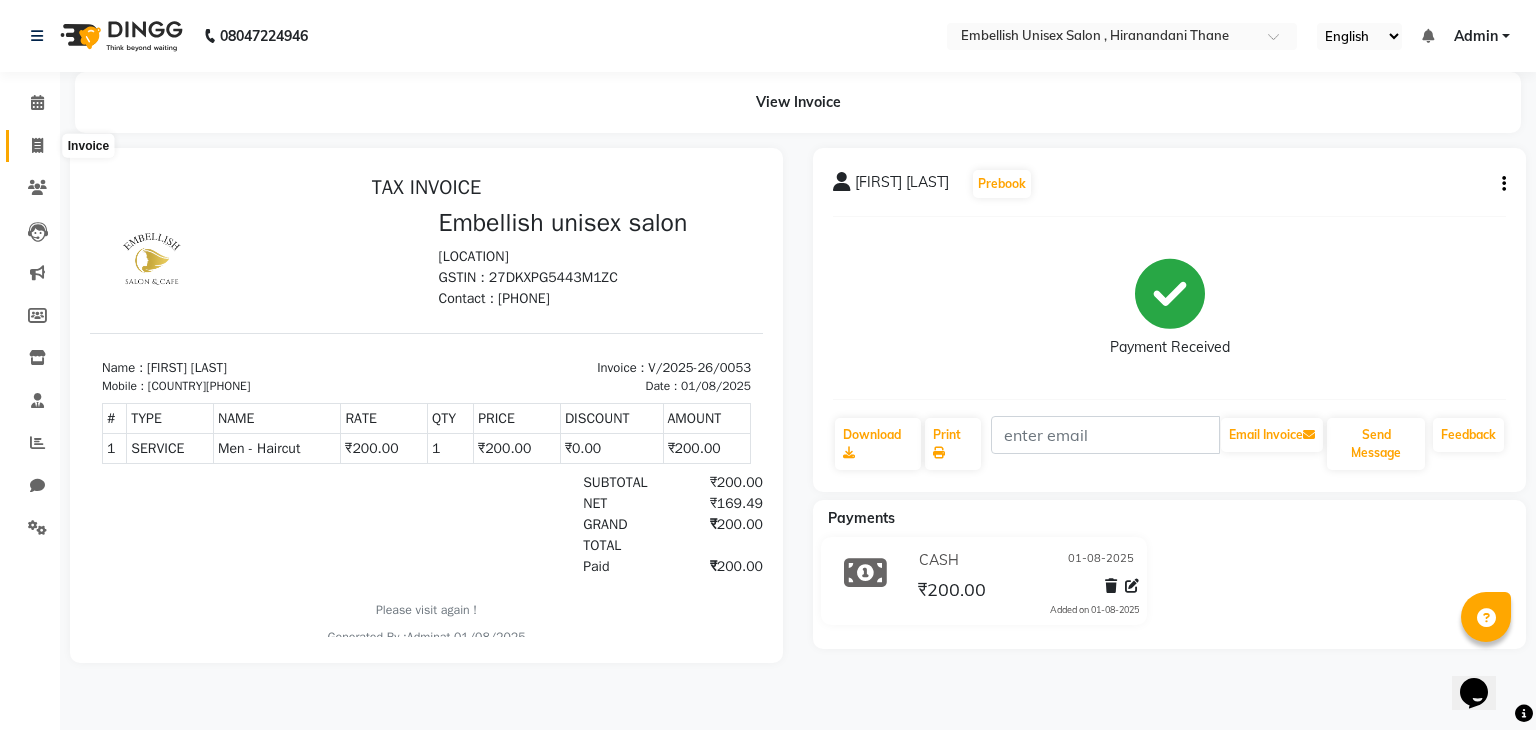 click 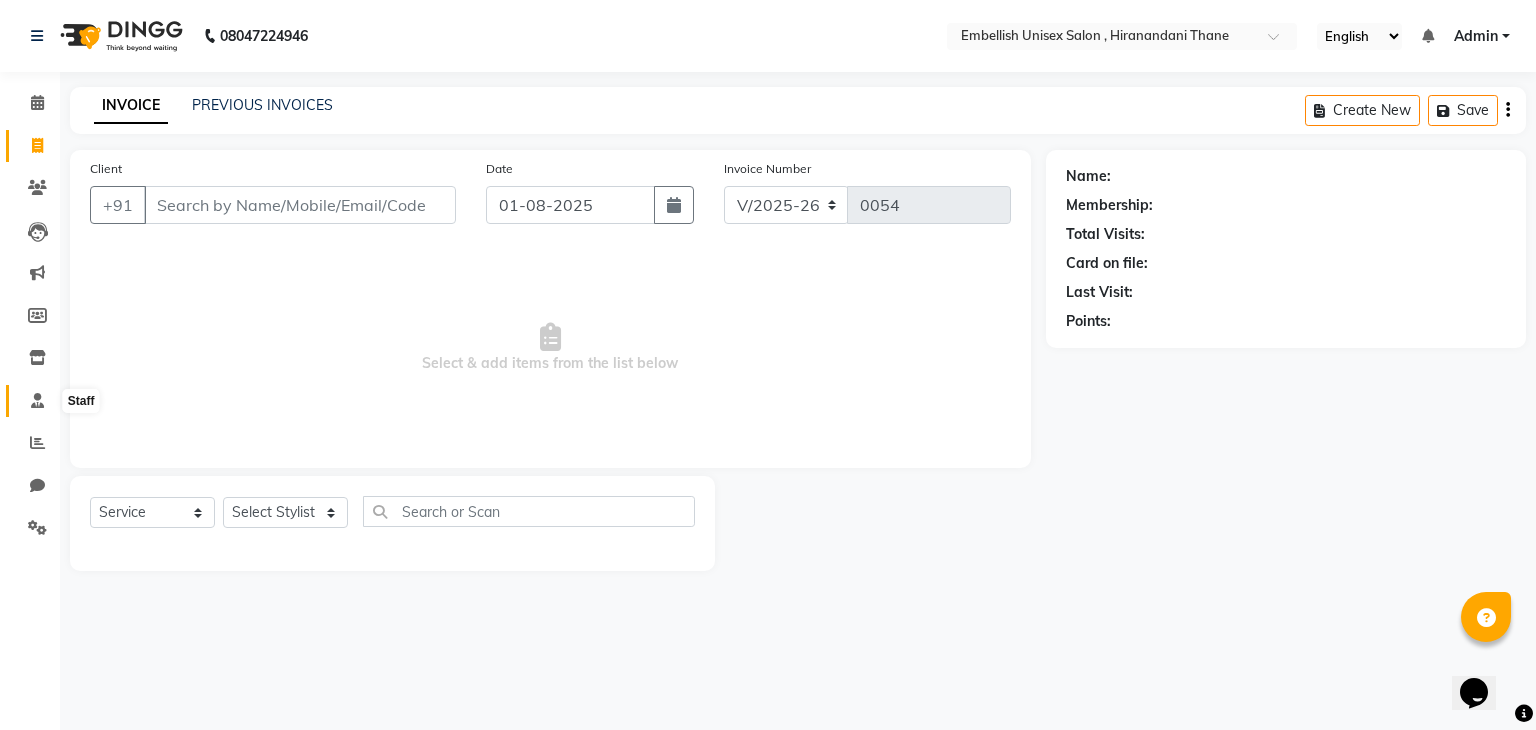 click 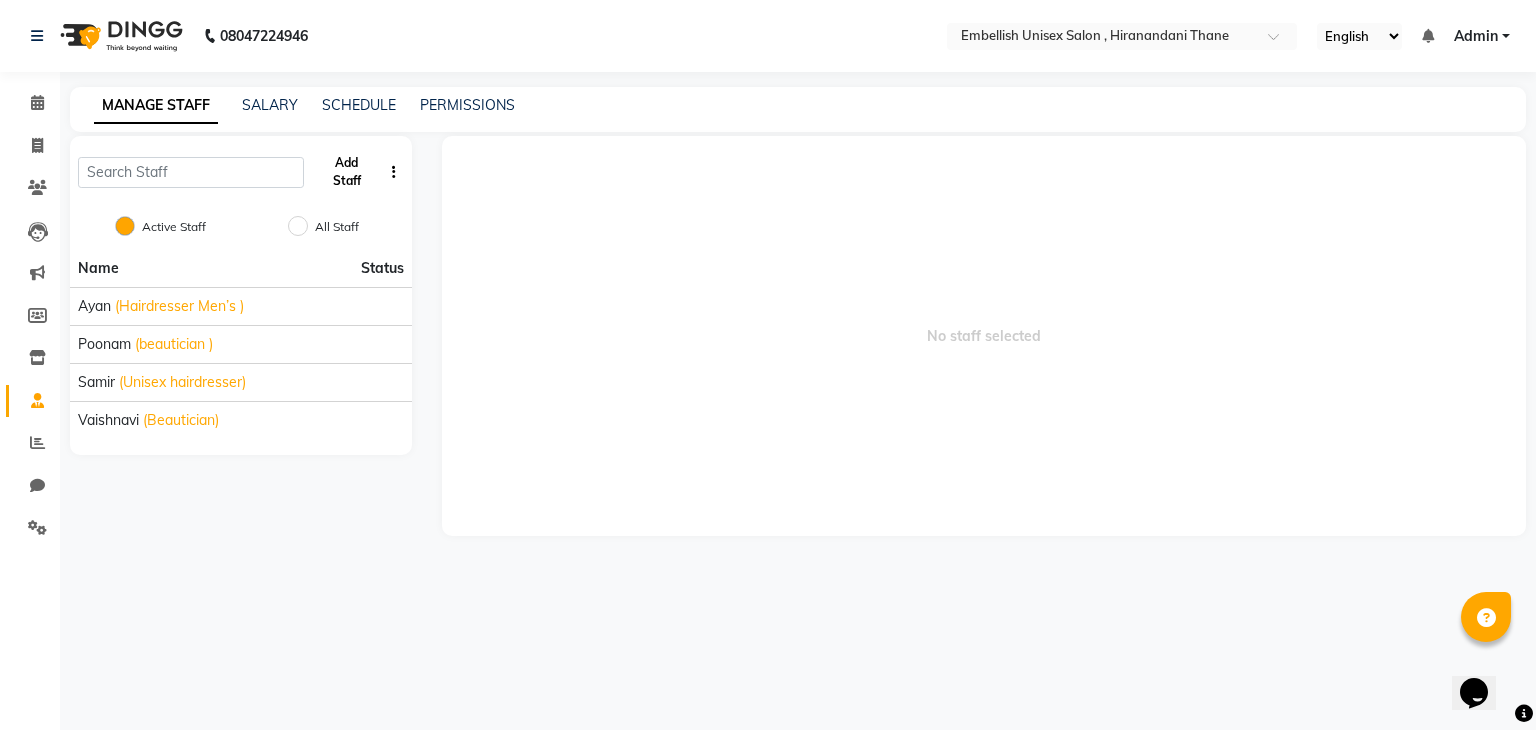 click on "Add Staff" 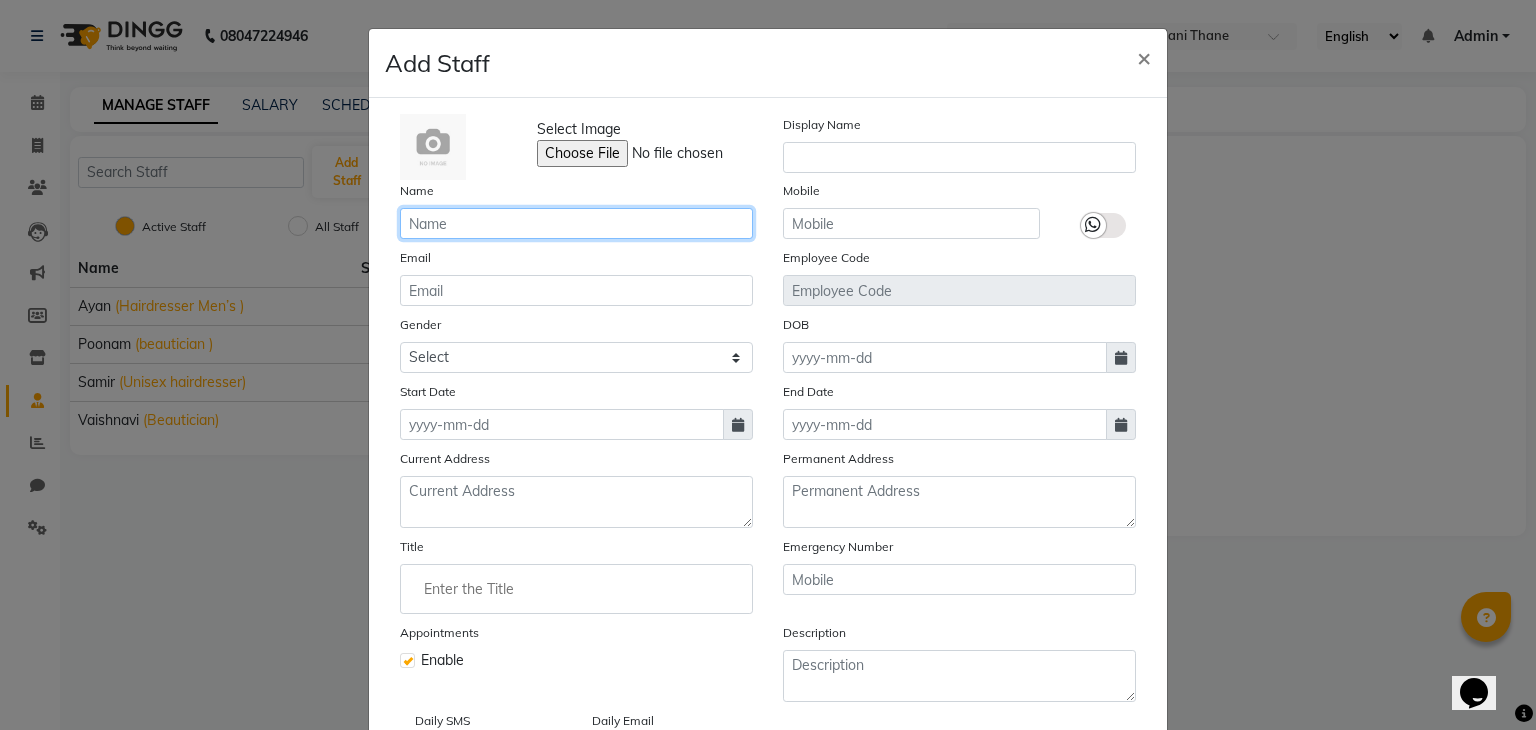 click 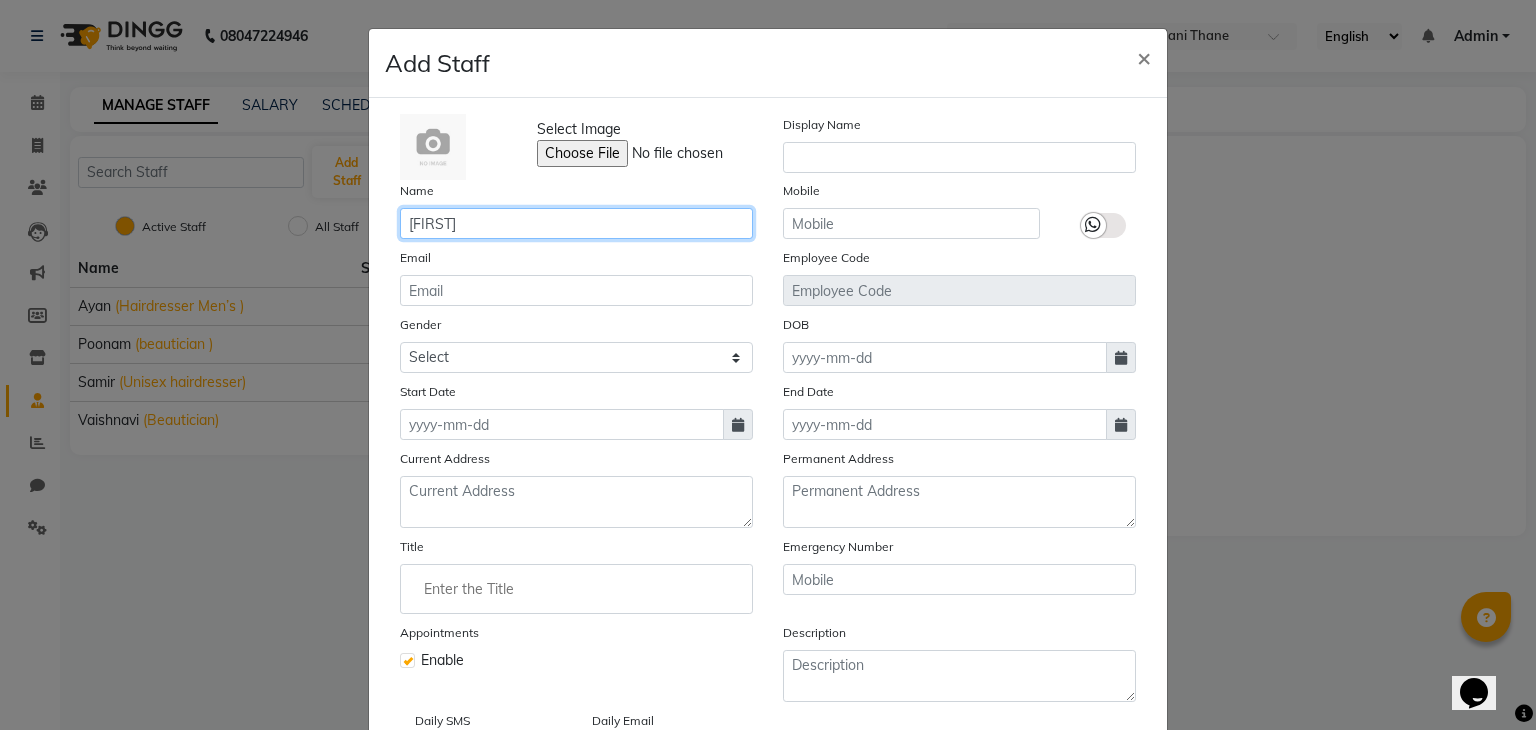 type on "[FIRST]" 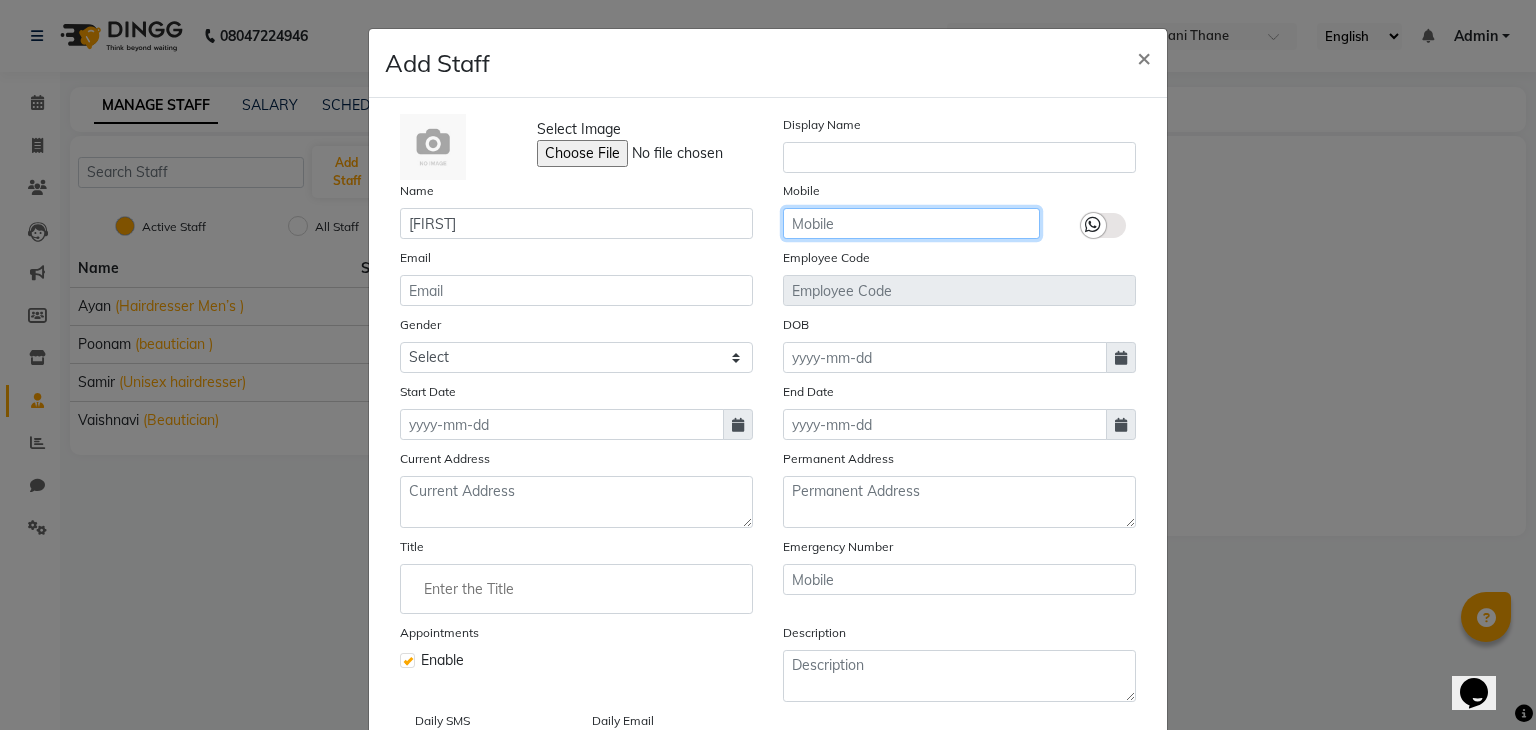 click 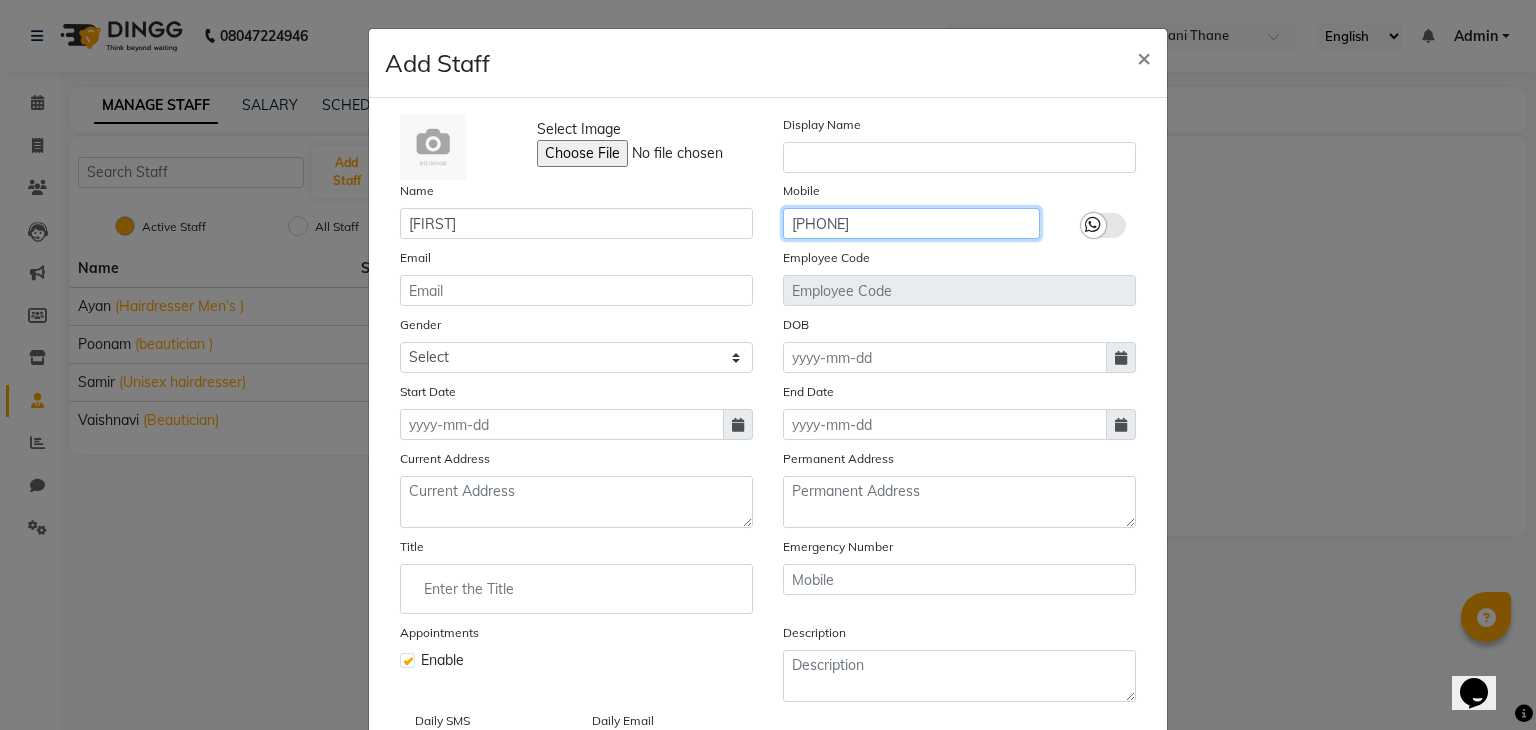 type on "[PHONE]" 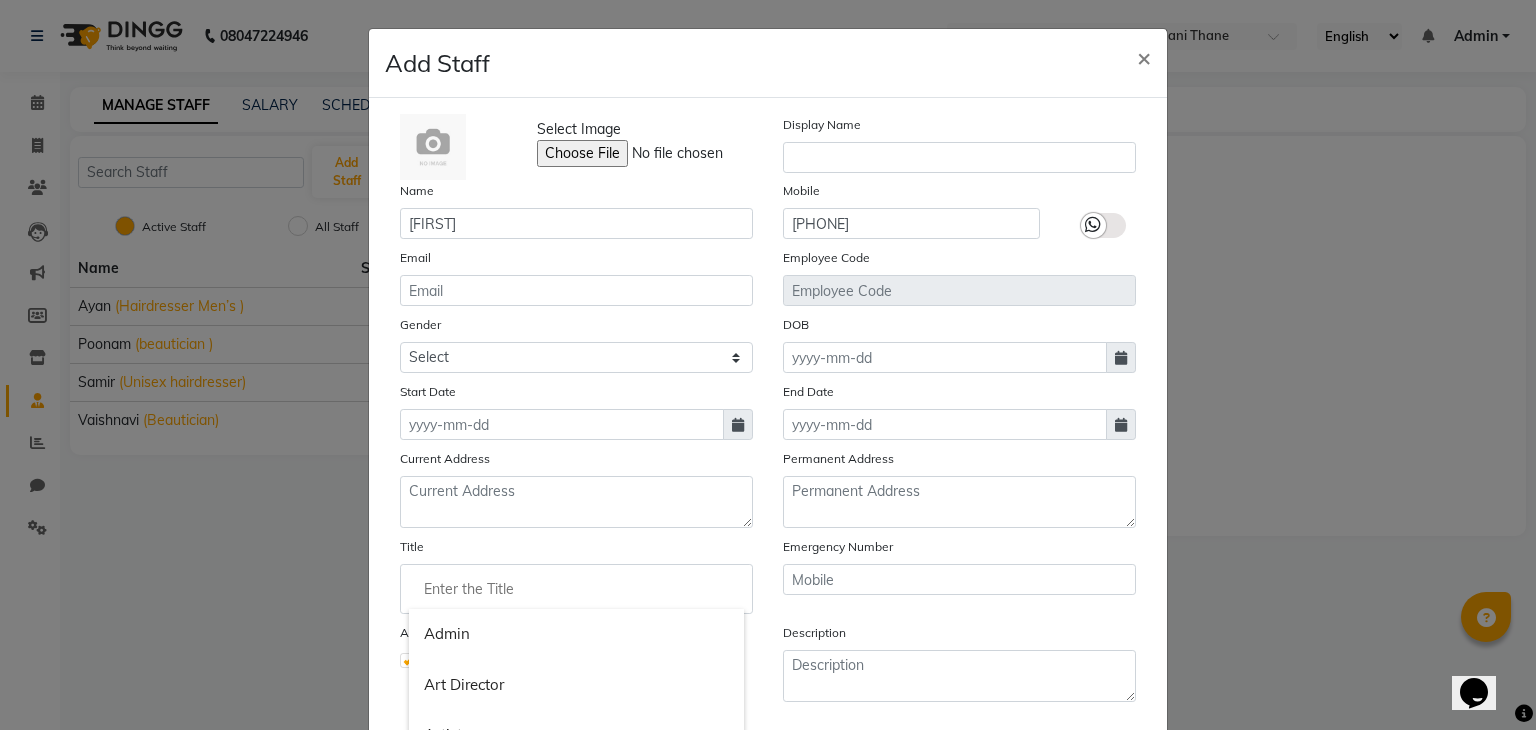 click 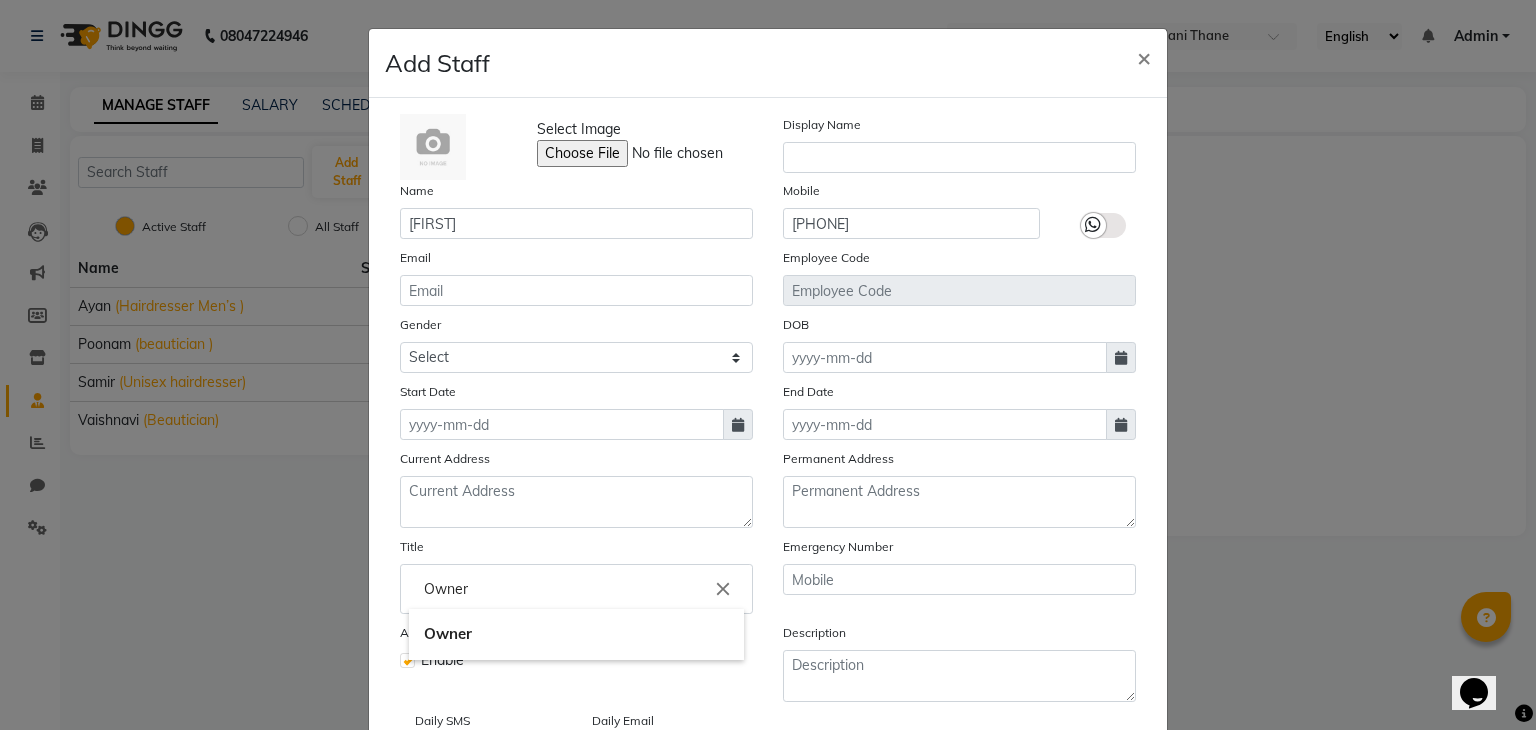 type on "Owner" 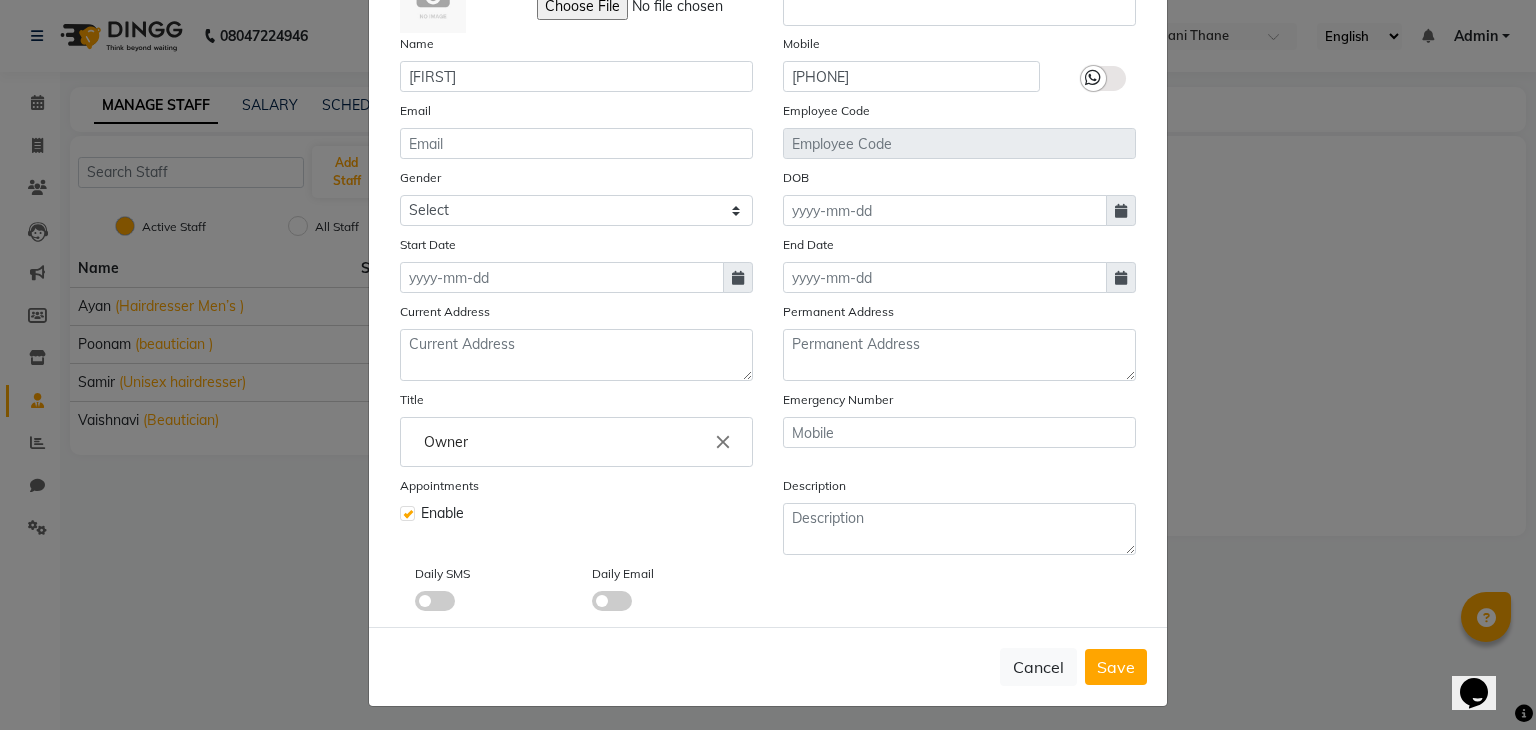 scroll, scrollTop: 160, scrollLeft: 0, axis: vertical 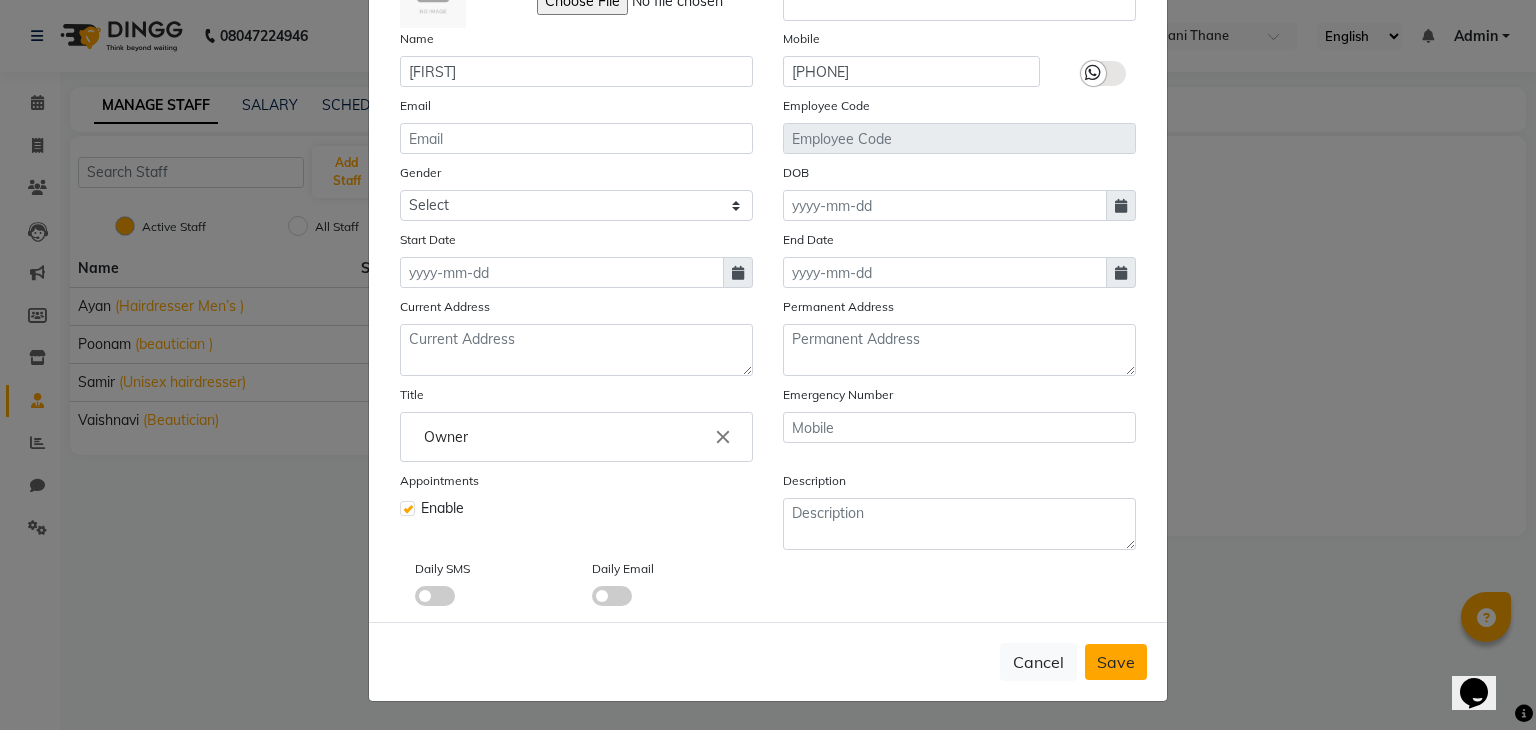 click on "Save" at bounding box center [1116, 662] 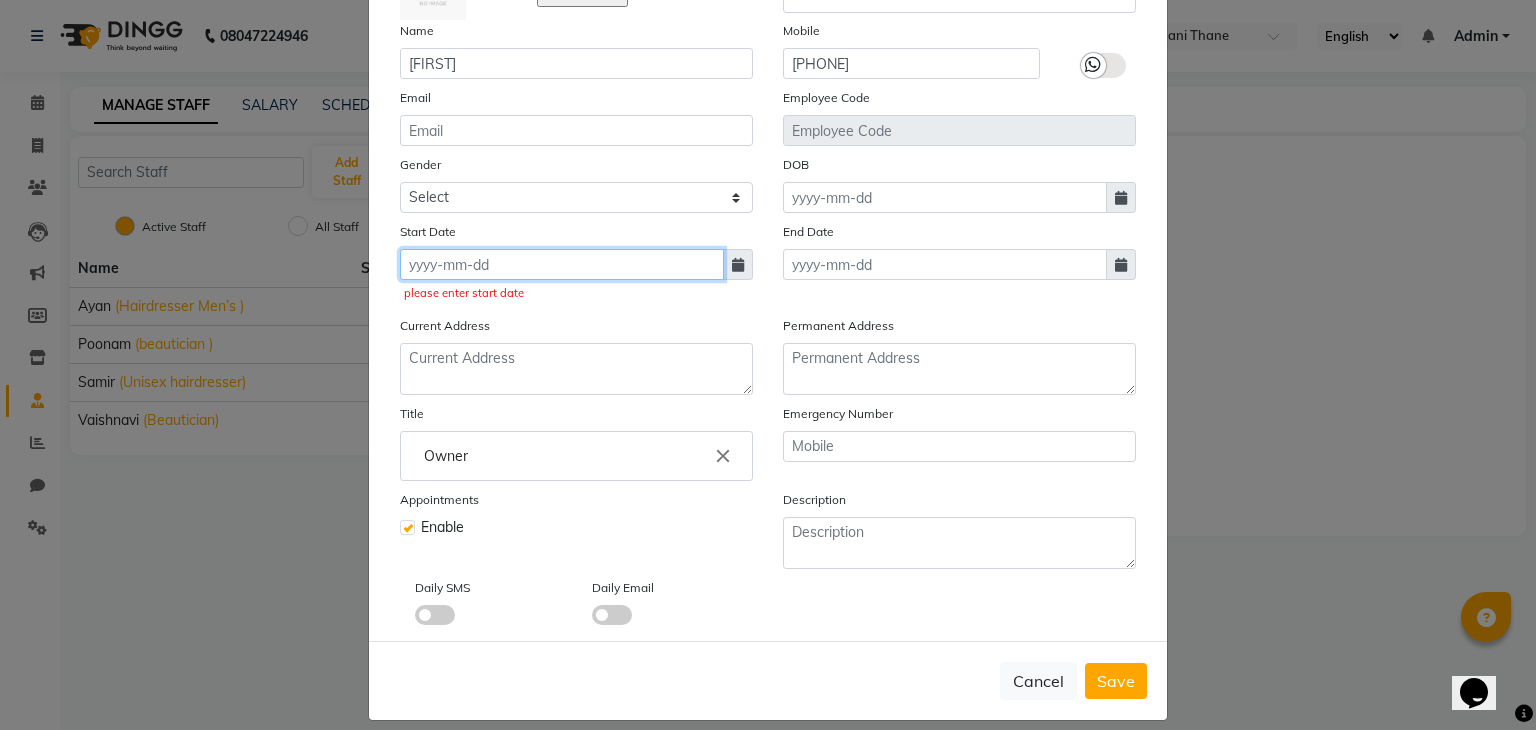 click 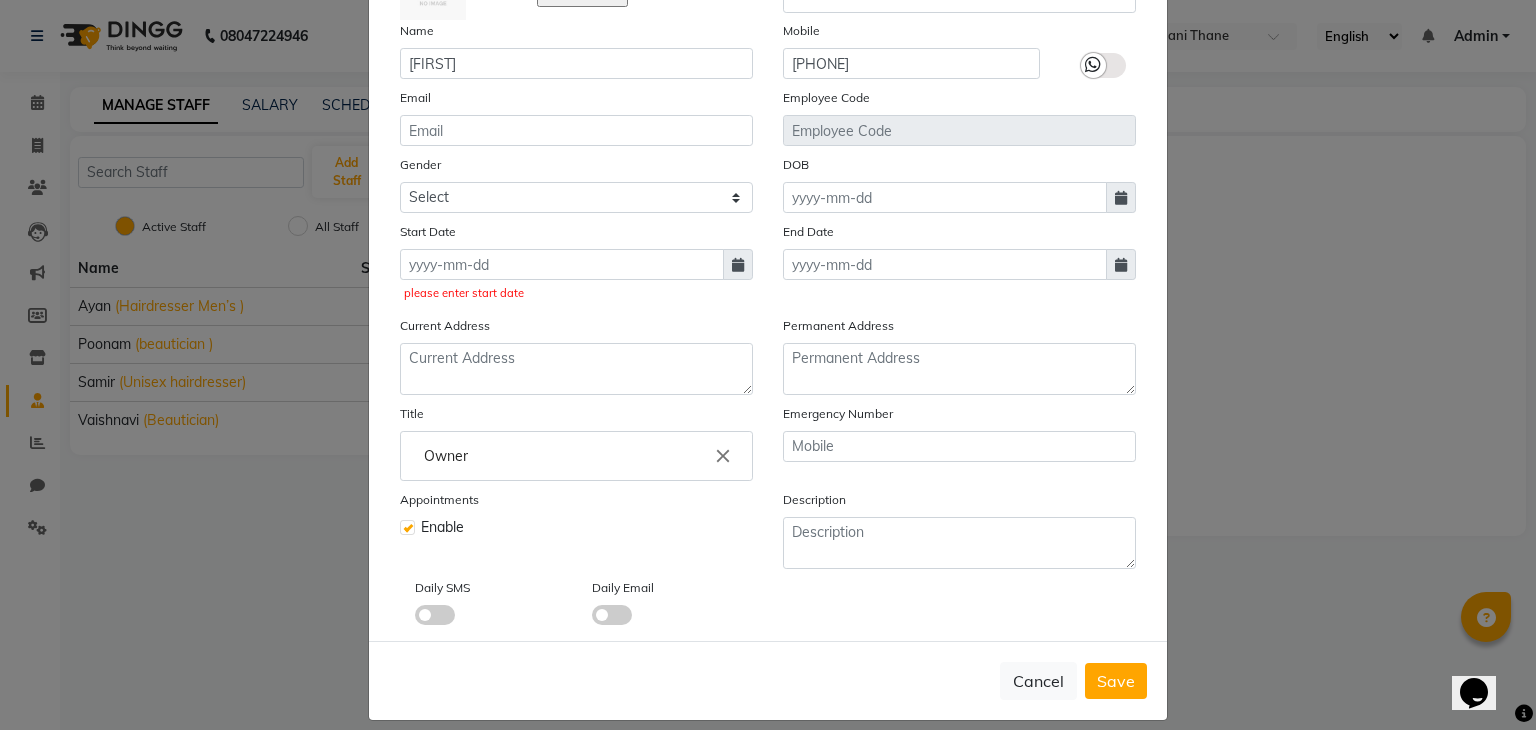 select on "8" 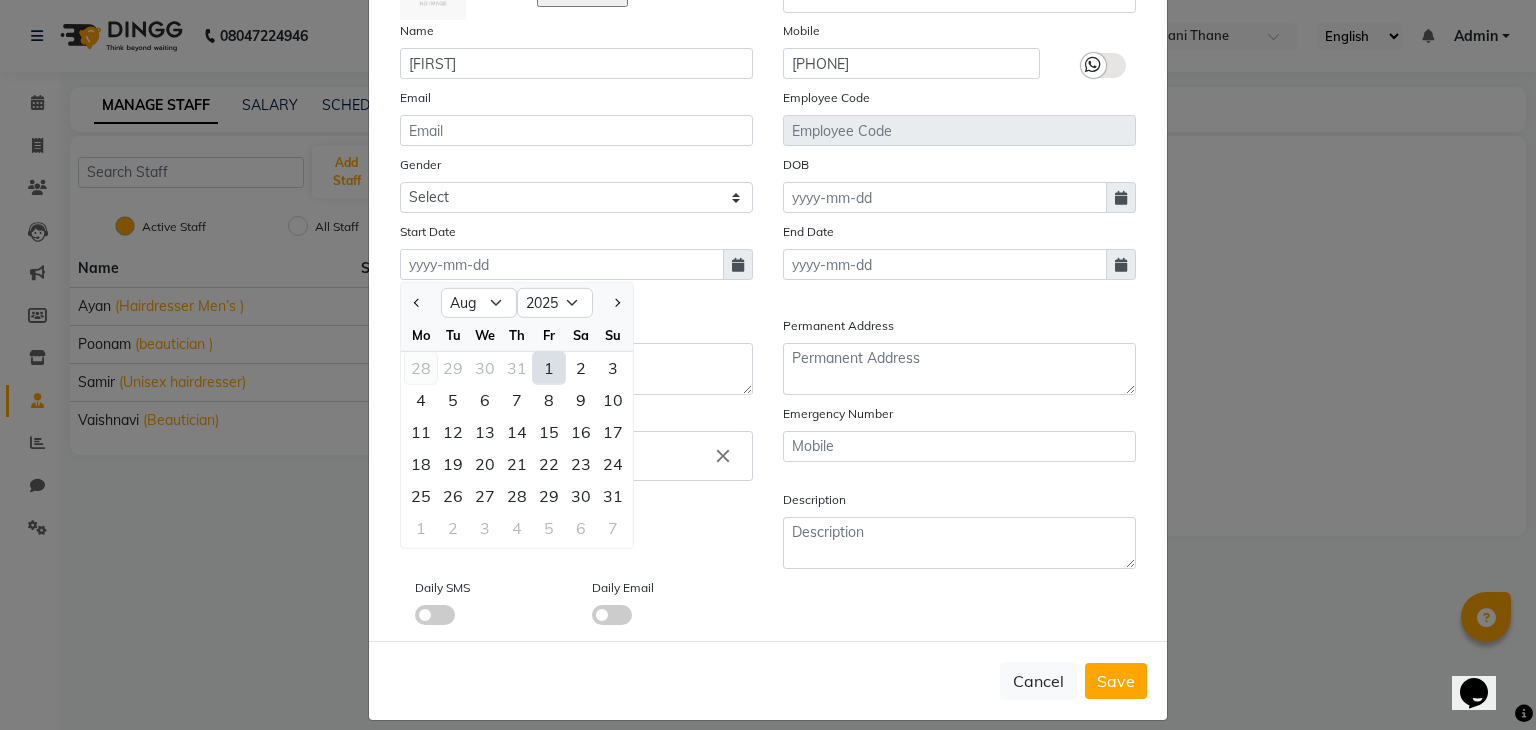 click on "28" 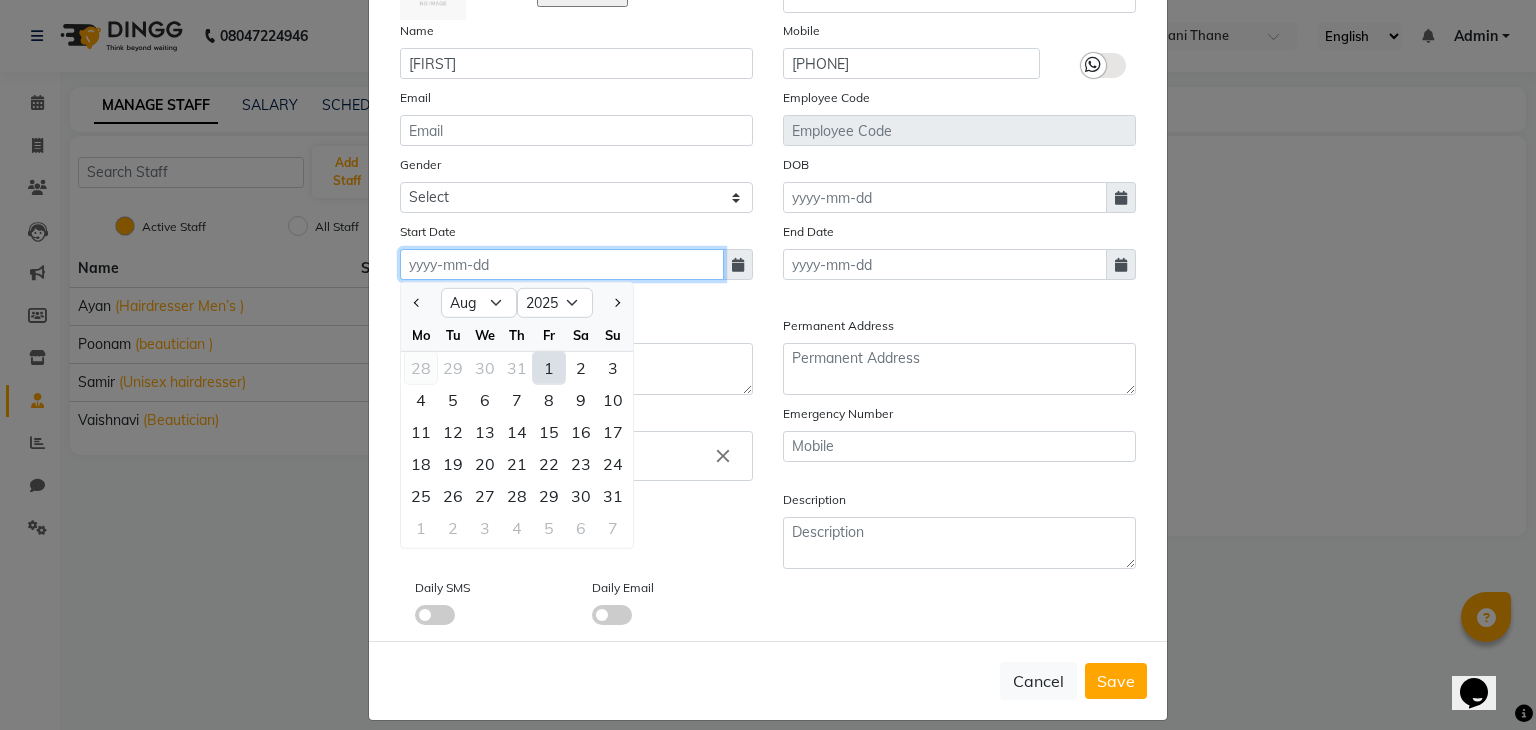 type on "28-07-2025" 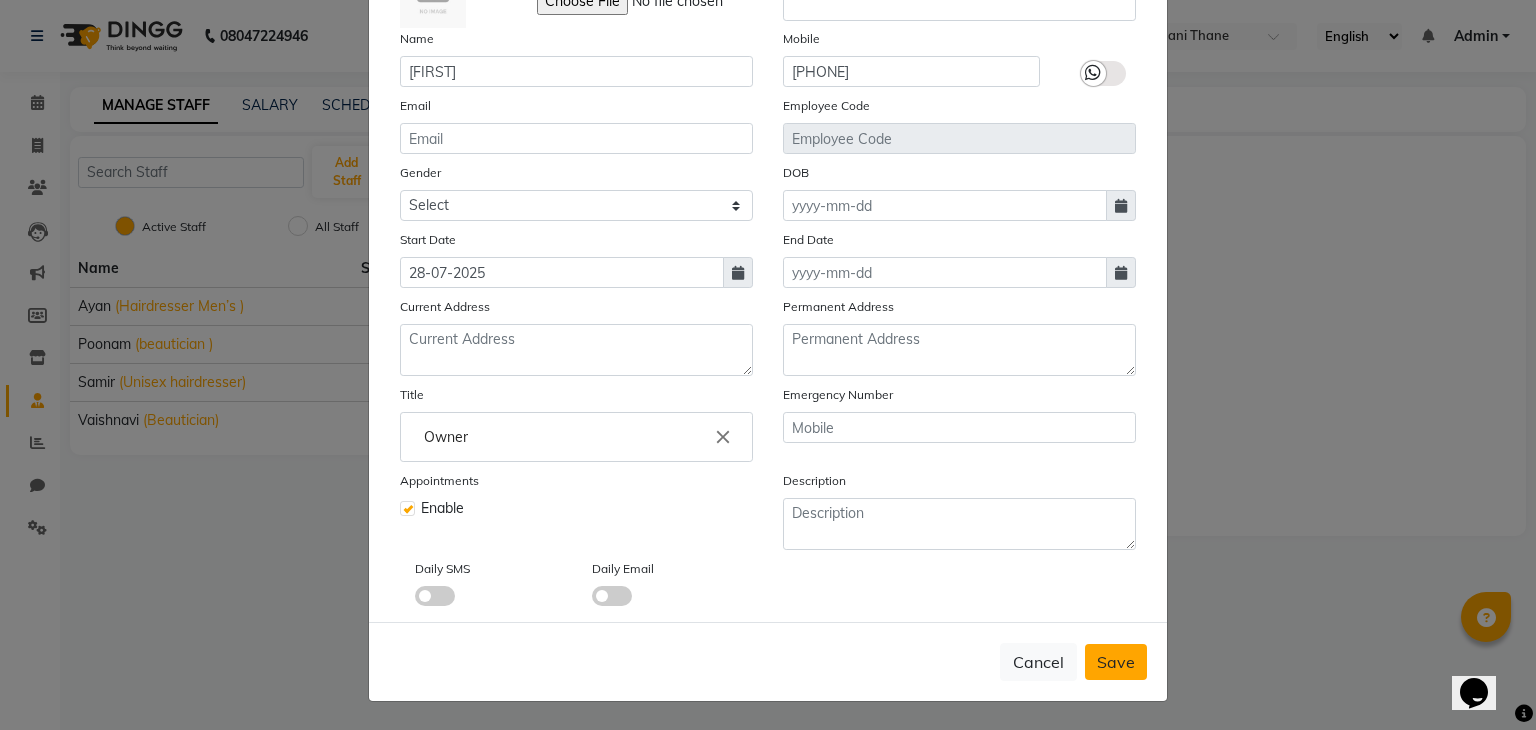 click on "Save" at bounding box center [1116, 662] 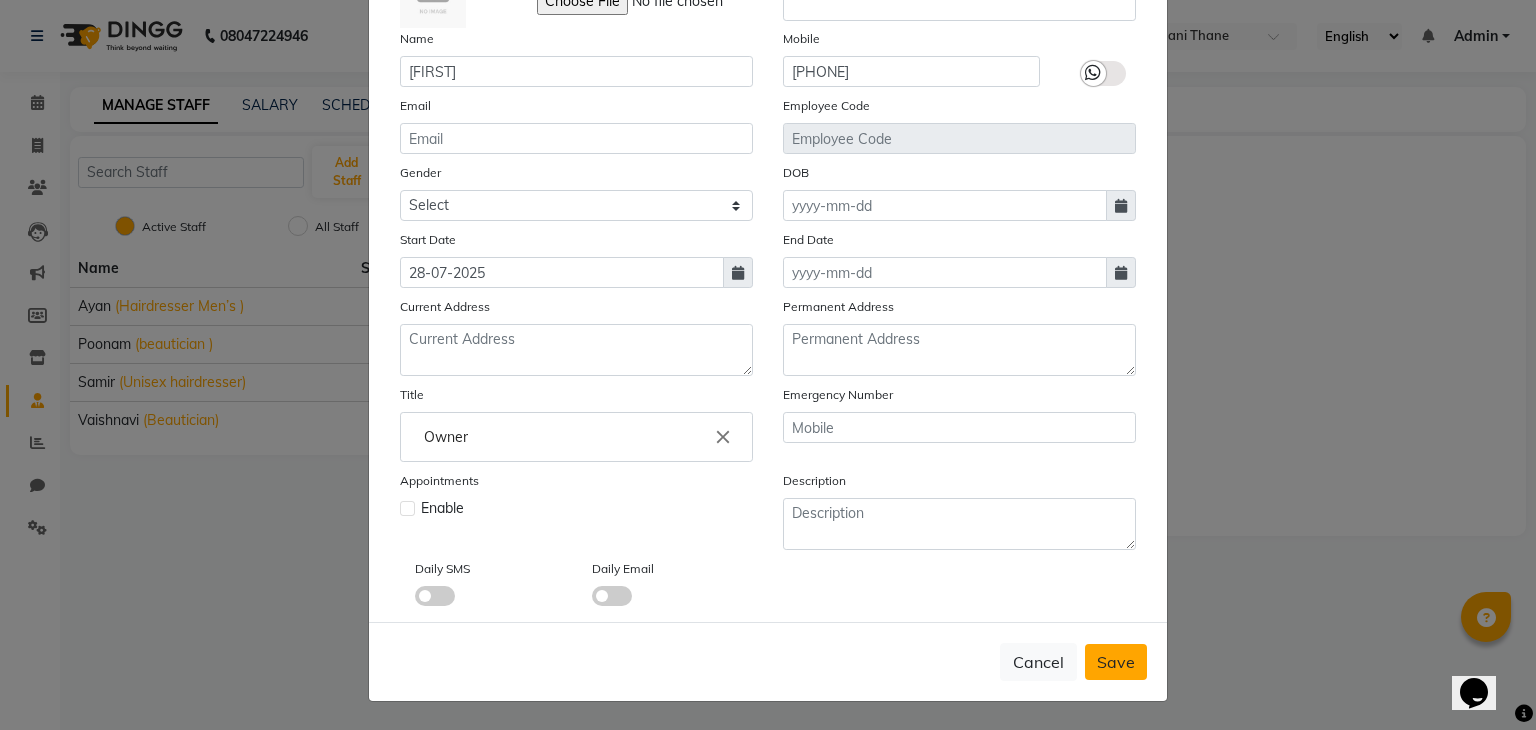 type 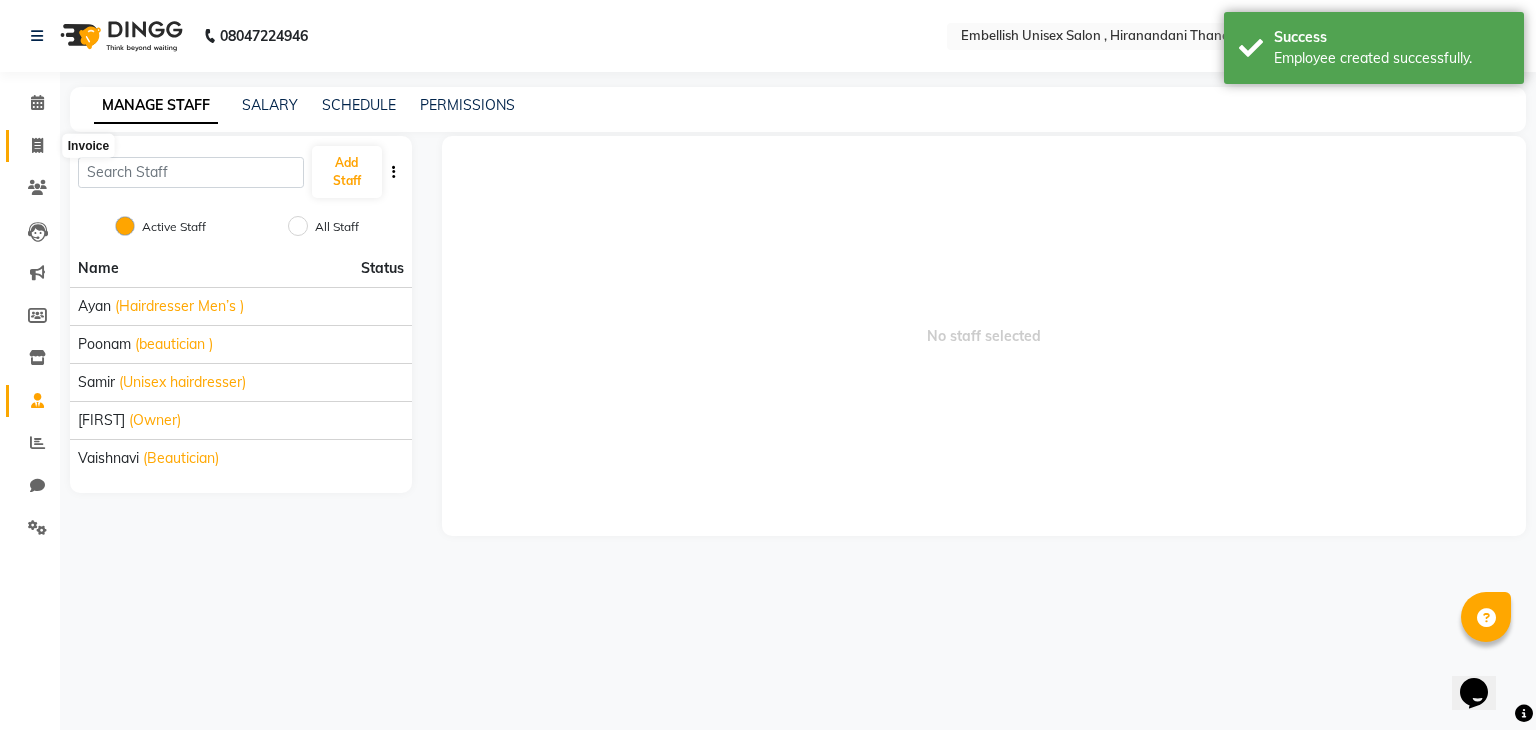 click 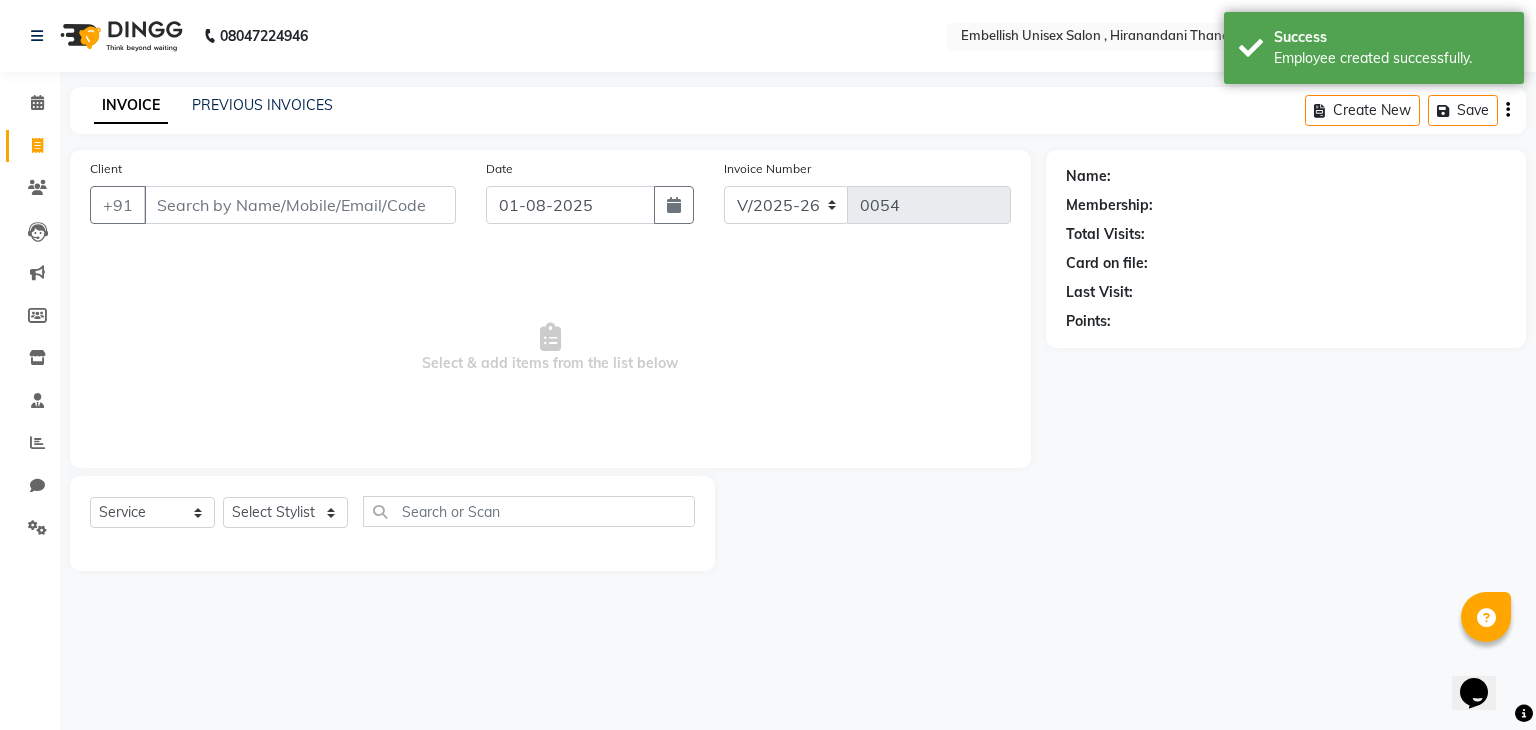 click on "Client" at bounding box center [300, 205] 